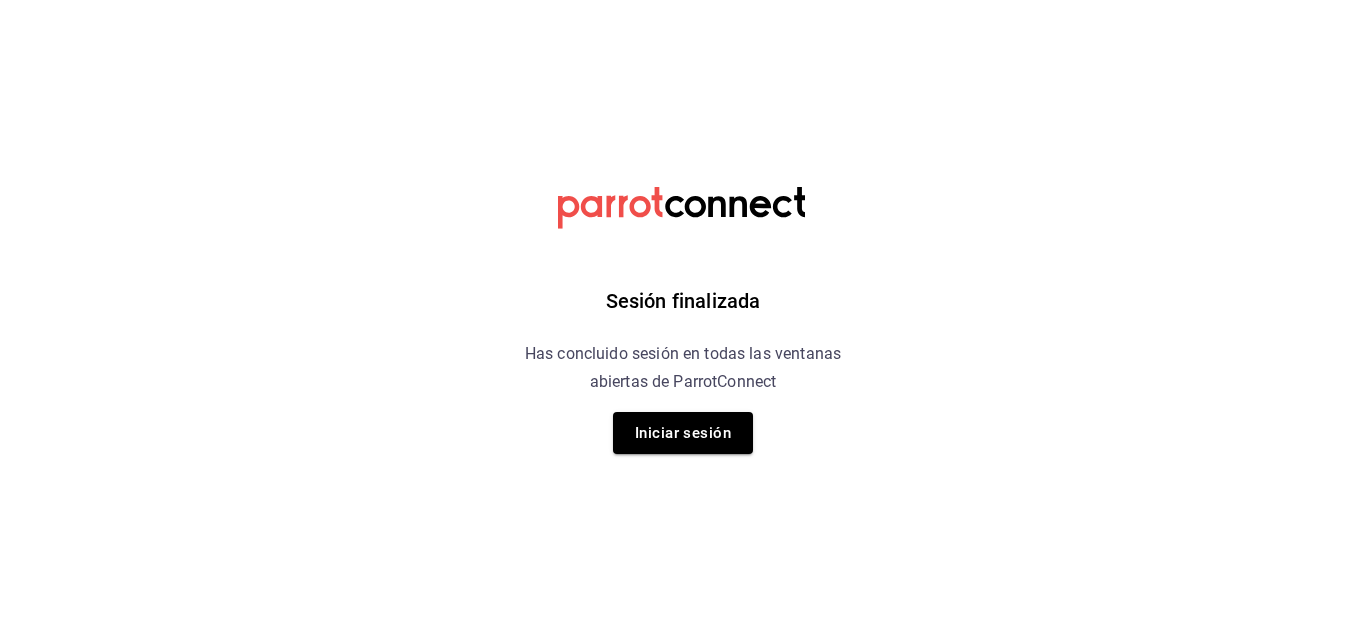 scroll, scrollTop: 0, scrollLeft: 0, axis: both 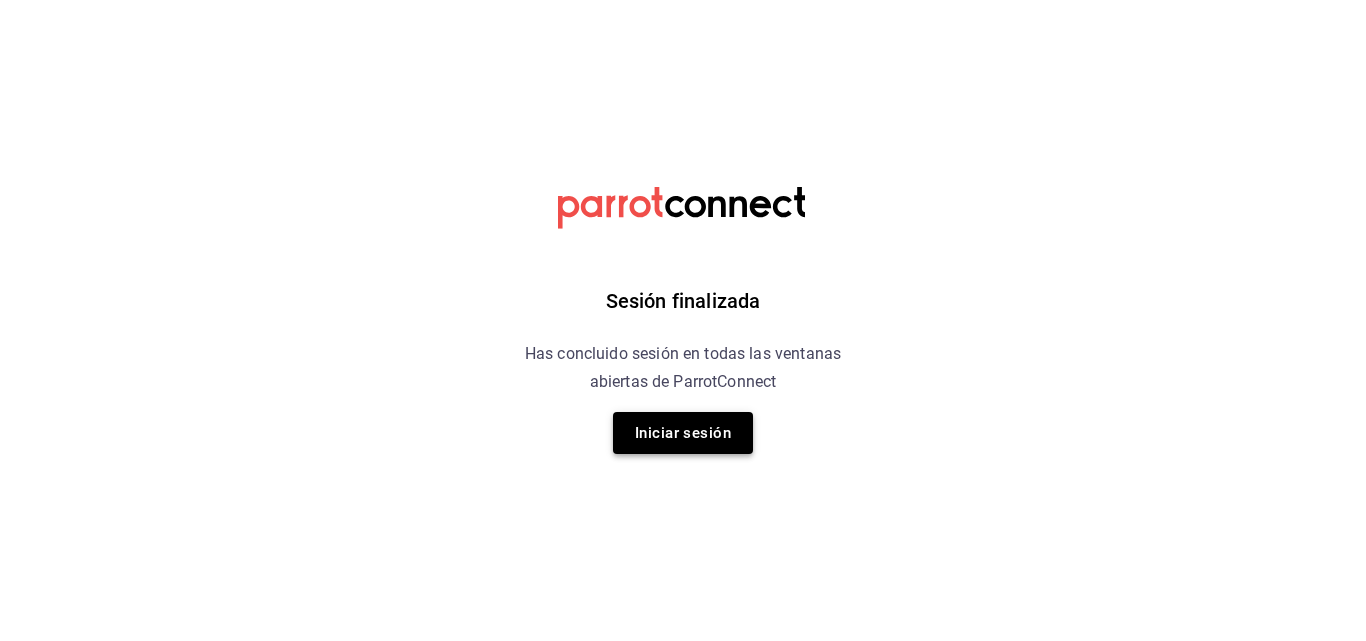 click on "Iniciar sesión" at bounding box center (683, 433) 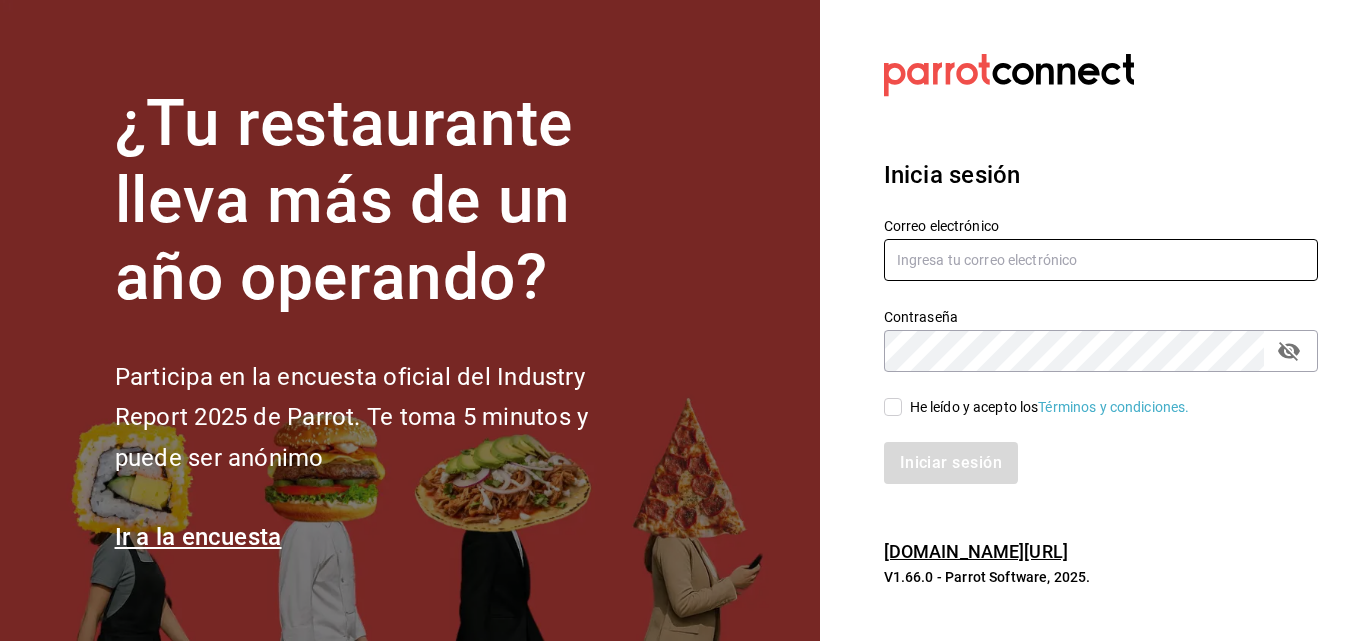 type on "Laureano.reyes@grupocosteno.com" 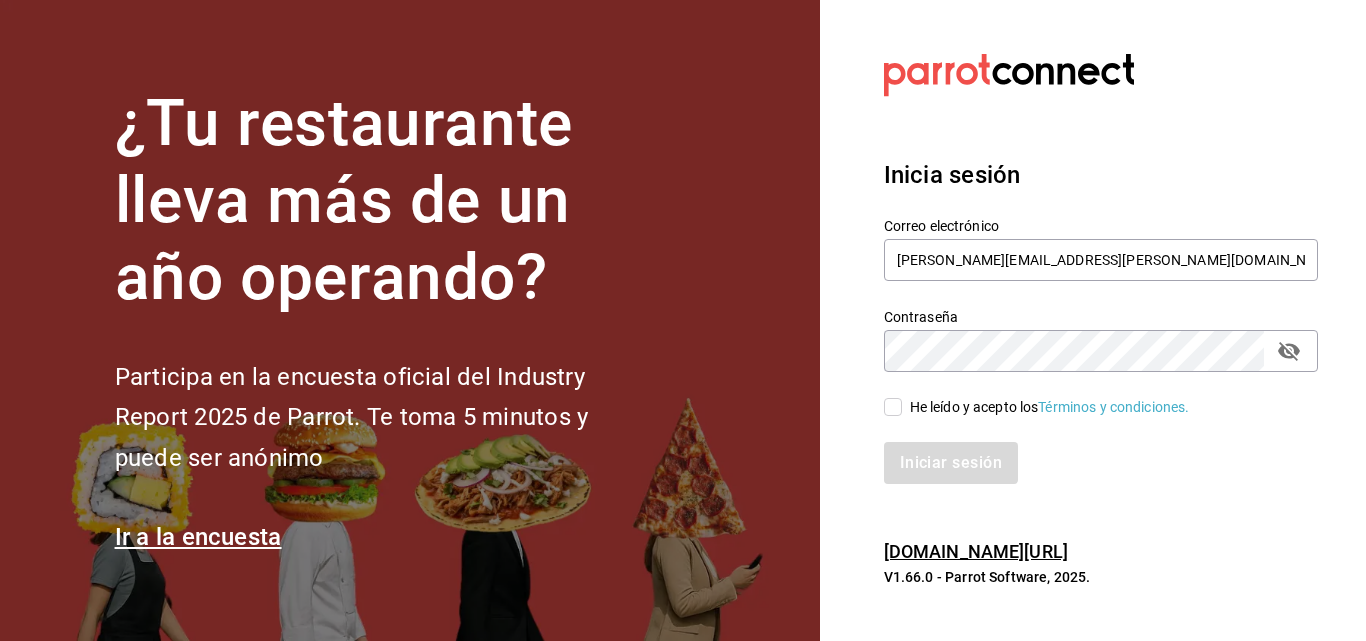 click on "He leído y acepto los  Términos y condiciones." at bounding box center [893, 407] 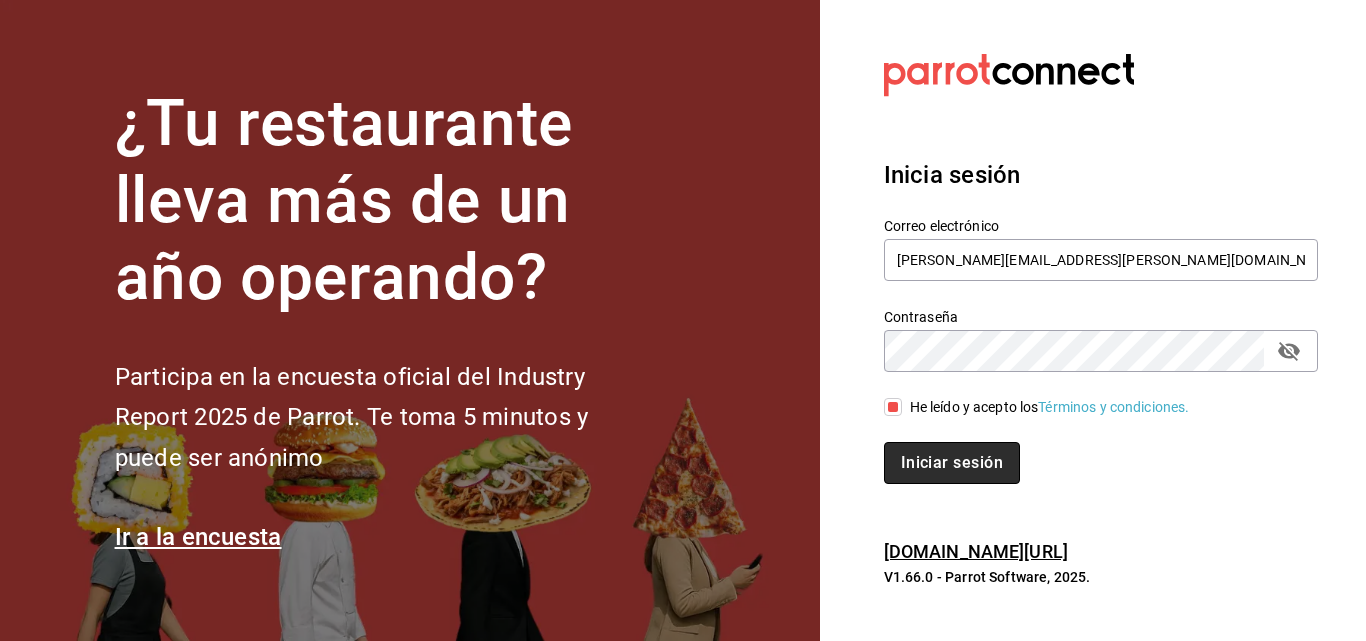 click on "Iniciar sesión" at bounding box center (952, 463) 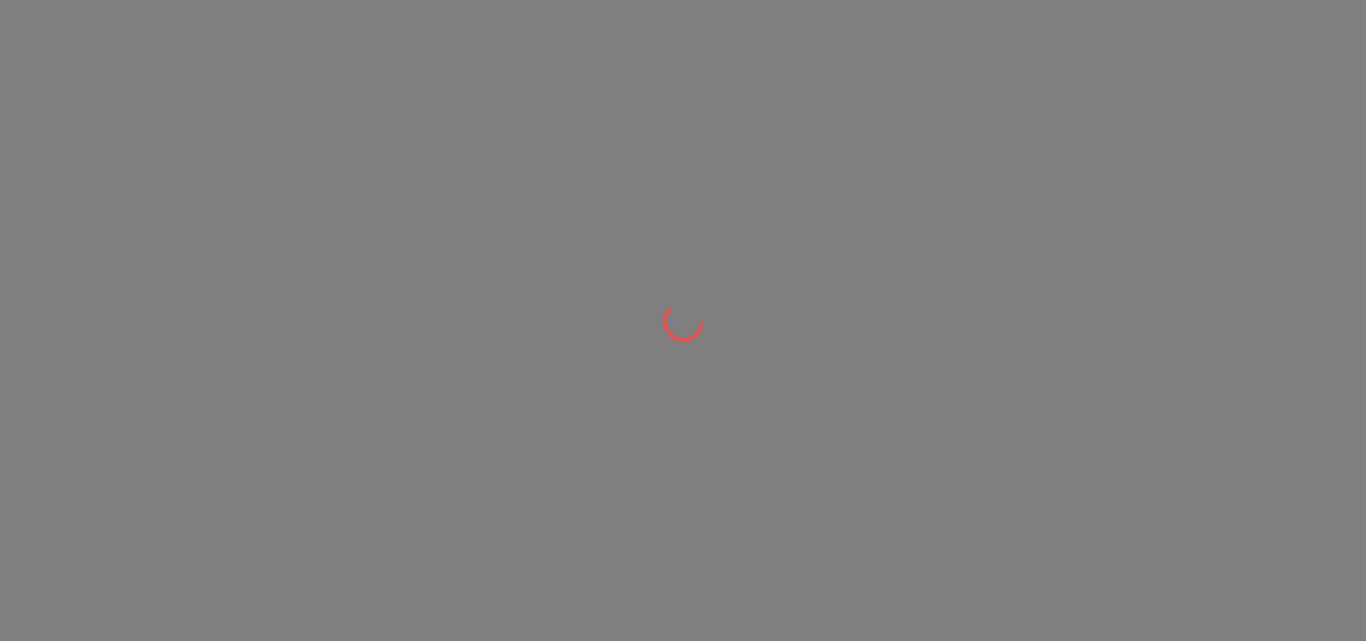 scroll, scrollTop: 0, scrollLeft: 0, axis: both 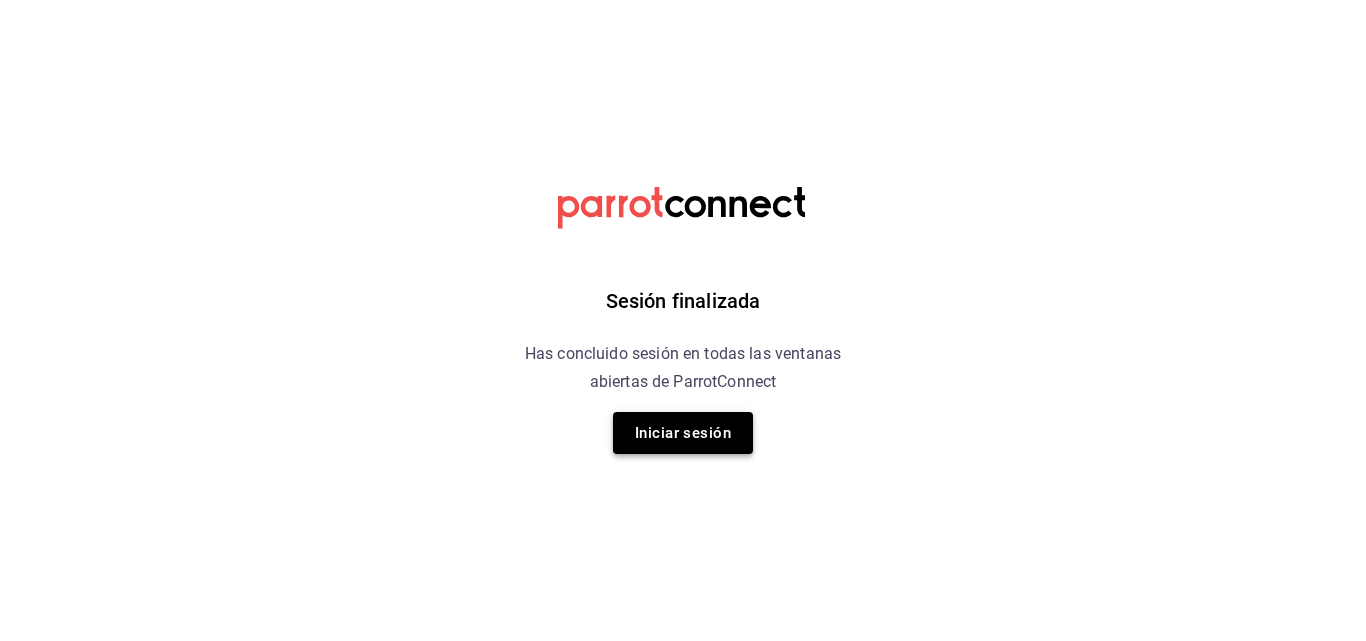 click on "Iniciar sesión" at bounding box center [683, 433] 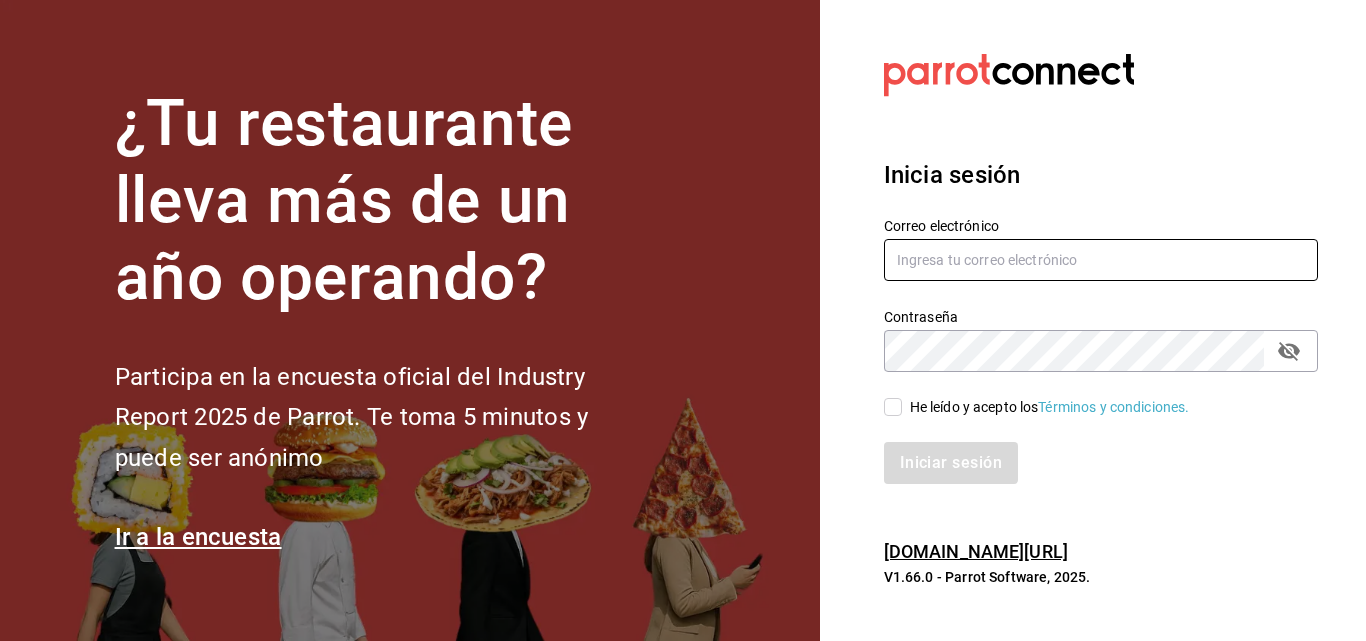 type on "Laureano.reyes@grupocosteno.com" 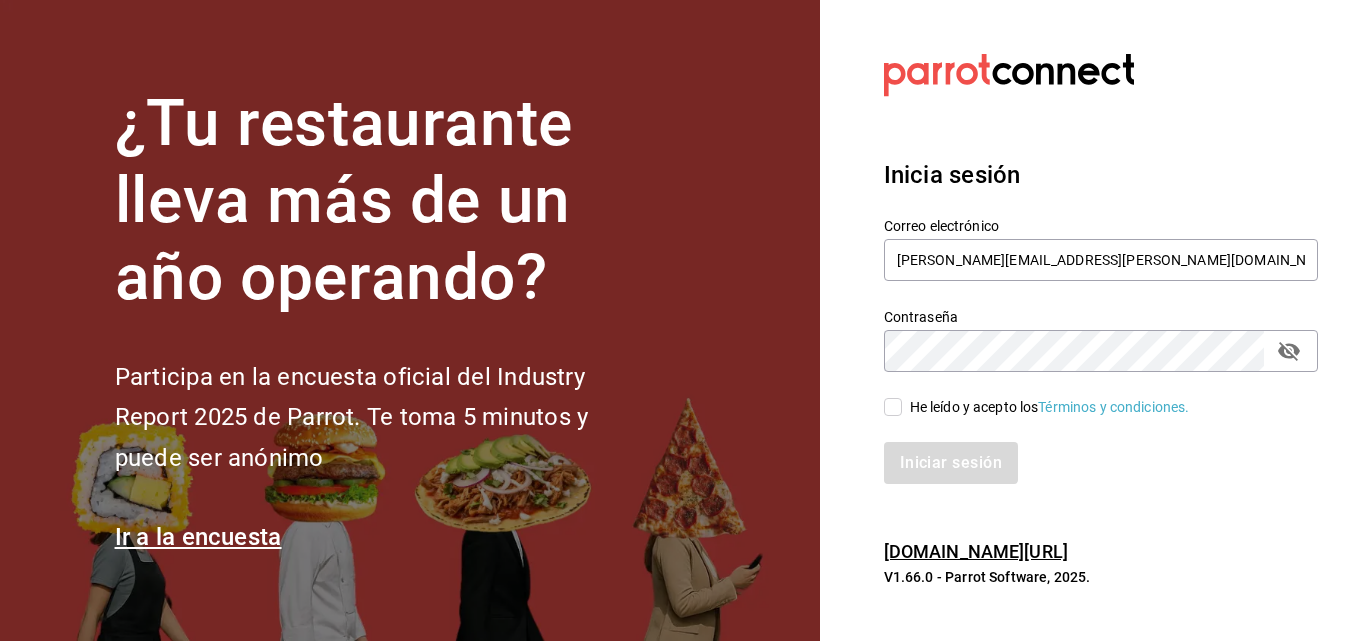 click on "He leído y acepto los  Términos y condiciones." at bounding box center (893, 407) 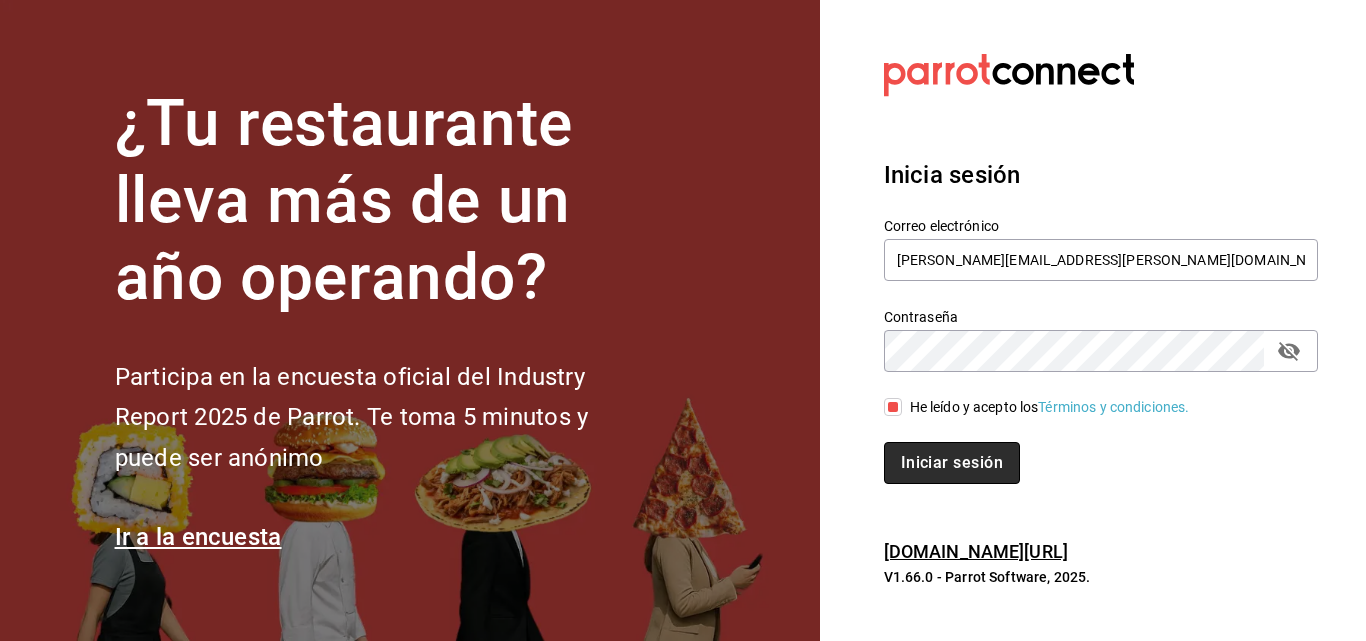 click on "Iniciar sesión" at bounding box center (952, 463) 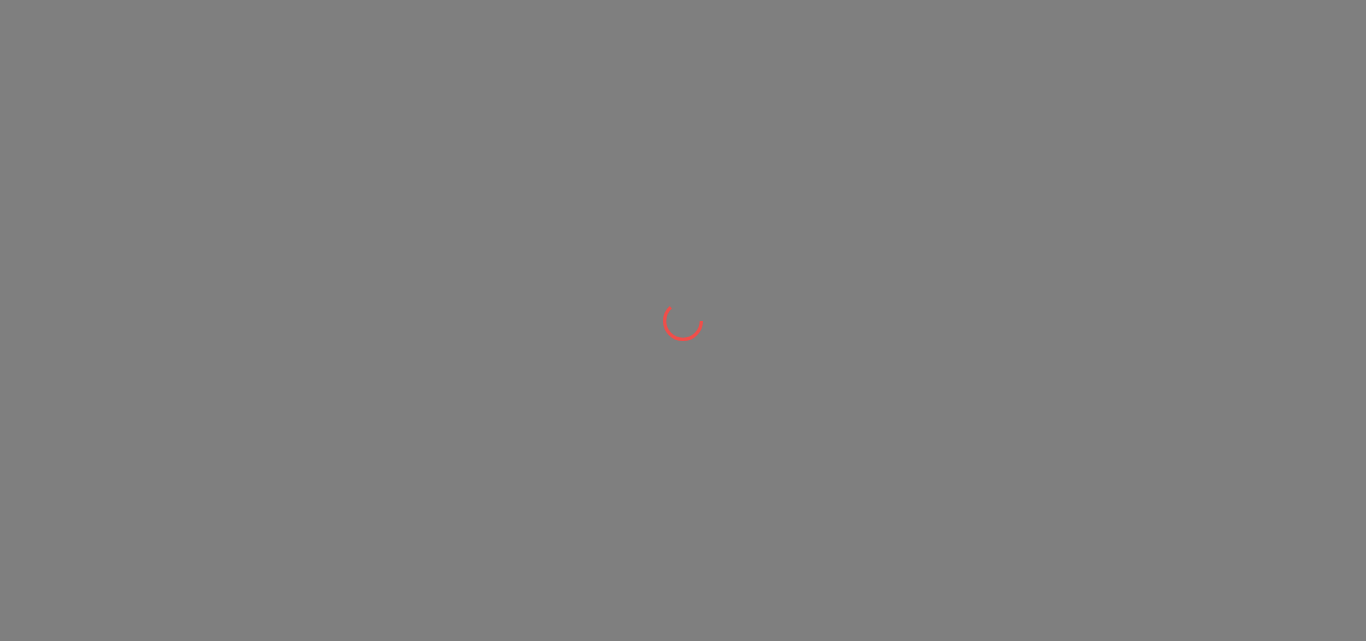 scroll, scrollTop: 0, scrollLeft: 0, axis: both 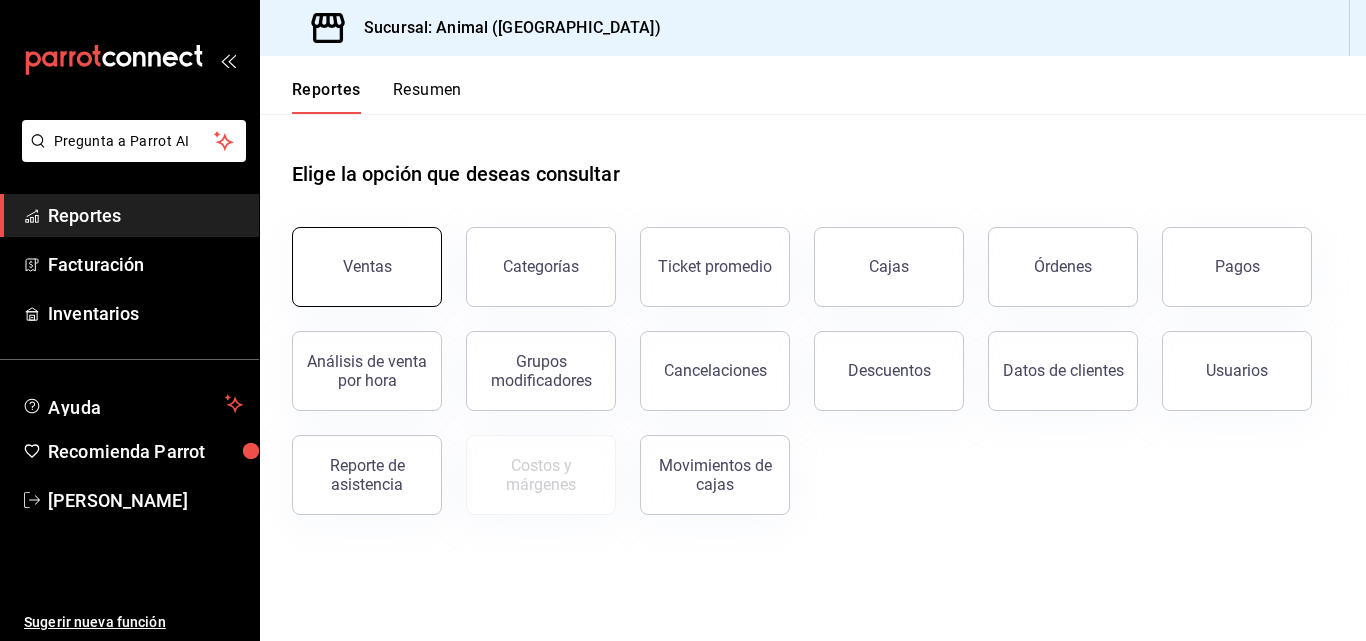 click on "Ventas" at bounding box center (367, 267) 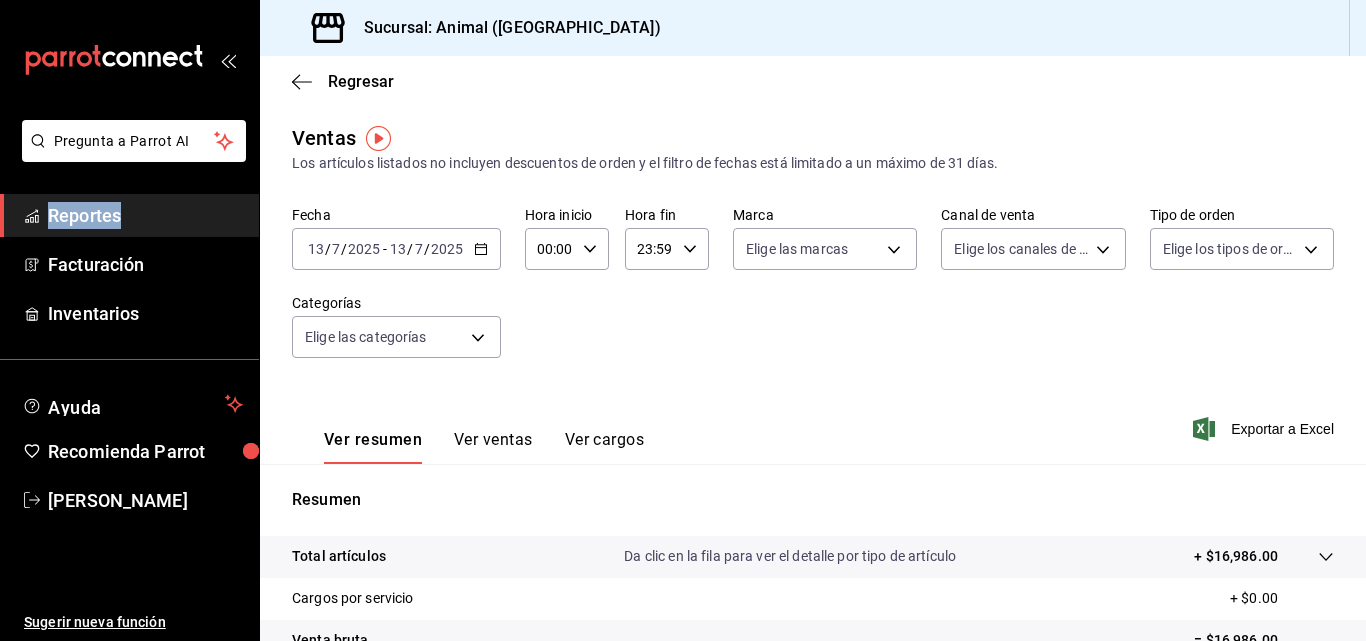 click 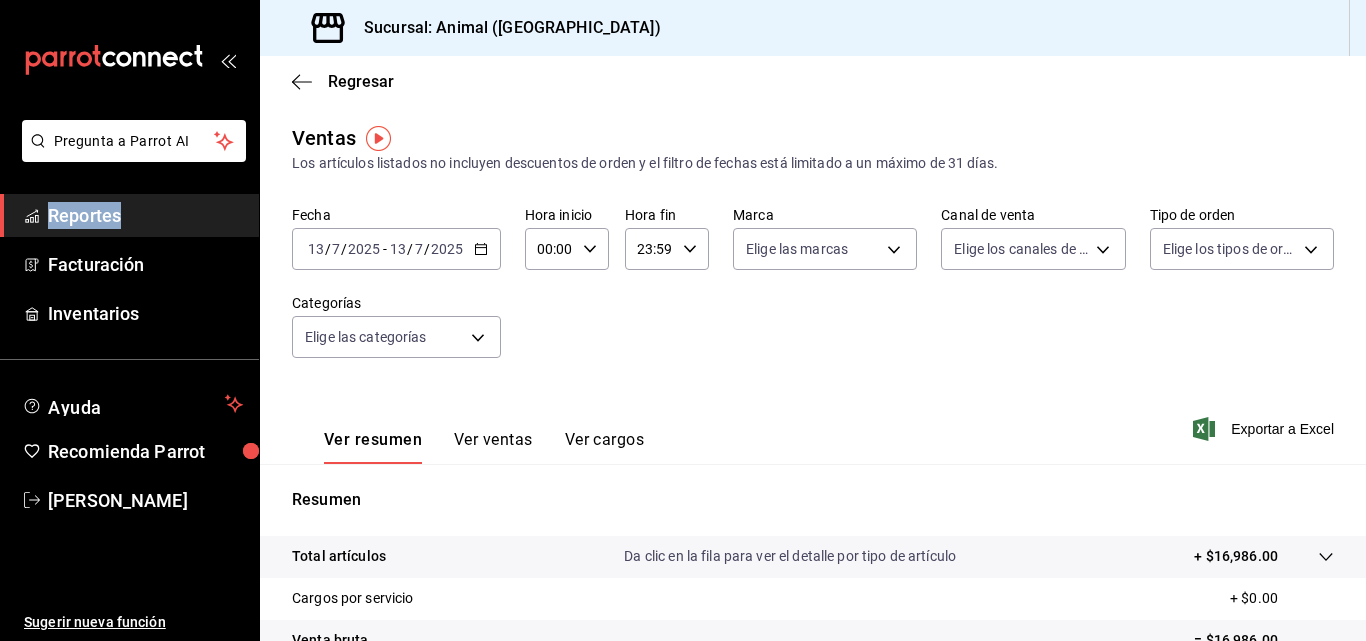 click 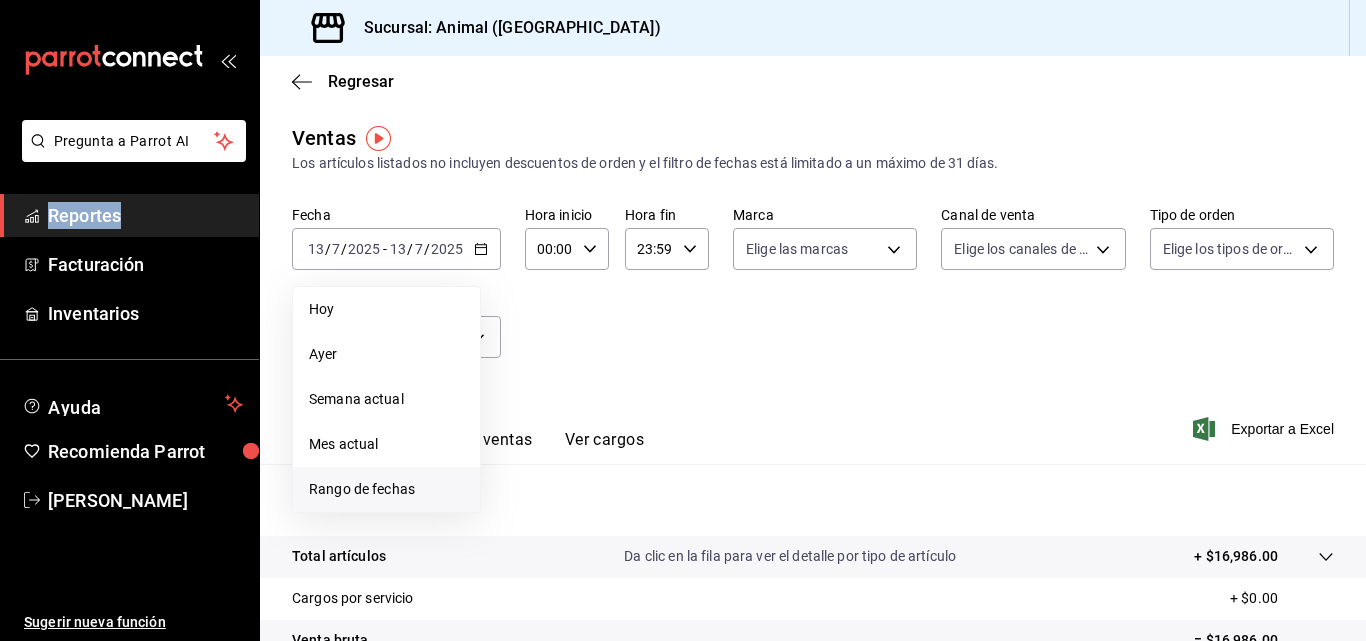 click on "Rango de fechas" at bounding box center [386, 489] 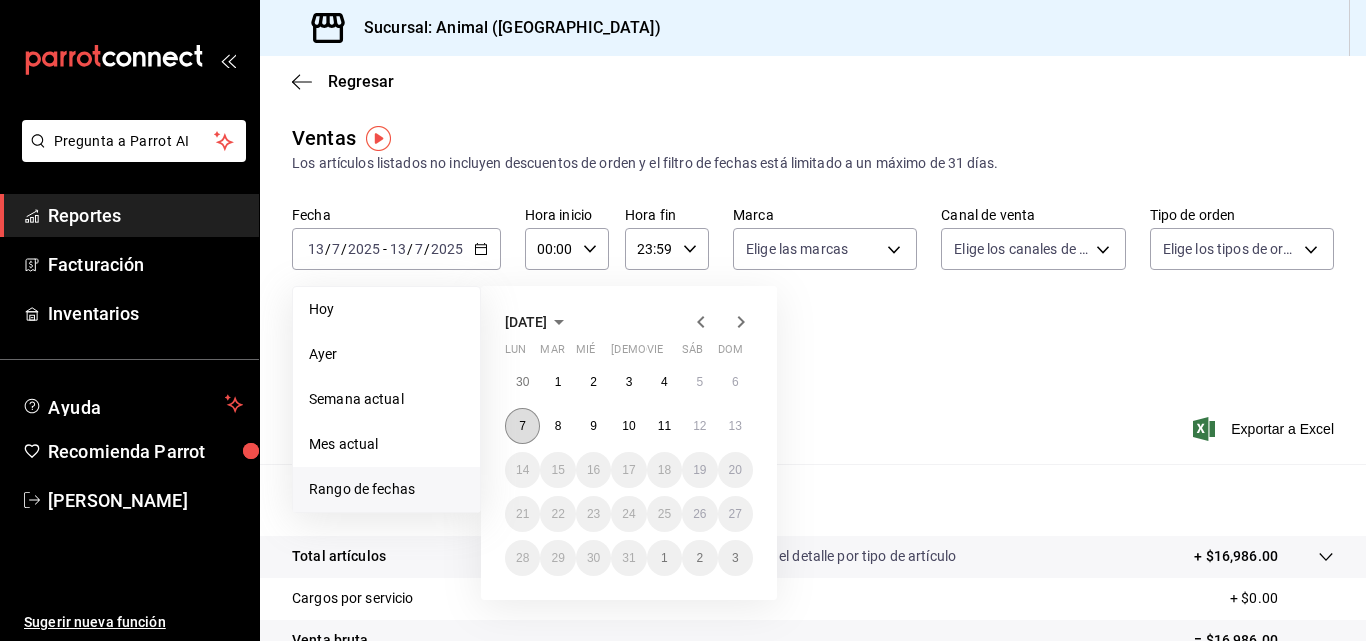 click on "7" at bounding box center [522, 426] 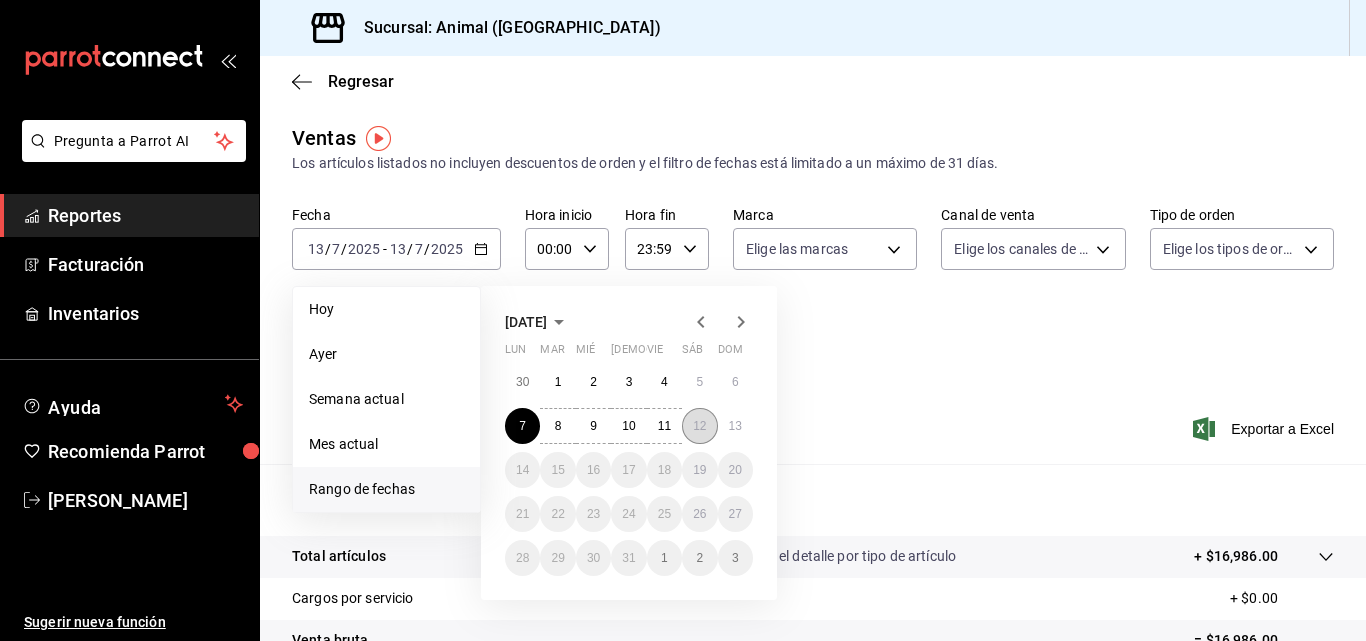 click on "12" at bounding box center [699, 426] 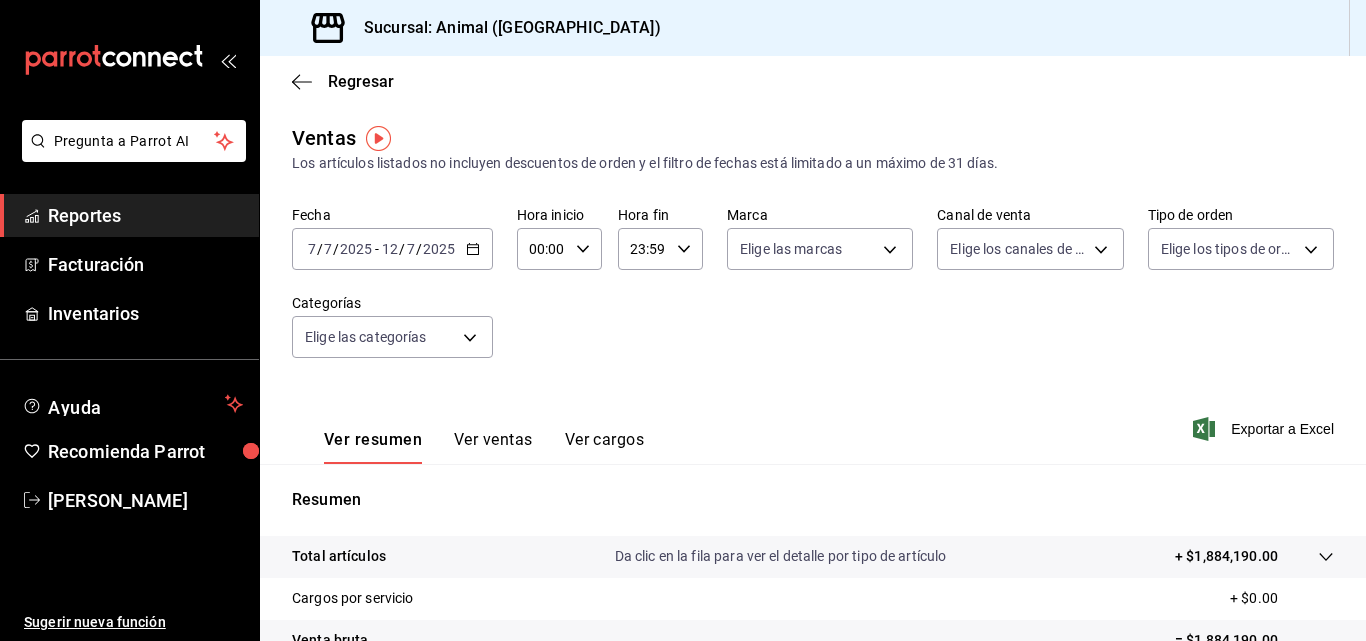 click on "23:59 Hora fin" at bounding box center [660, 249] 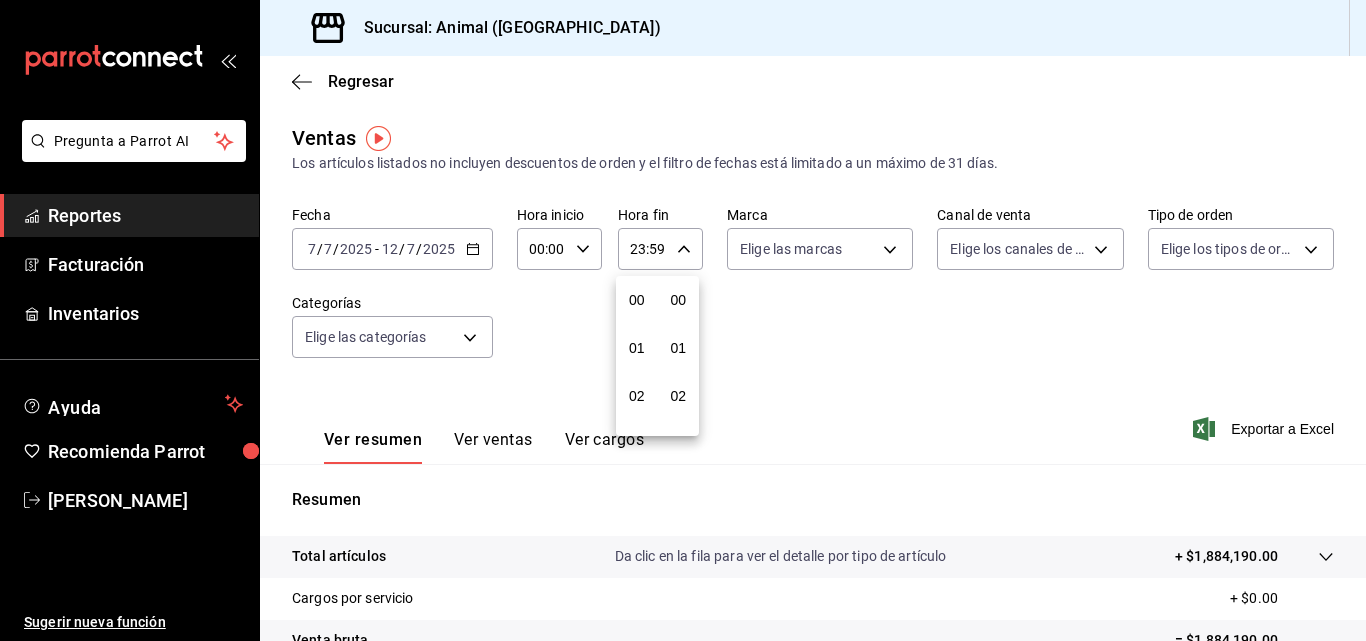 scroll, scrollTop: 992, scrollLeft: 0, axis: vertical 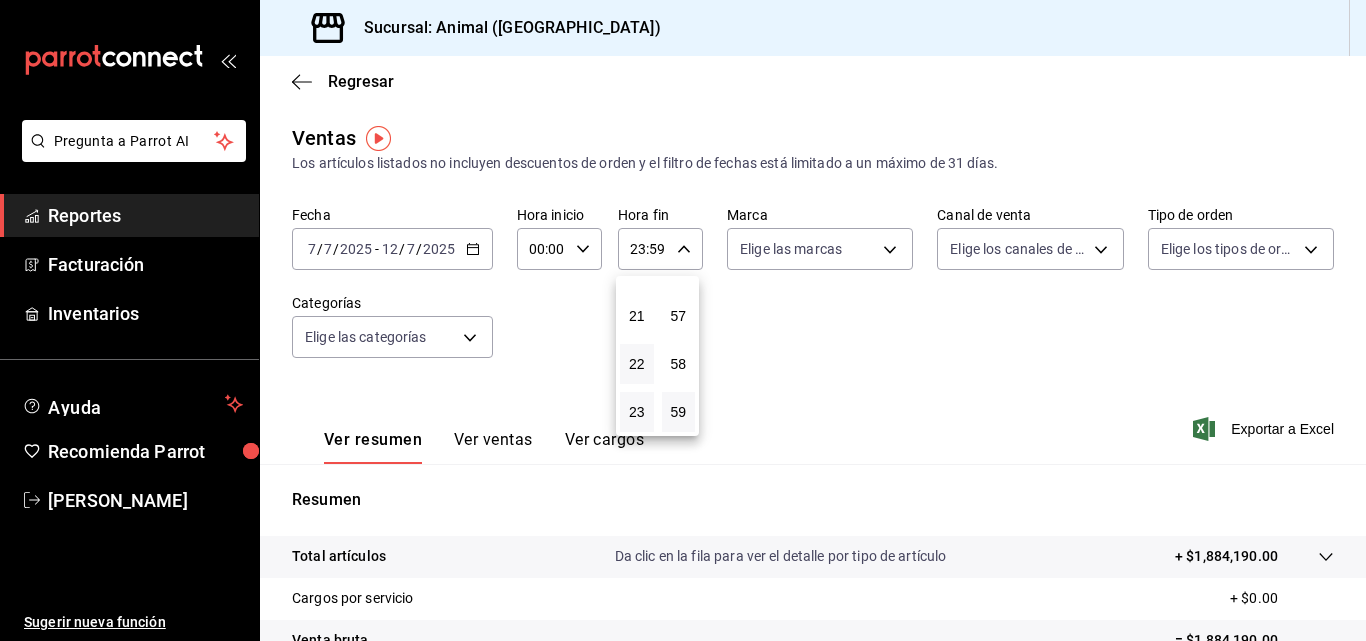 click on "22" at bounding box center [637, 364] 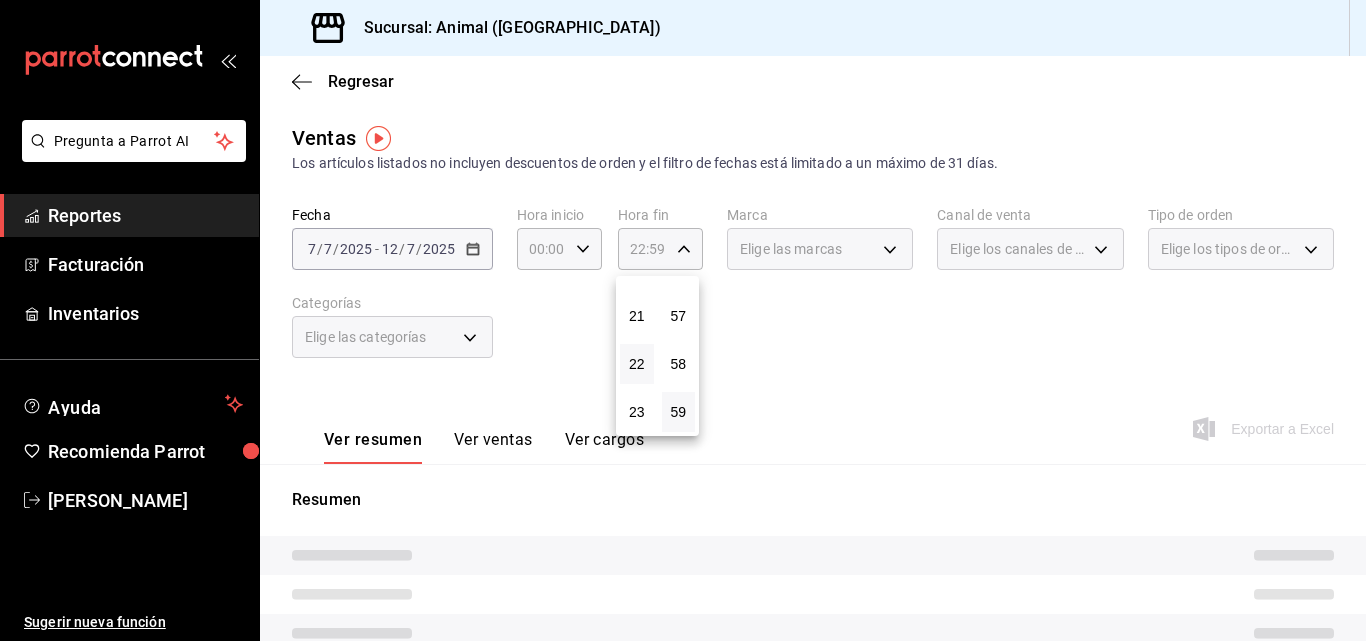 type 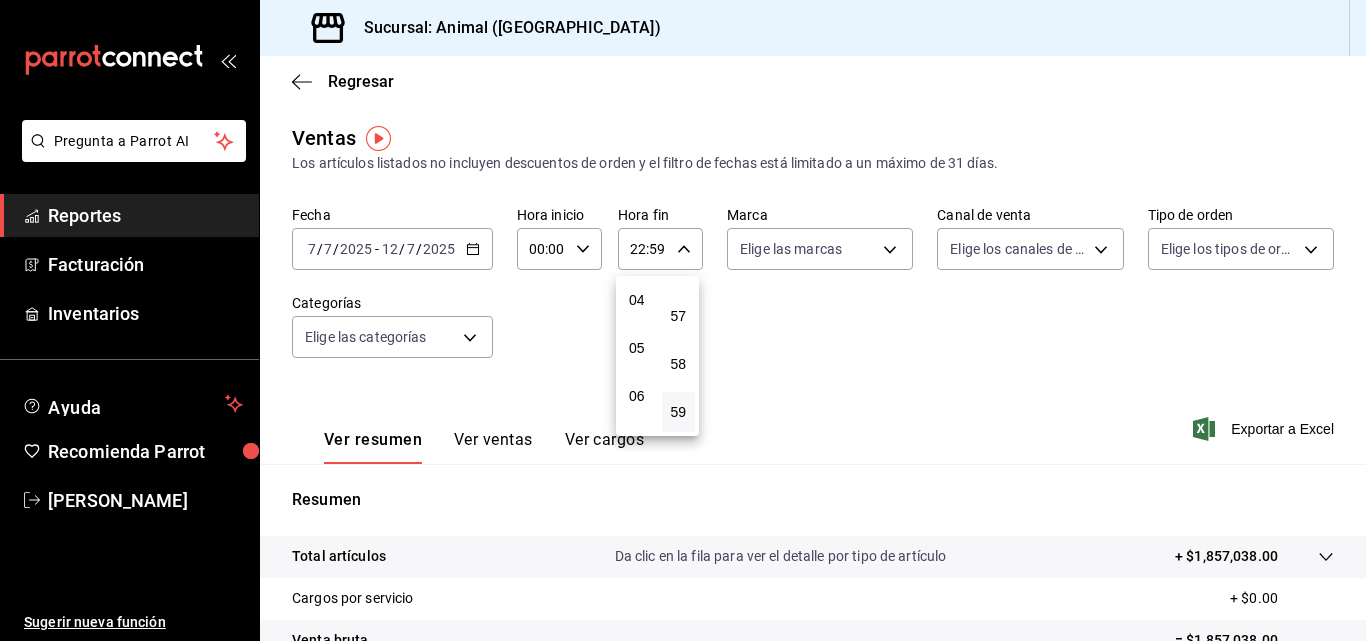 scroll, scrollTop: 152, scrollLeft: 0, axis: vertical 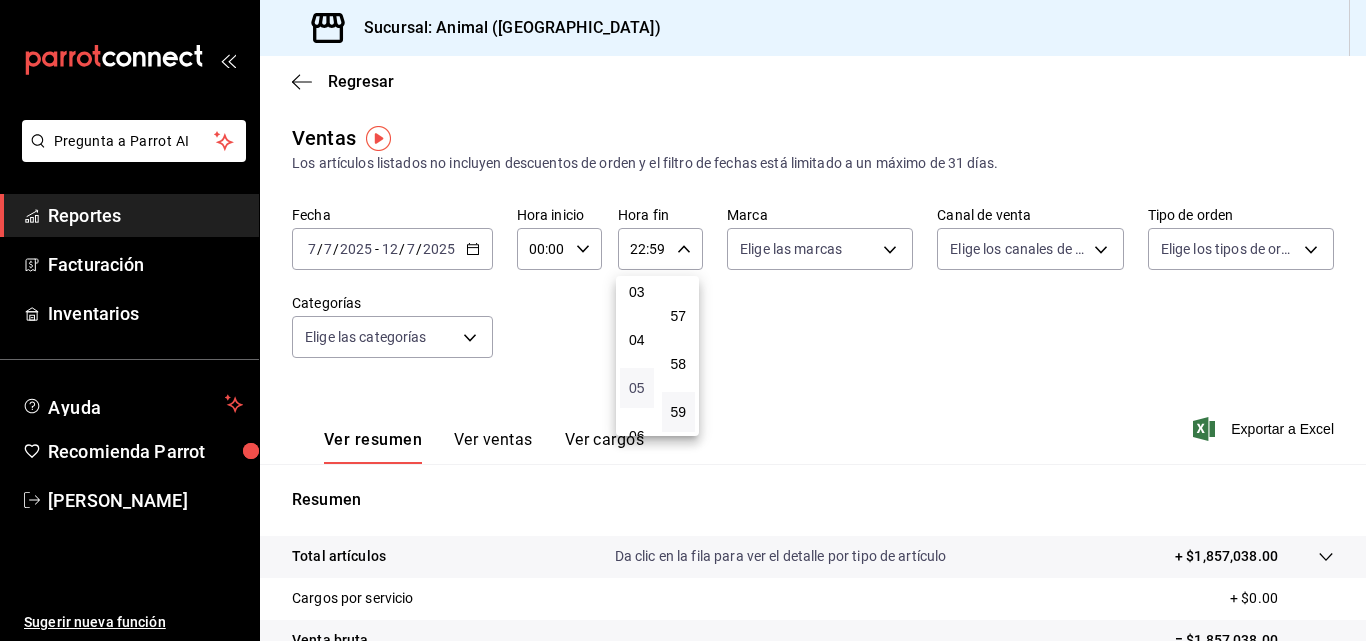 click on "05" at bounding box center [637, 388] 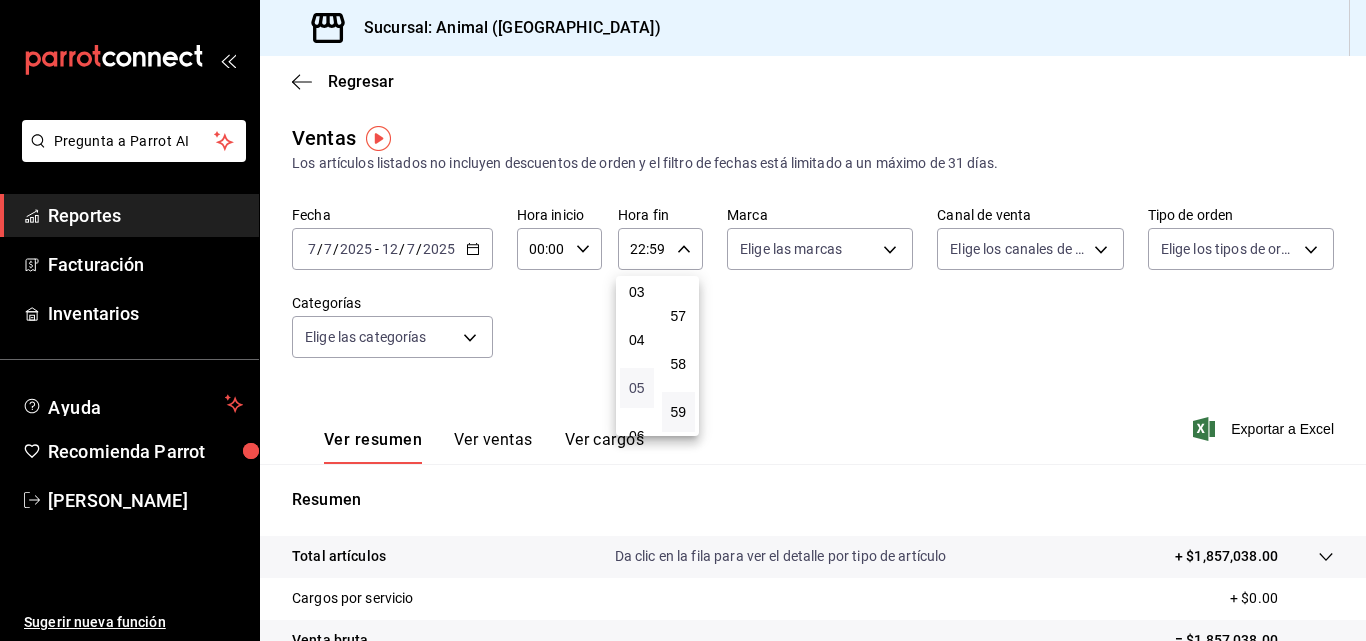 type on "05:59" 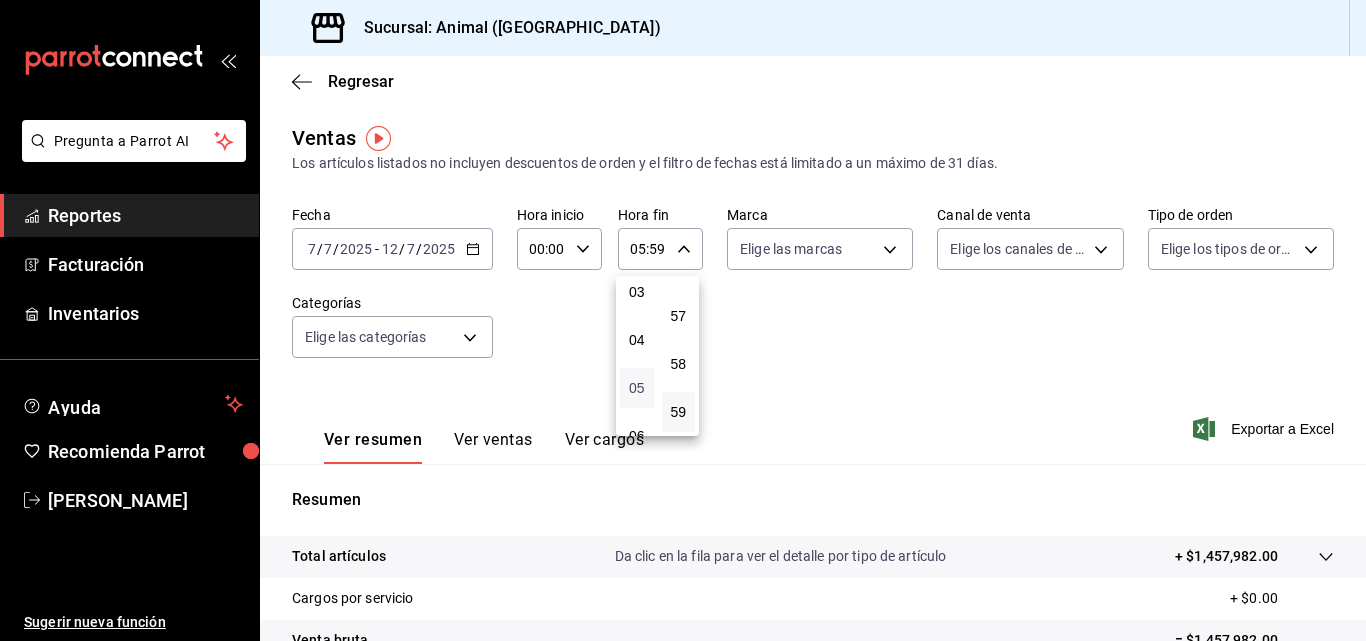 click on "05" at bounding box center [637, 388] 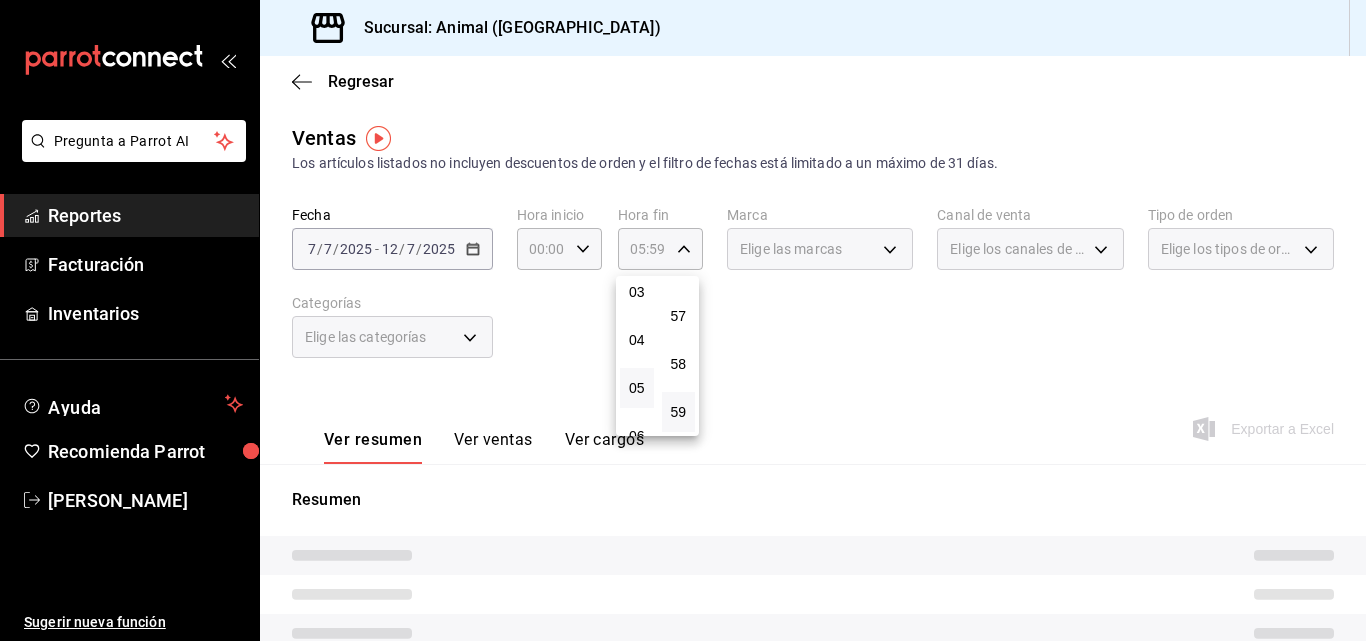 click at bounding box center [683, 320] 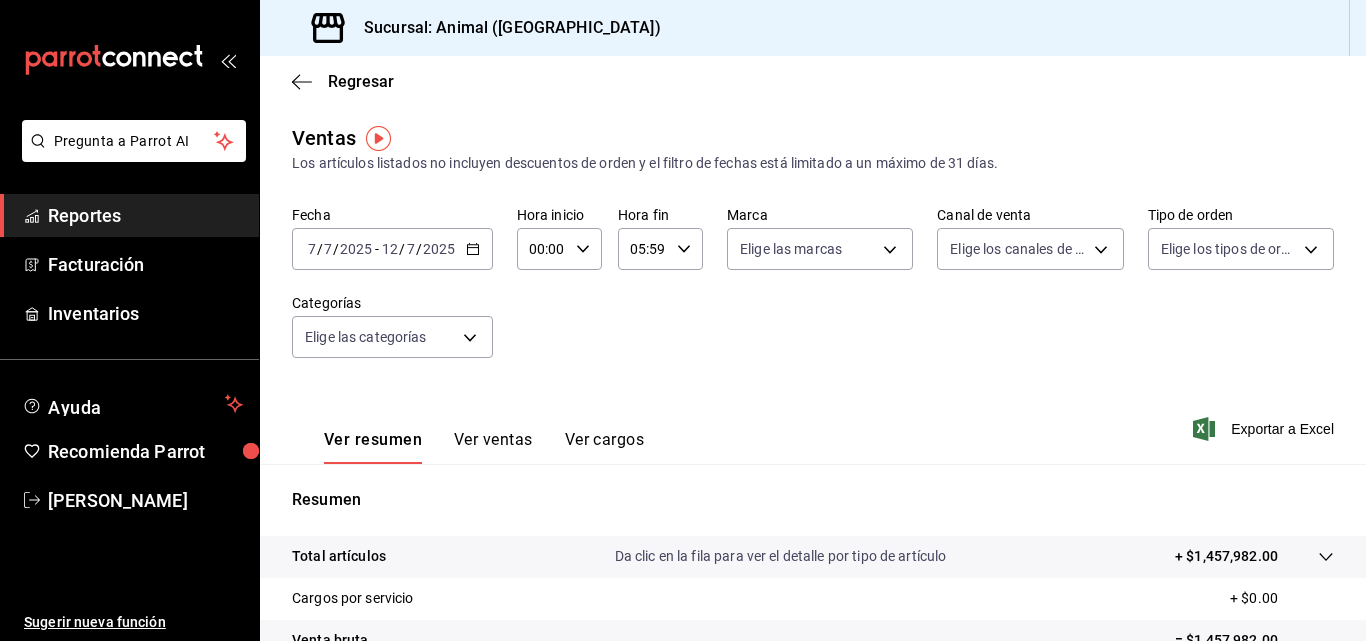 click 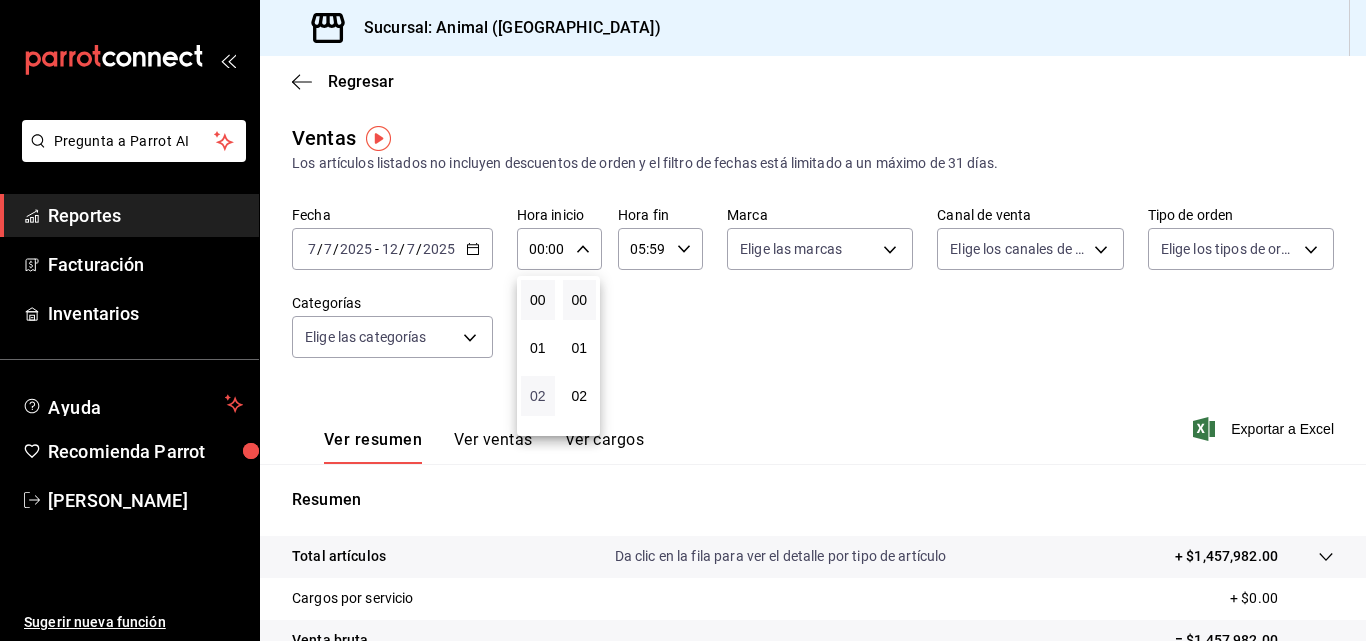 click on "02" at bounding box center [538, 396] 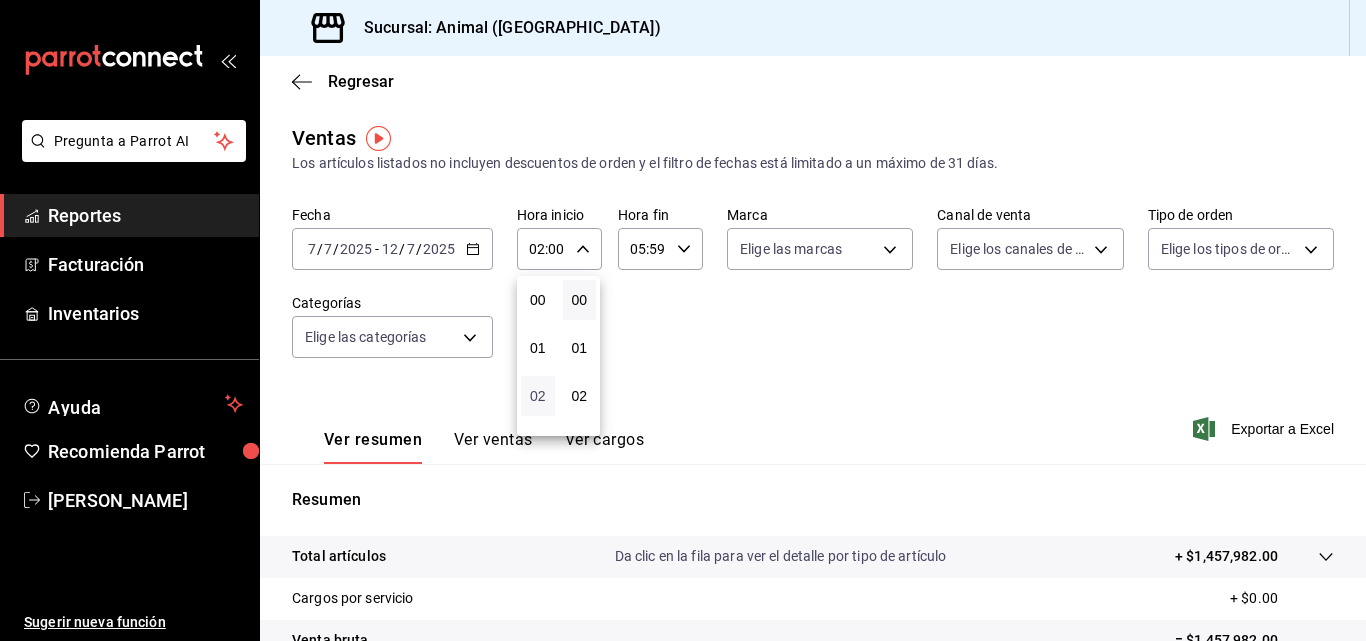 type 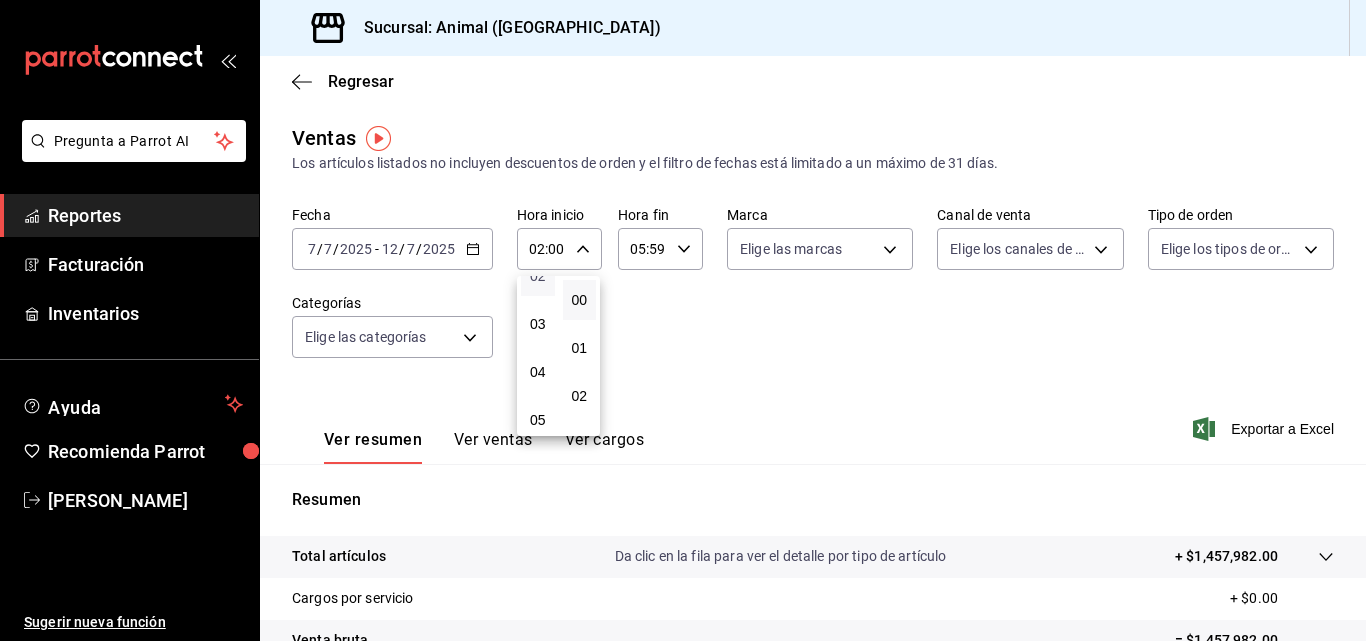 scroll, scrollTop: 160, scrollLeft: 0, axis: vertical 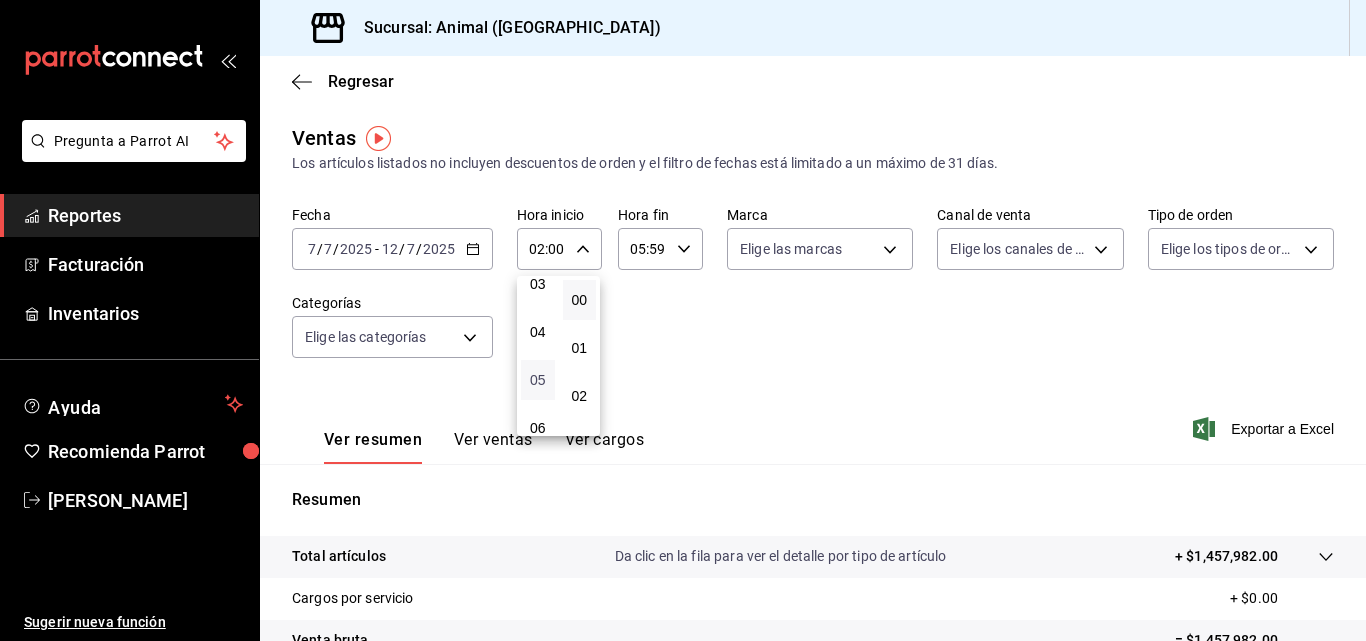 click on "05" at bounding box center (538, 380) 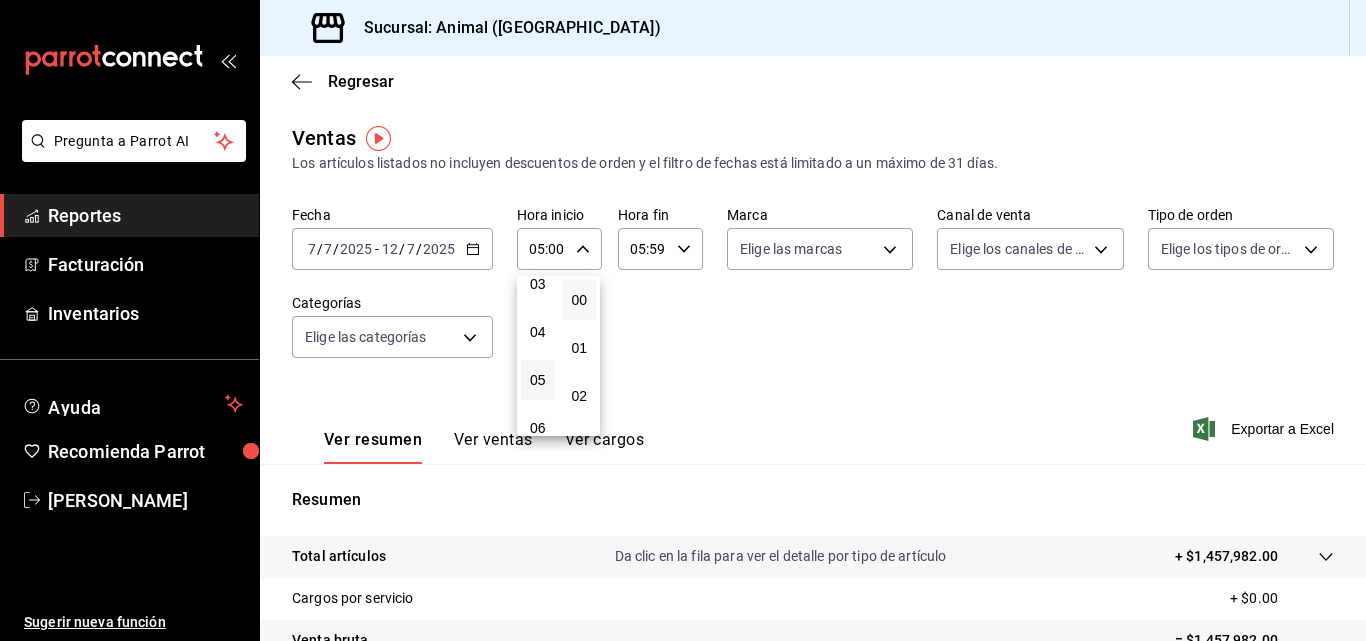 click at bounding box center (683, 320) 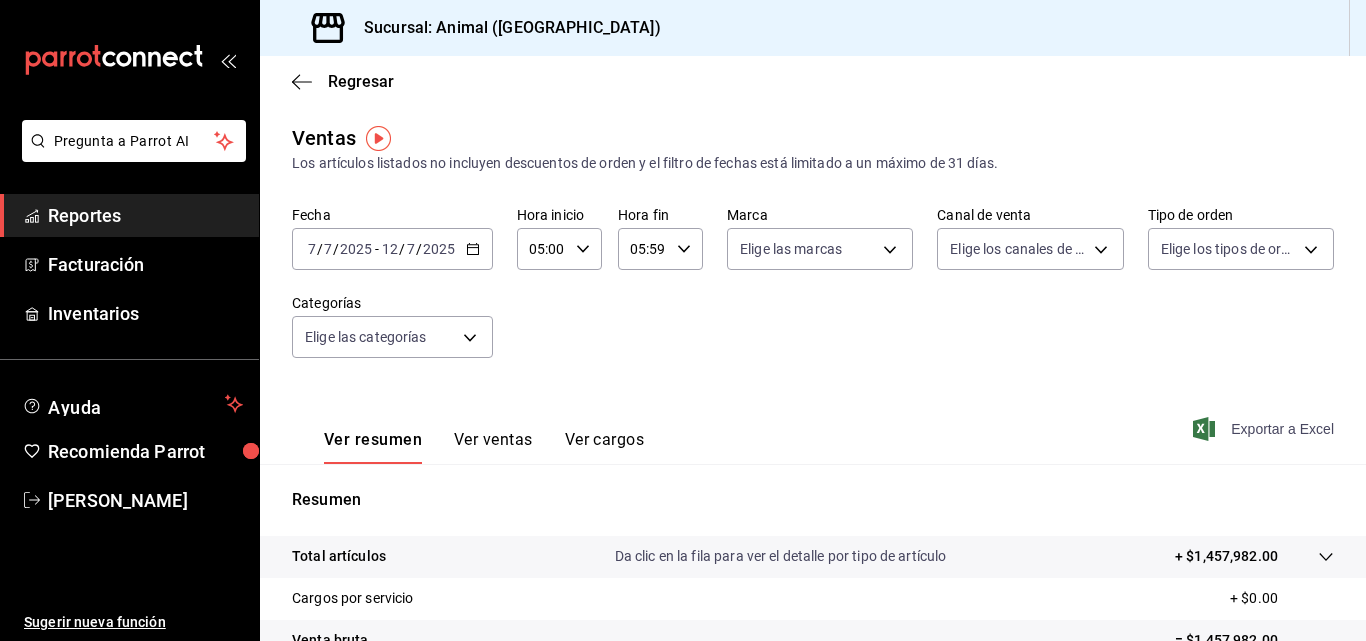 click 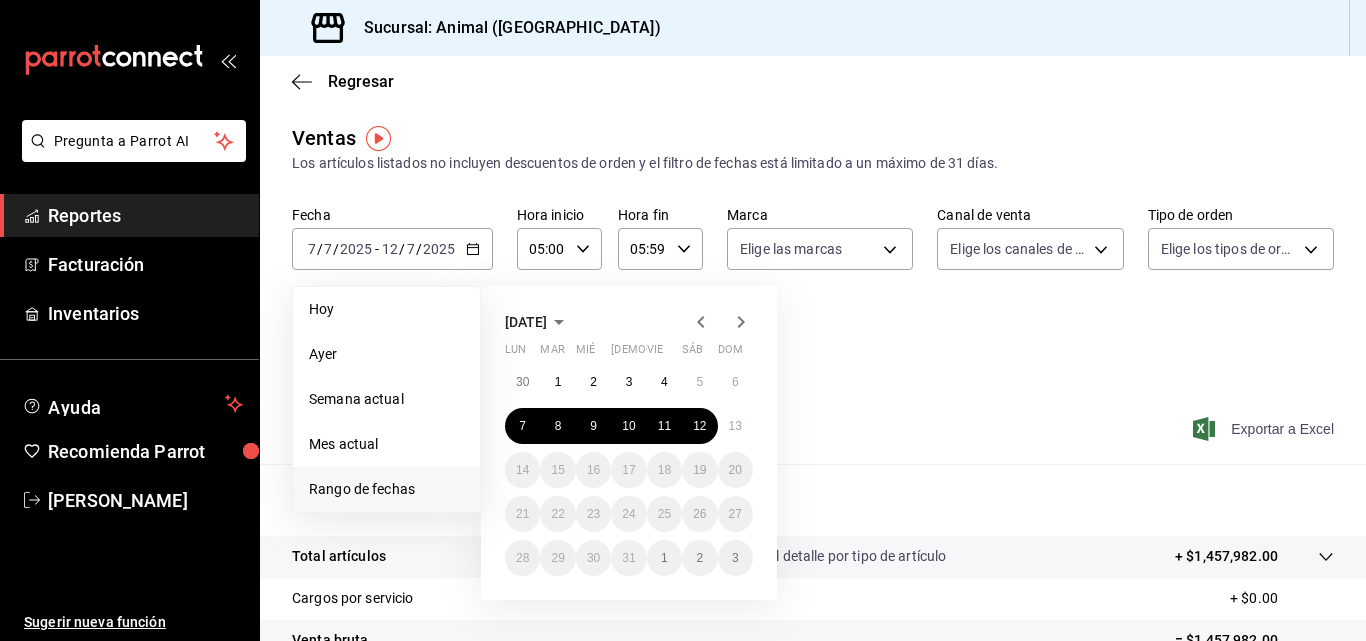 click on "Rango de fechas" at bounding box center [386, 489] 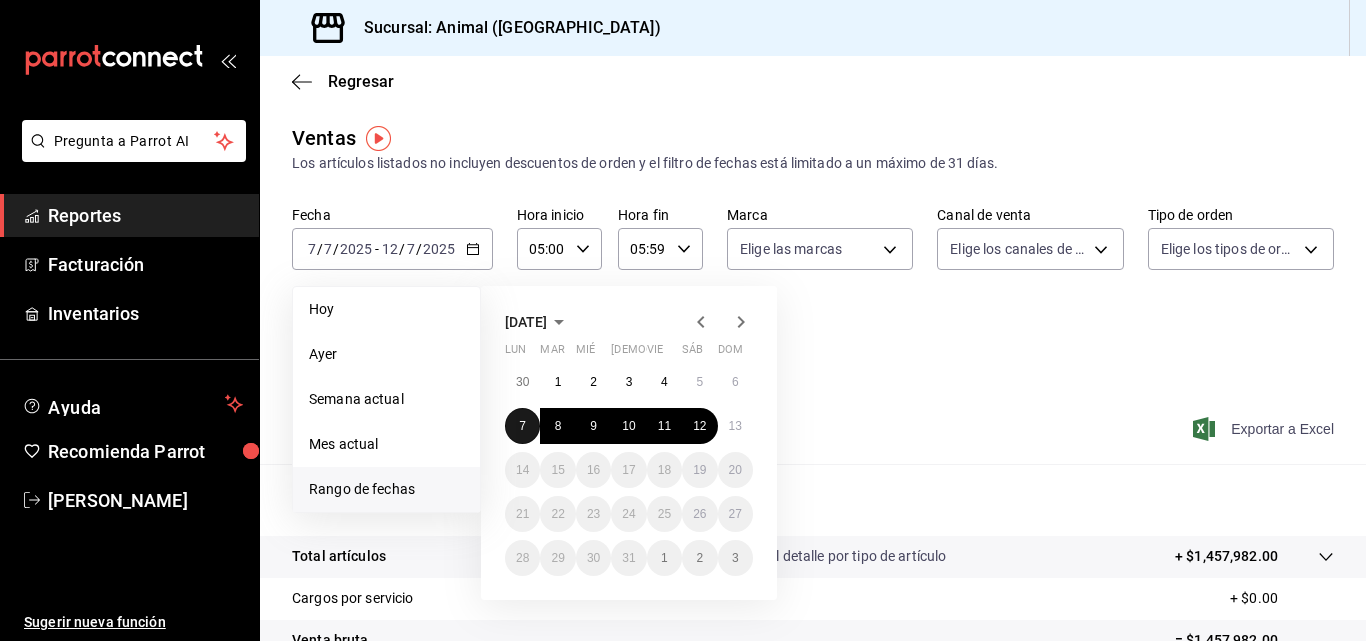 click on "7" at bounding box center (522, 426) 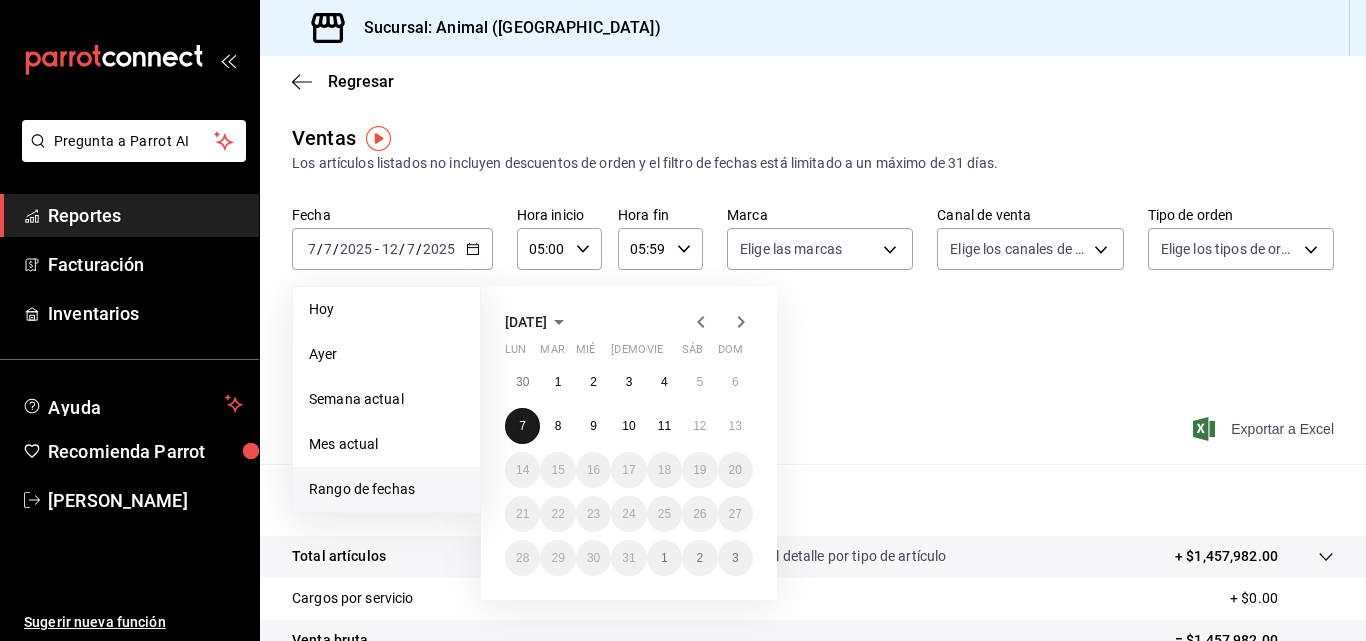click on "7" at bounding box center (522, 426) 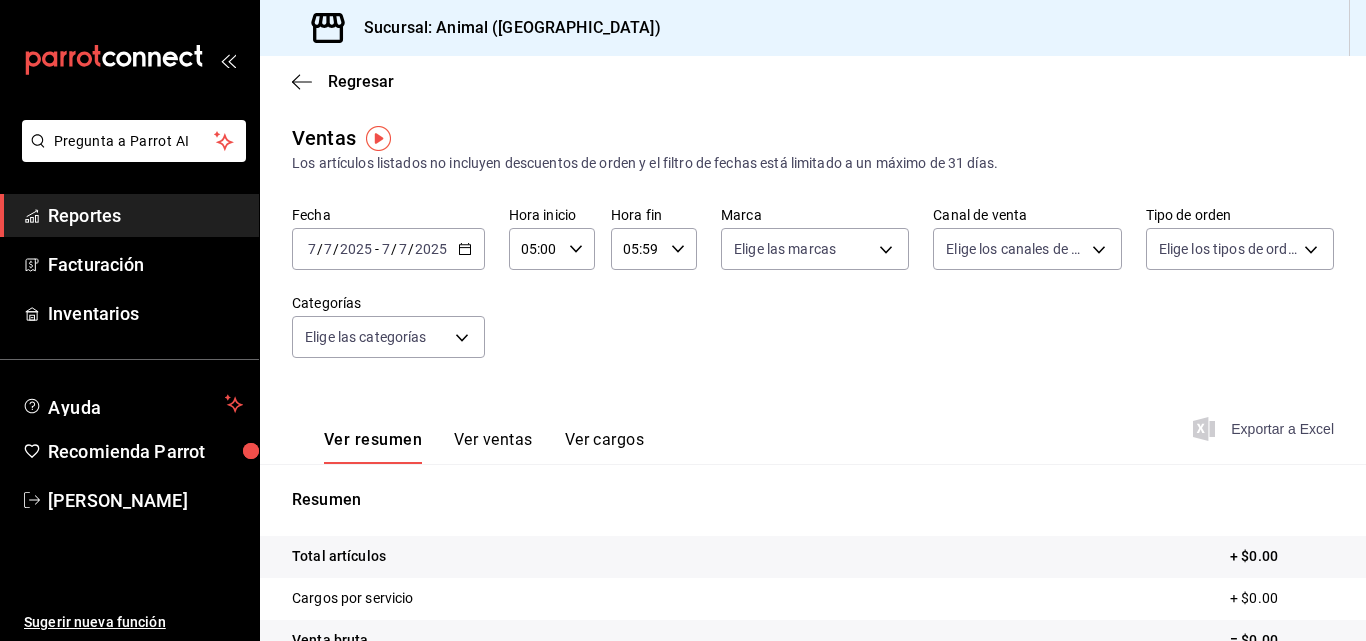 click on "[DATE] [DATE] - [DATE] [DATE]" at bounding box center [388, 249] 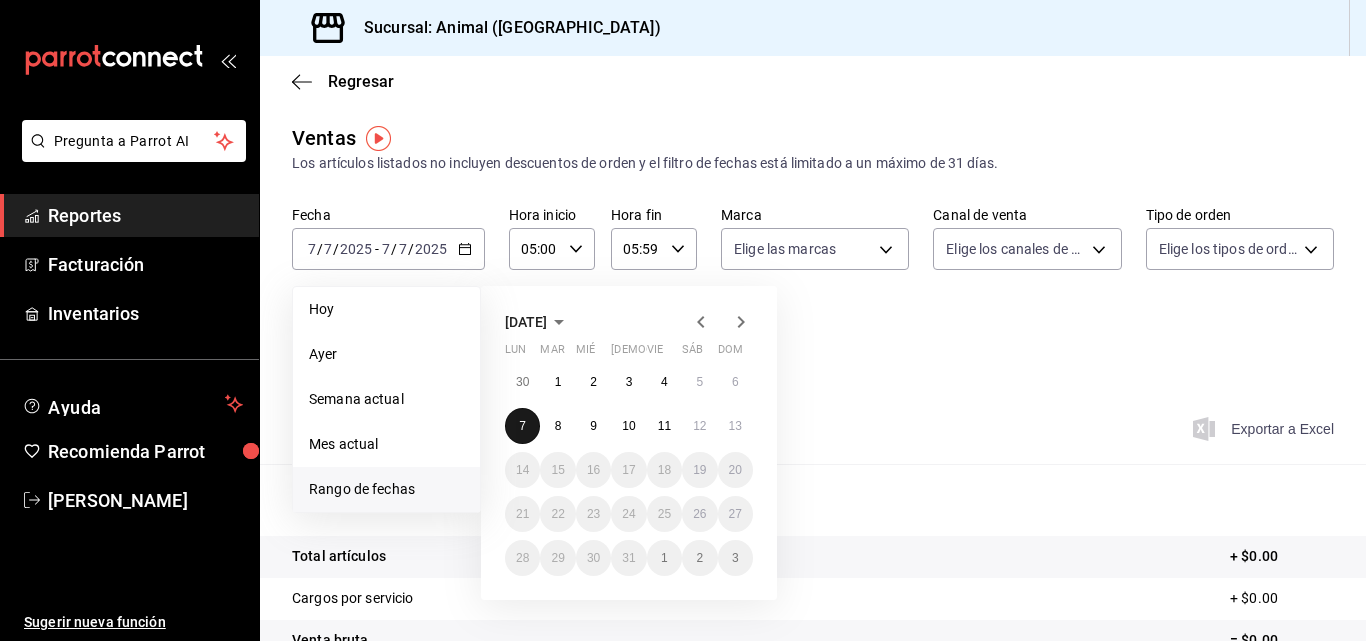 click on "7" at bounding box center (522, 426) 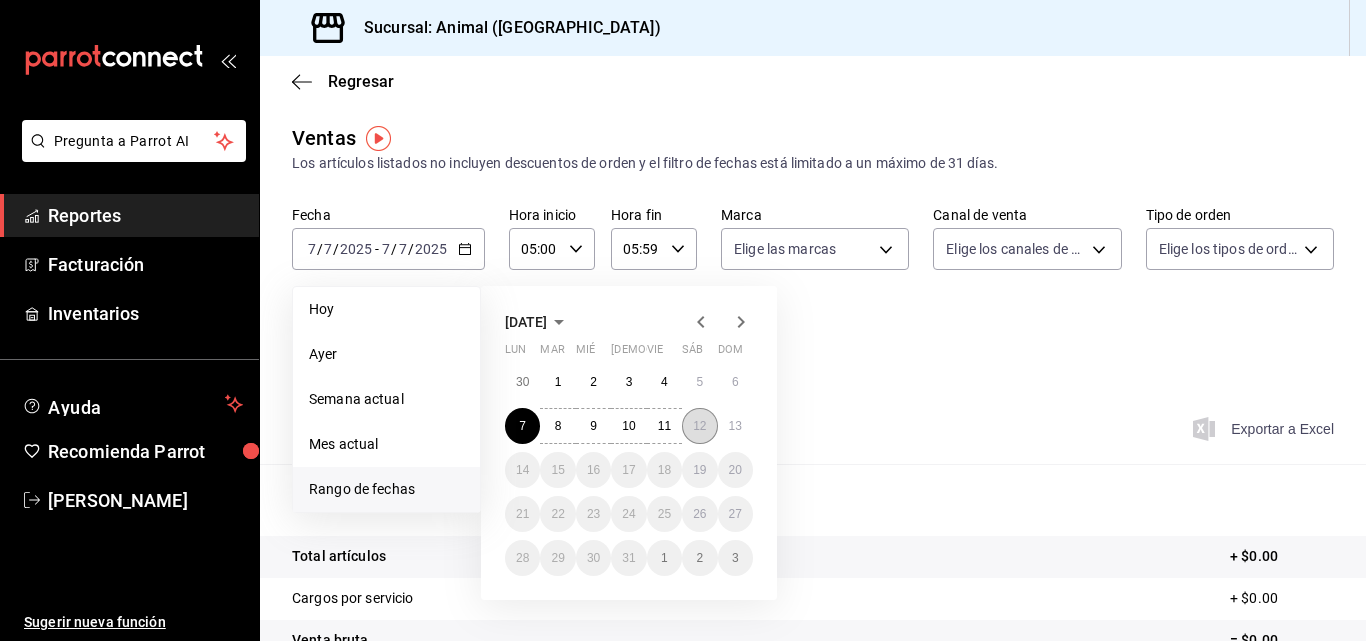 click on "12" at bounding box center (699, 426) 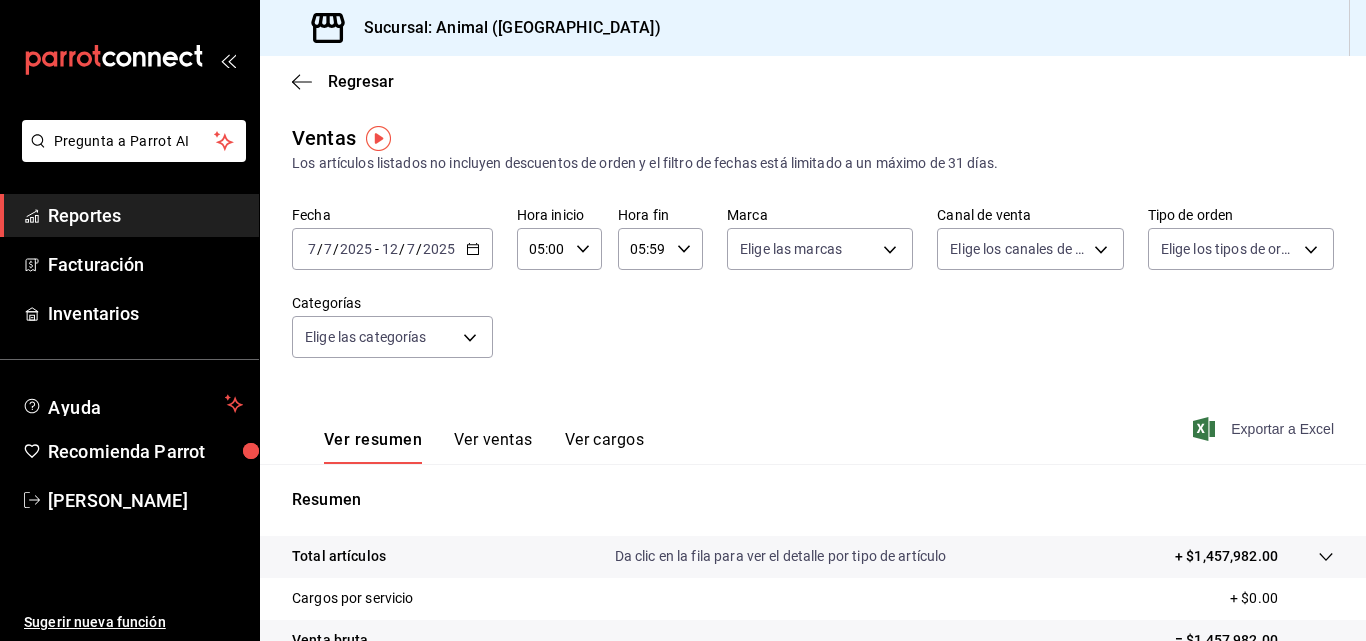 click on "2025-07-07 7 / 7 / 2025 - 2025-07-12 12 / 7 / 2025" at bounding box center (392, 249) 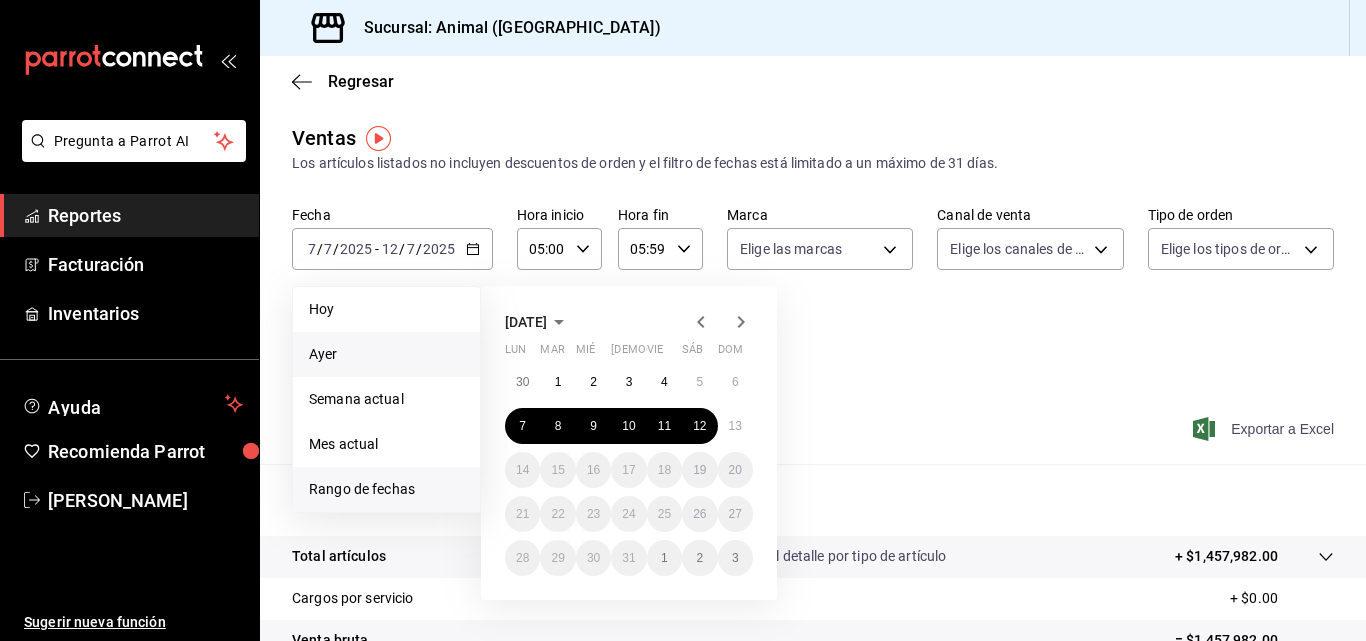 click on "Ayer" at bounding box center (386, 354) 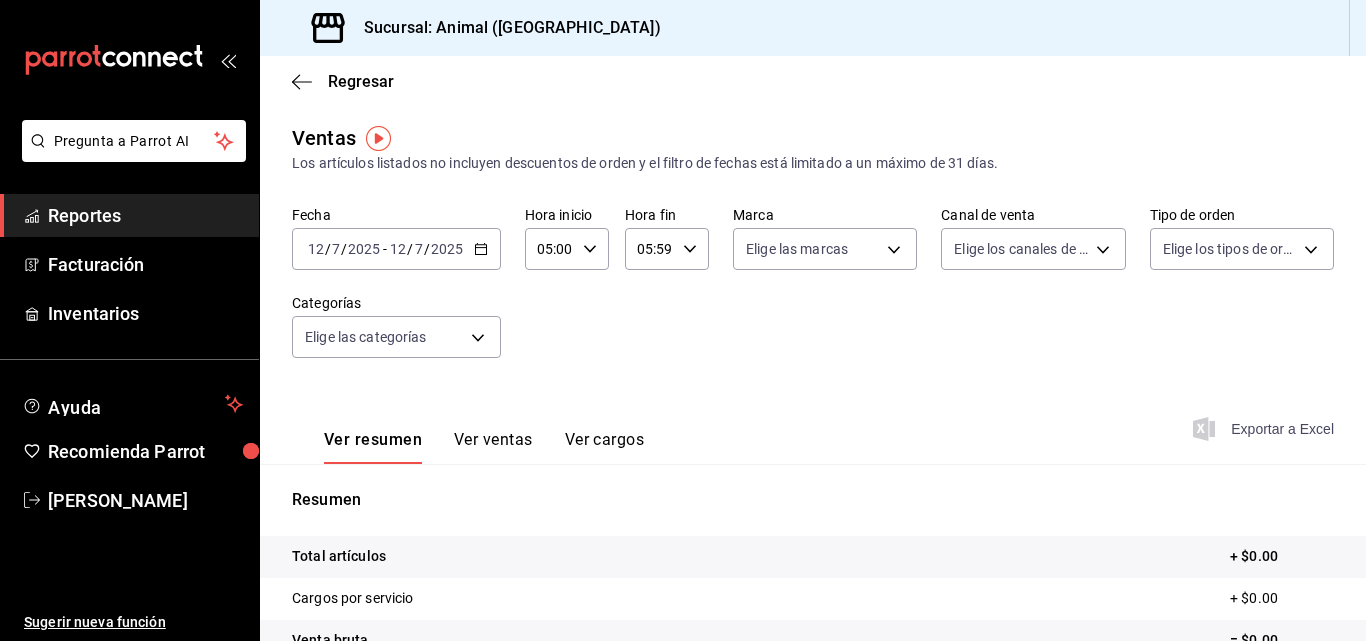 click 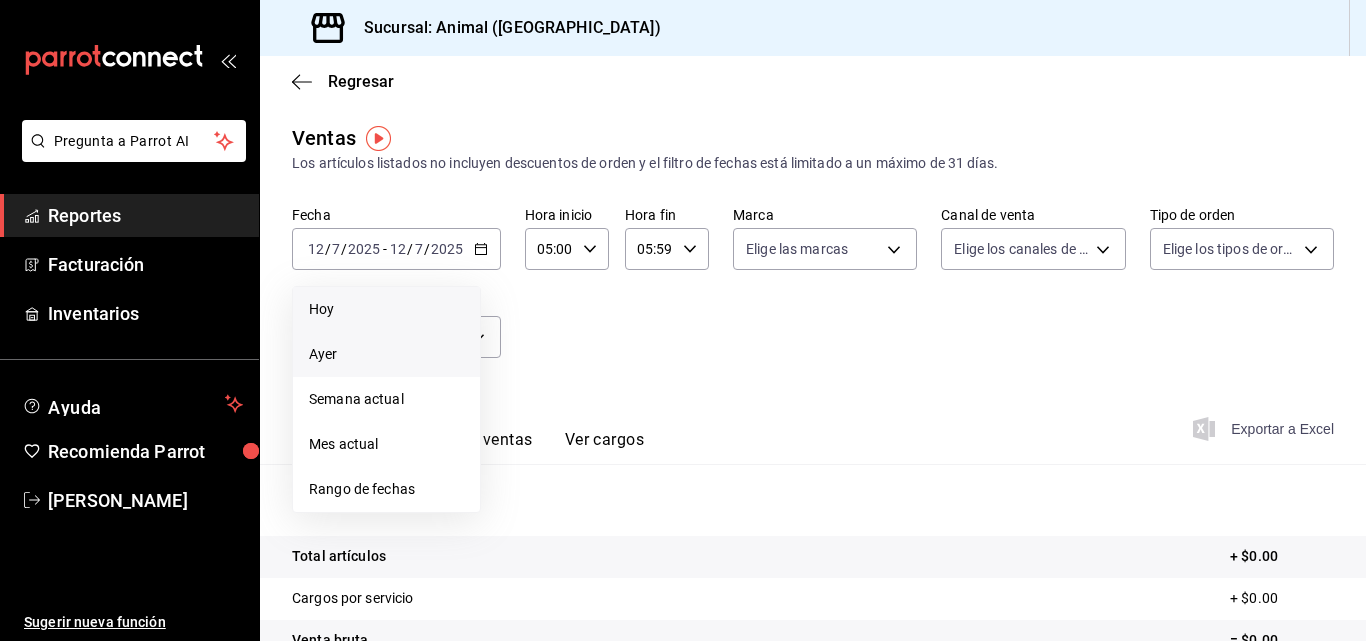click on "Hoy" at bounding box center (386, 309) 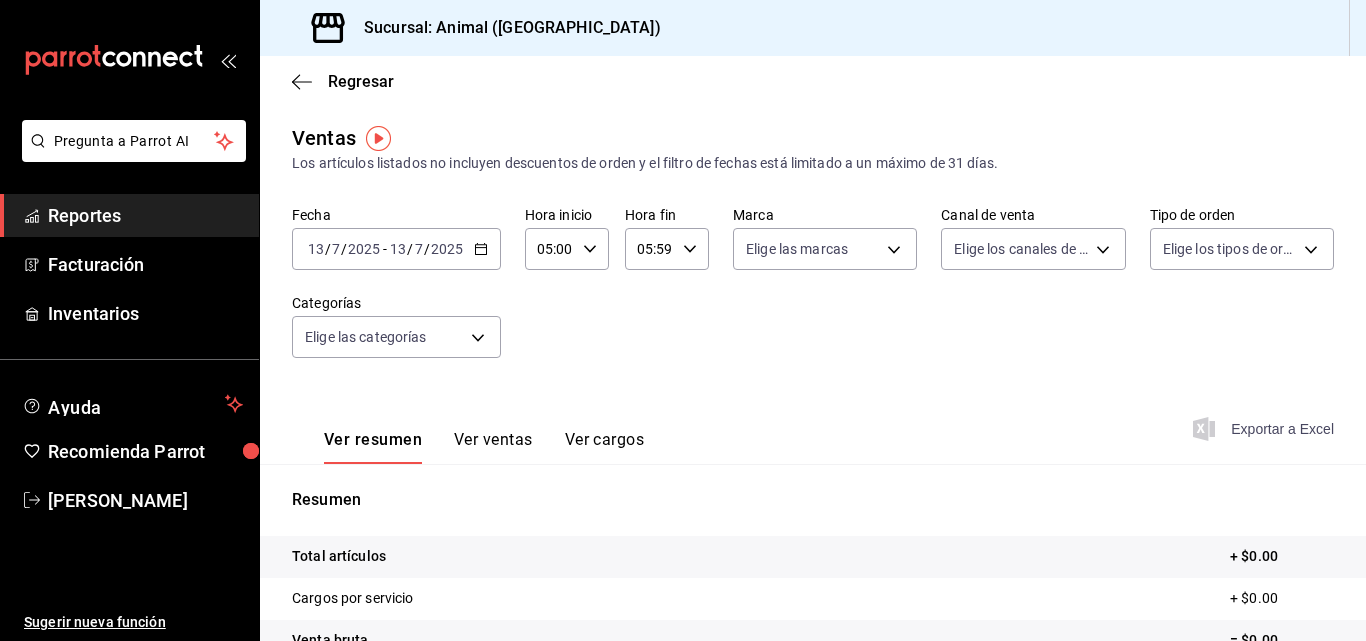 click on "2025-07-13 13 / 7 / 2025 - 2025-07-13 13 / 7 / 2025" at bounding box center (396, 249) 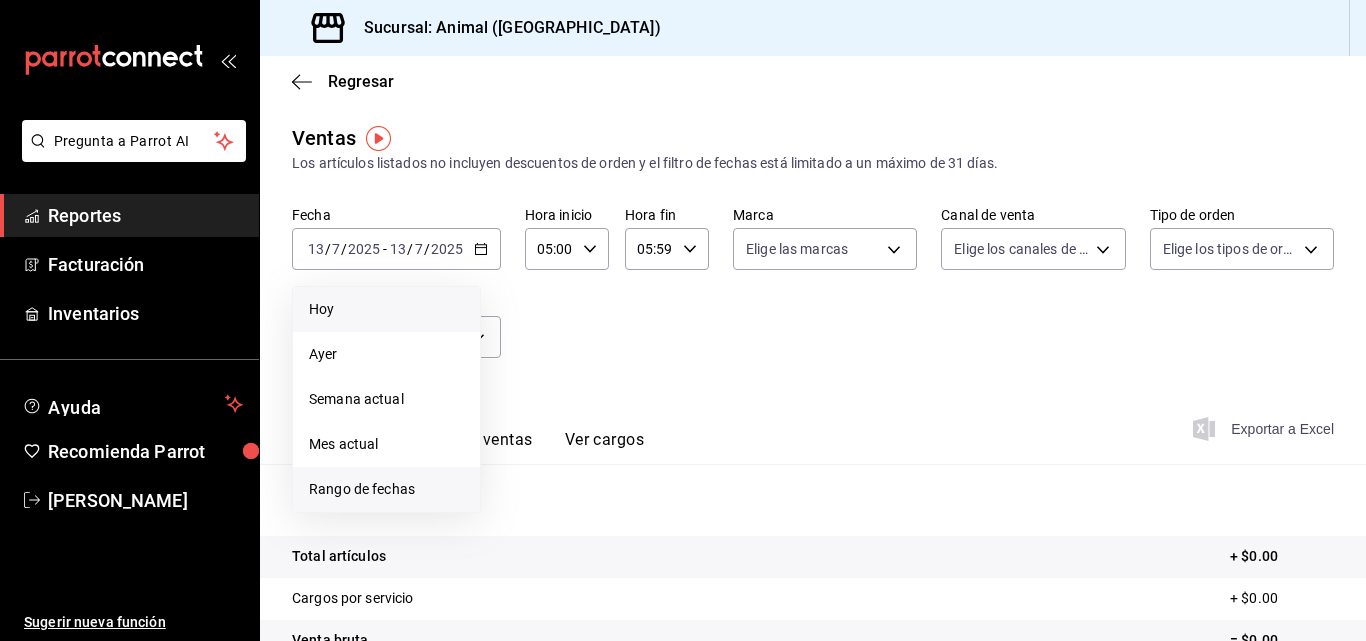 click on "Rango de fechas" at bounding box center (386, 489) 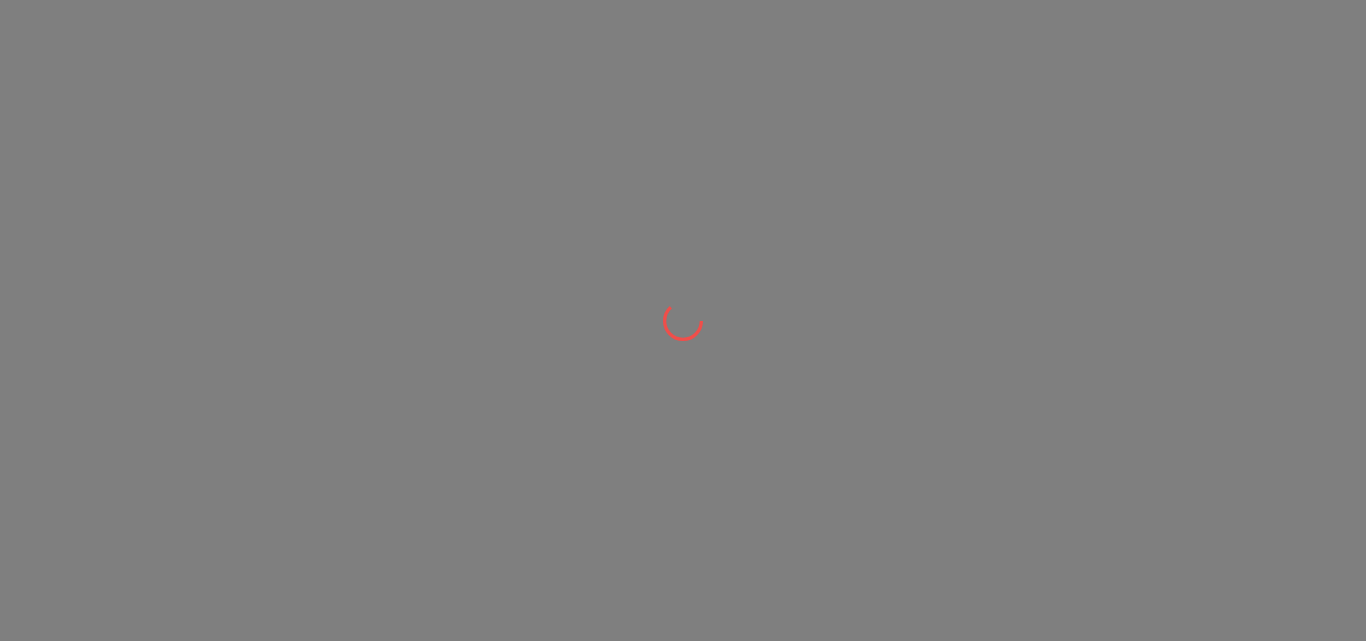 scroll, scrollTop: 0, scrollLeft: 0, axis: both 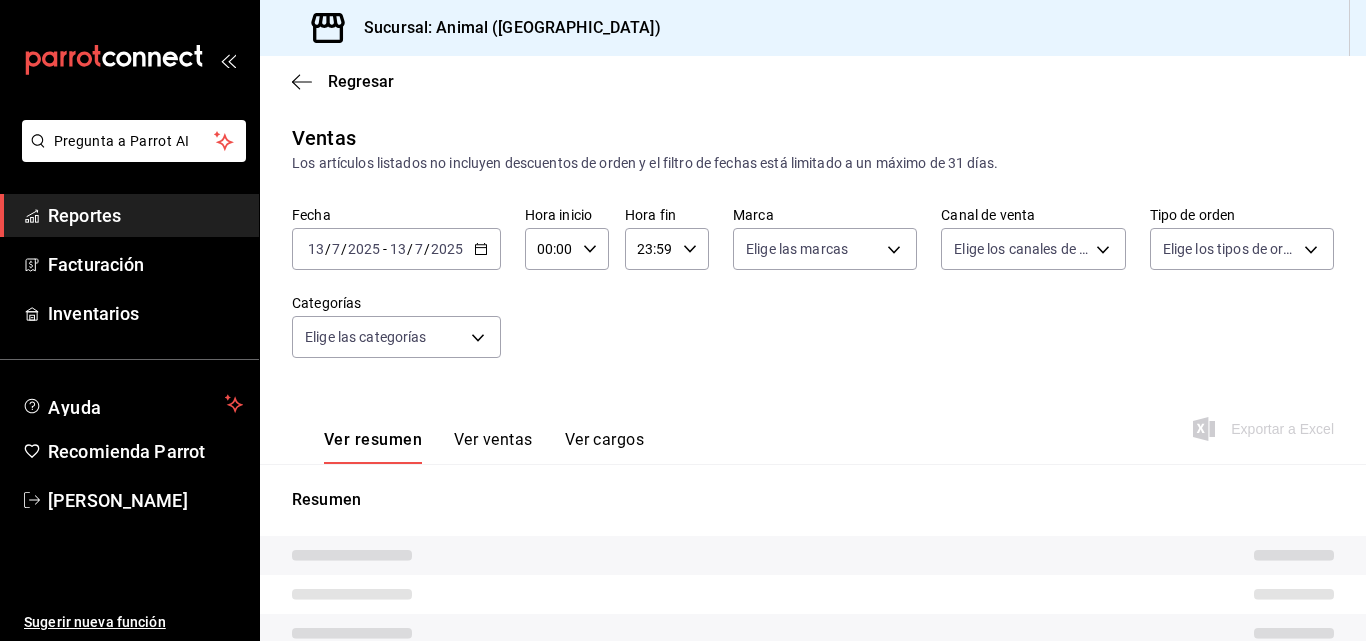 type on "05:00" 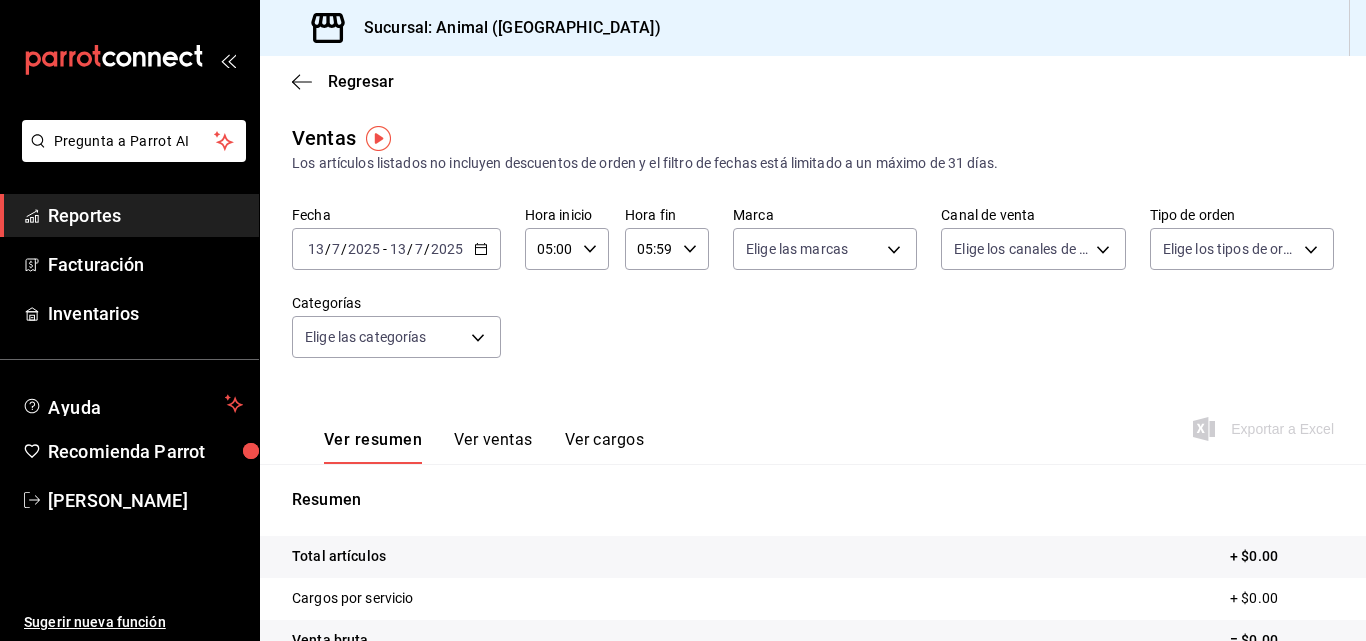 click 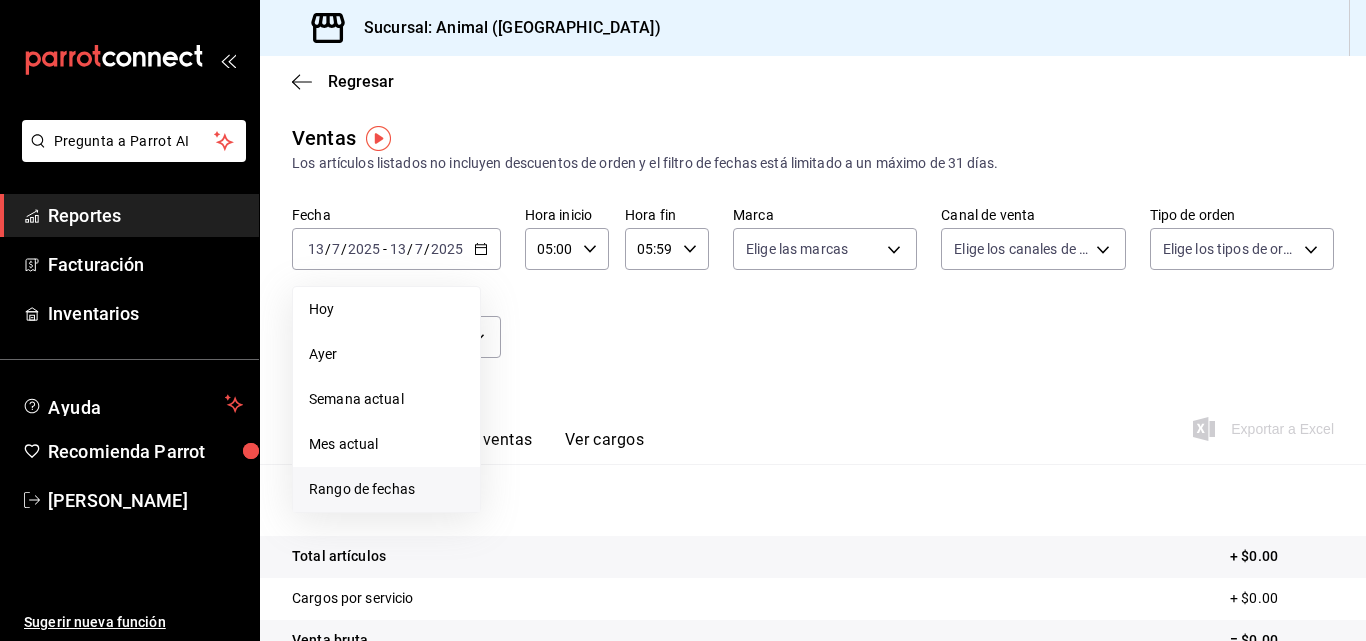 click on "Rango de fechas" at bounding box center (386, 489) 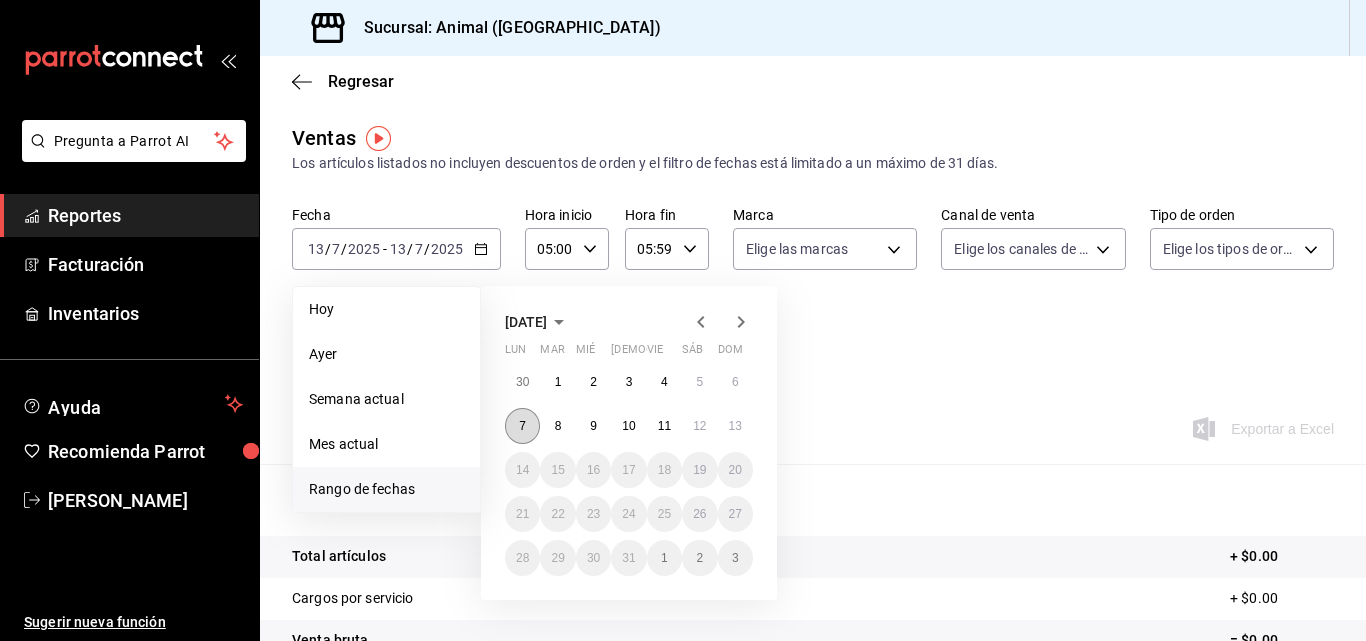 click on "7" at bounding box center (522, 426) 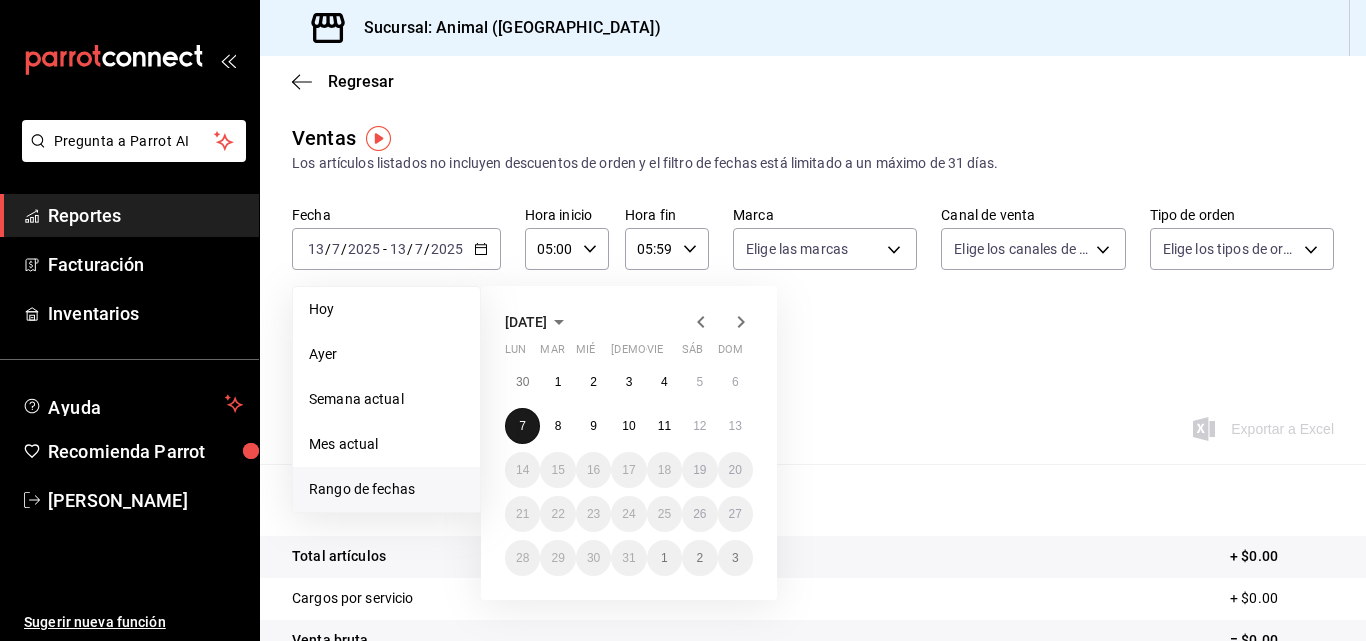 click on "7" at bounding box center (522, 426) 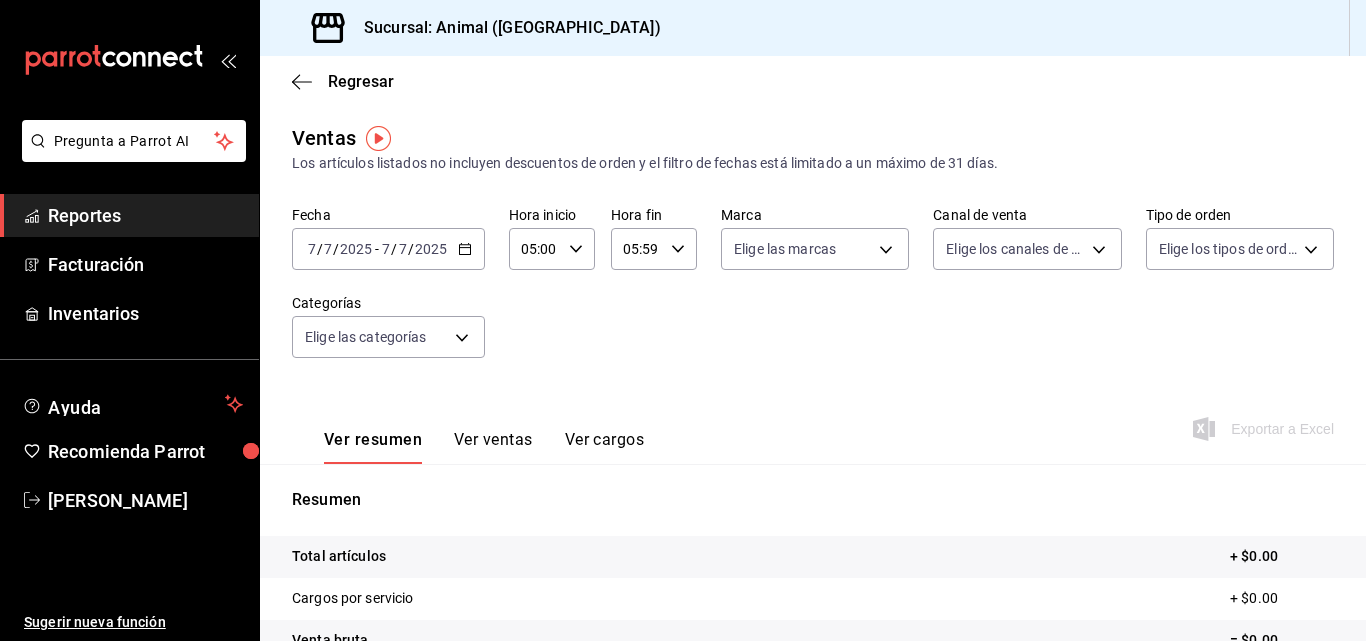 click 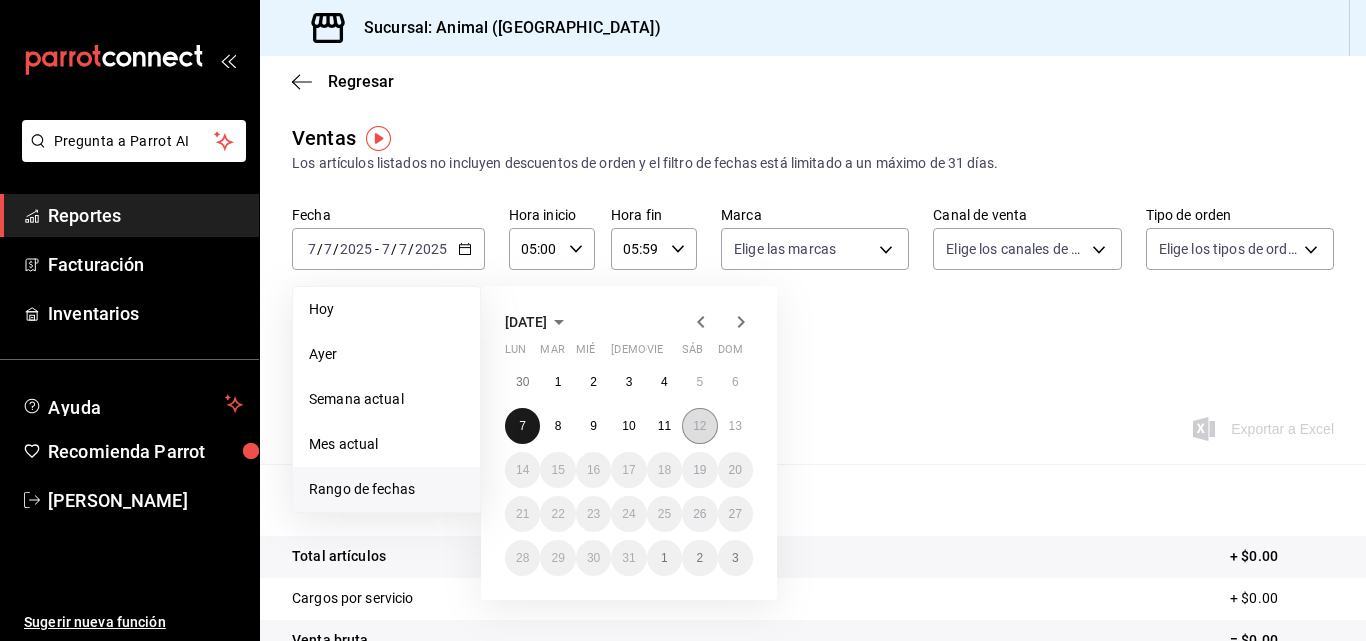 drag, startPoint x: 533, startPoint y: 422, endPoint x: 703, endPoint y: 431, distance: 170.23807 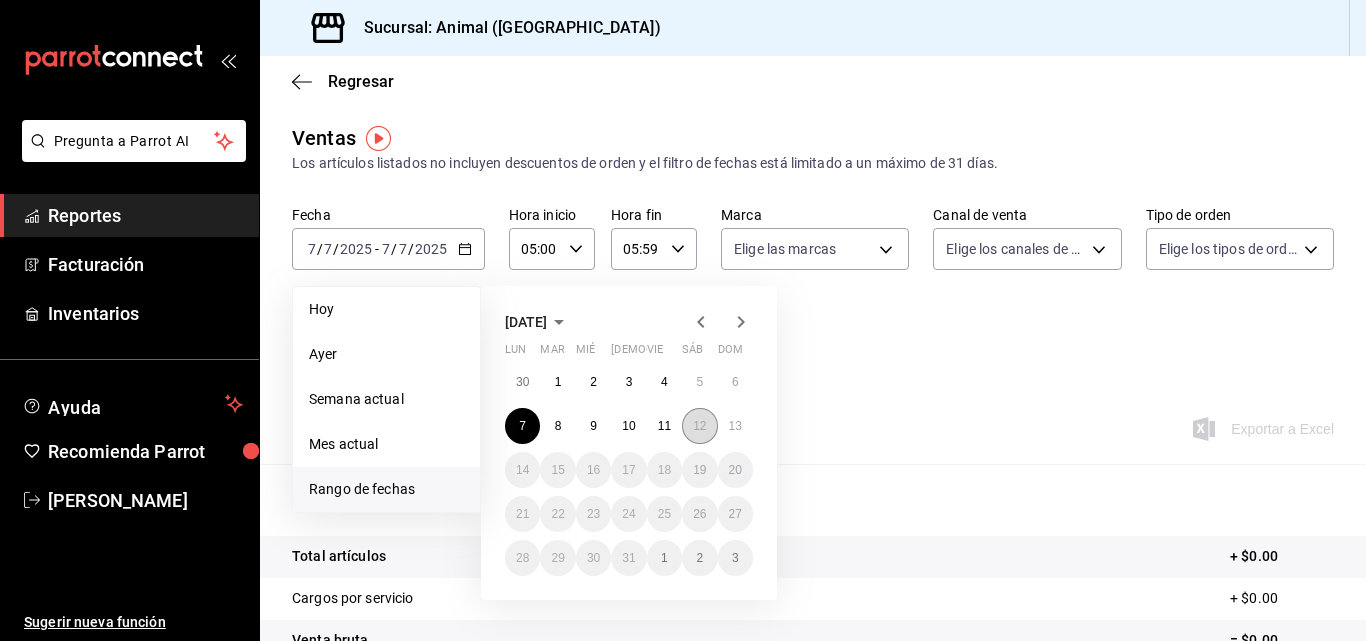 click on "12" at bounding box center (699, 426) 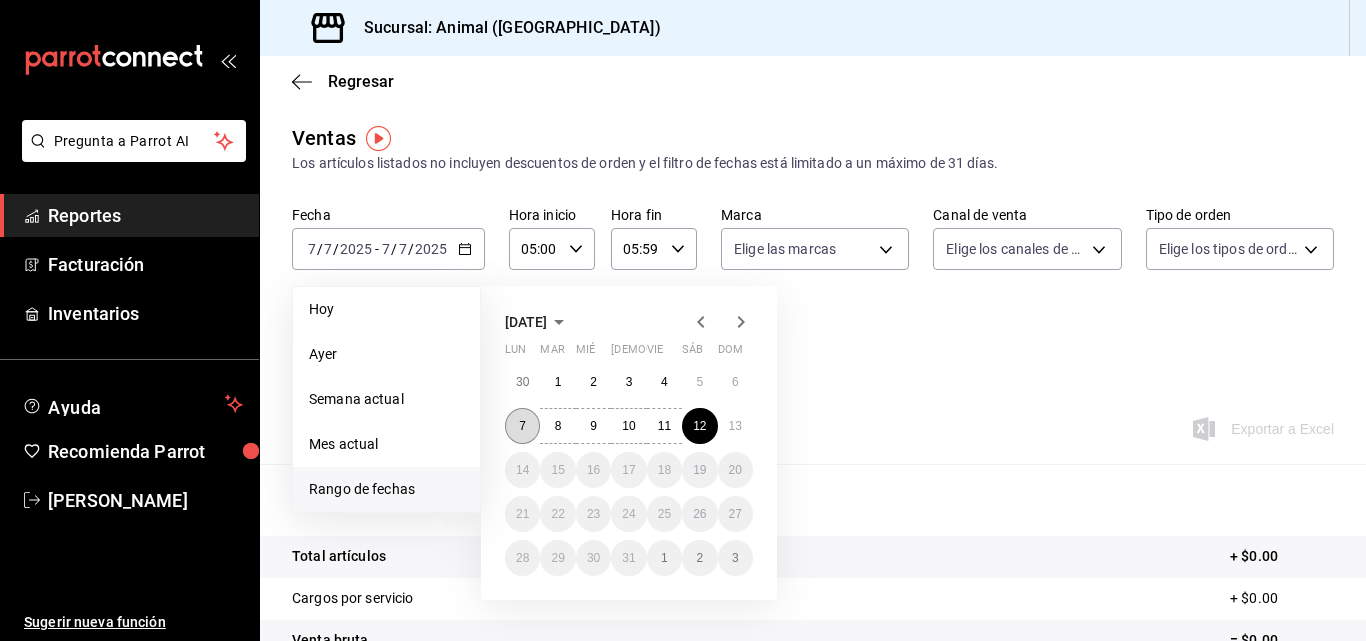 click on "7" at bounding box center (522, 426) 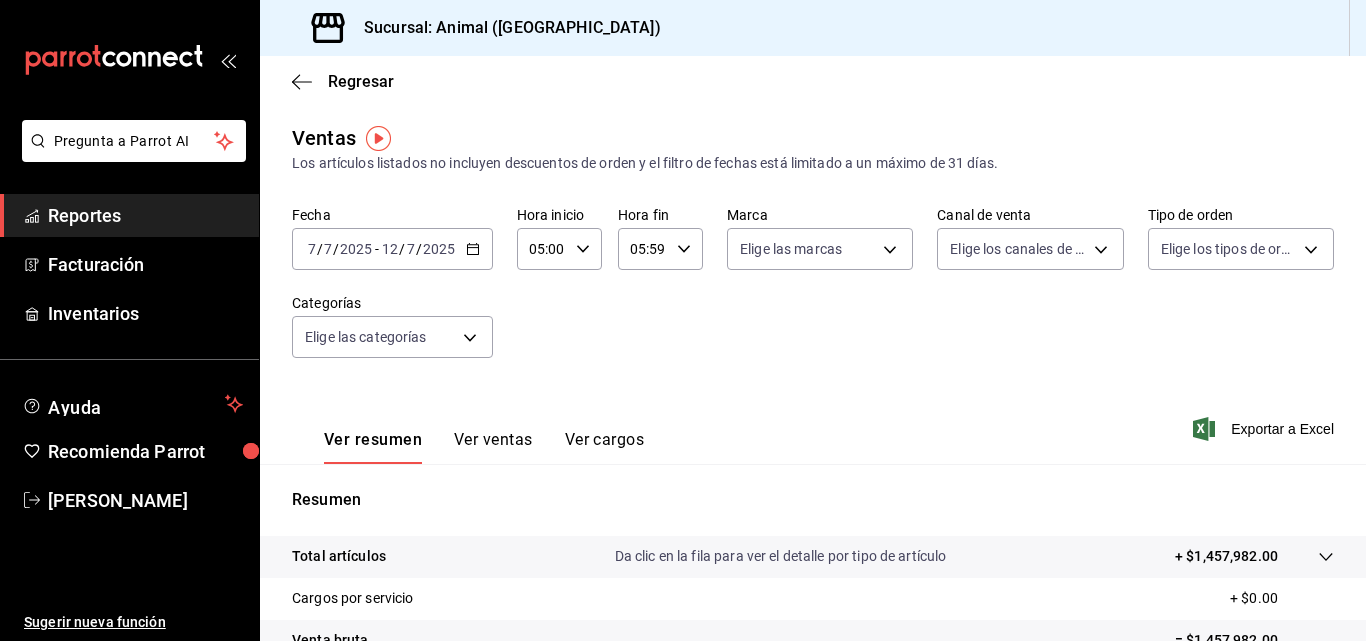 click on "Fecha [DATE] [DATE] - [DATE] [DATE] Hora inicio 05:00 Hora inicio Hora fin 05:59 Hora fin Marca Elige las marcas Canal de venta Elige los canales de venta Tipo de orden Elige los tipos de orden Categorías Elige las categorías" at bounding box center [813, 294] 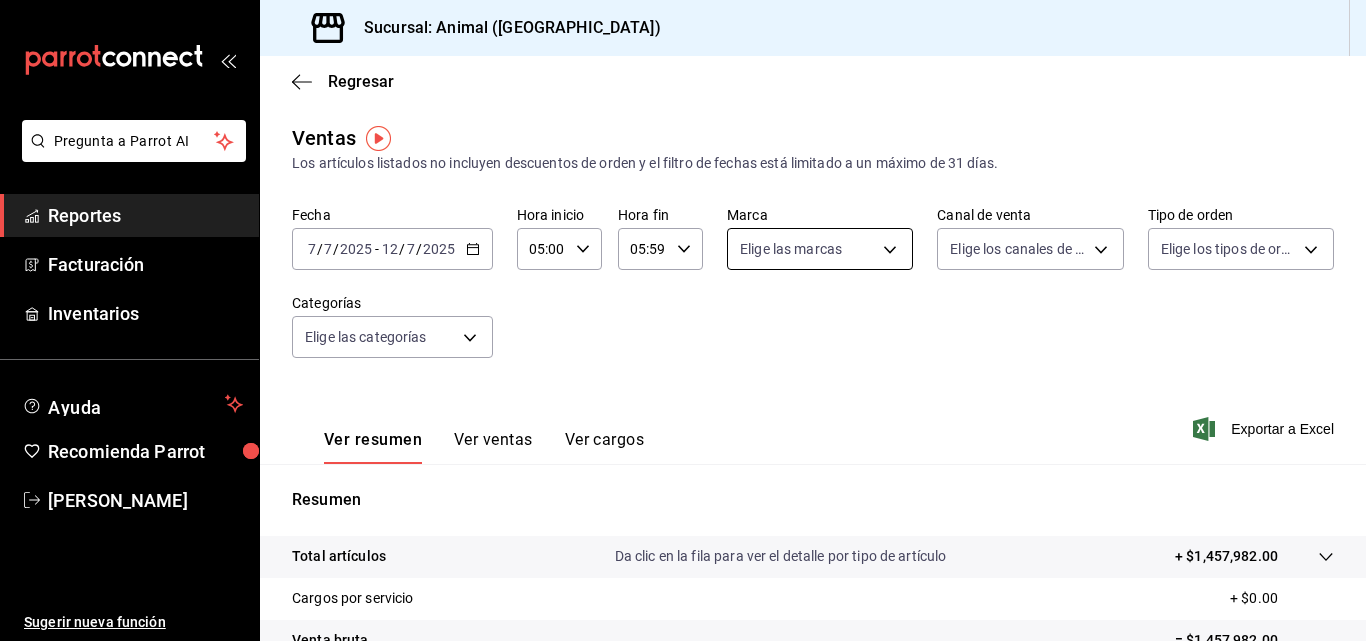 click on "Pregunta a Parrot AI Reportes   Facturación   Inventarios   Ayuda Recomienda Parrot   [PERSON_NAME] nueva función   Sucursal: Animal (Tijuana) Regresar Ventas Los artículos listados no incluyen descuentos de orden y el filtro de fechas está limitado a un máximo de 31 días. Fecha [DATE] [DATE] - [DATE] [DATE] Hora inicio 05:00 Hora inicio Hora fin 05:59 Hora fin Marca Elige las marcas Canal de venta Elige los canales de venta Tipo de orden Elige los tipos de orden Categorías Elige las categorías Ver resumen Ver ventas Ver cargos Exportar a Excel Resumen Total artículos Da clic en la fila para ver el detalle por tipo de artículo + $1,457,982.00 Cargos por servicio + $0.00 Venta bruta = $1,457,982.00 Descuentos totales - $11,861.20 Certificados de regalo - $11,469.00 Venta total = $1,434,651.80 Impuestos - $106,270.50 Venta neta = $1,328,381.30 Pregunta a Parrot AI Reportes   Facturación   Inventarios   Ayuda Recomienda Parrot   [PERSON_NAME]" at bounding box center [683, 320] 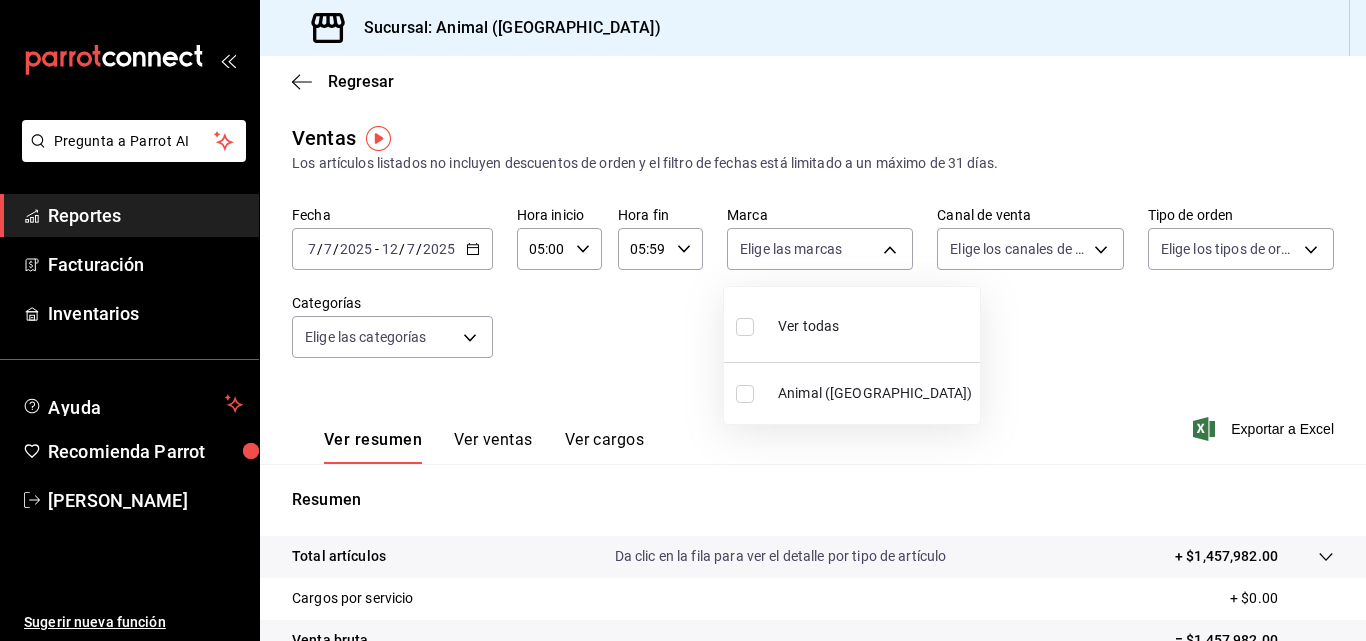 click at bounding box center (745, 394) 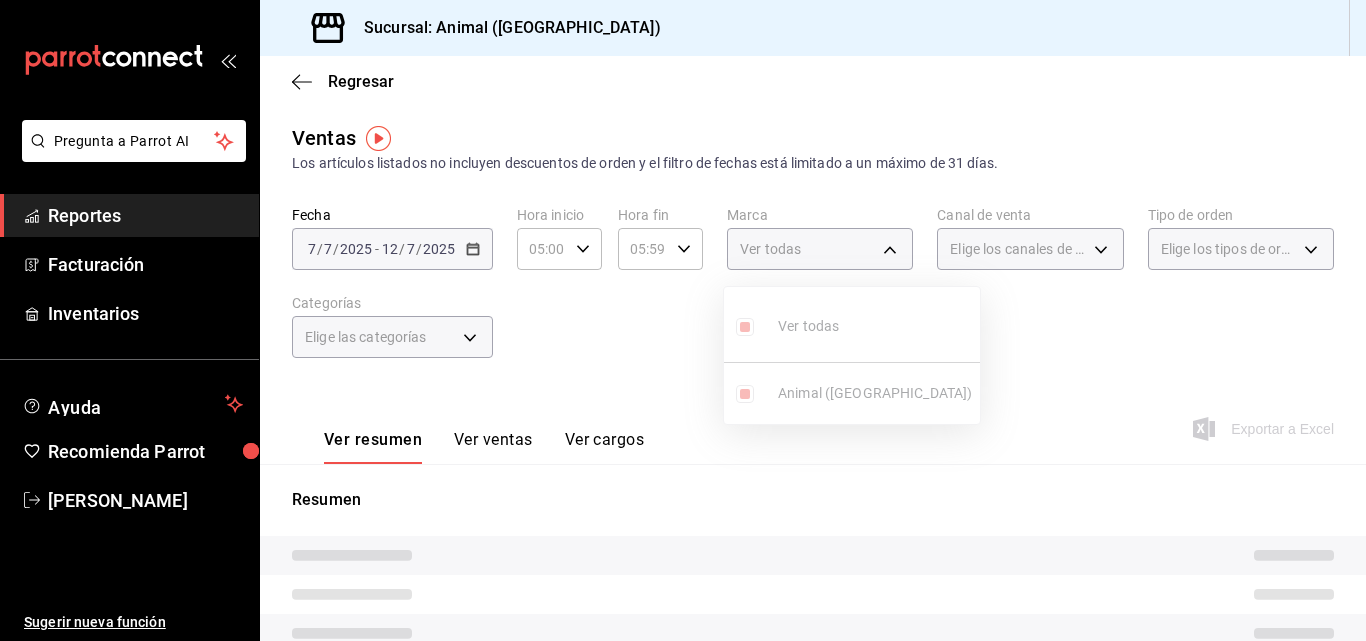 click at bounding box center [683, 320] 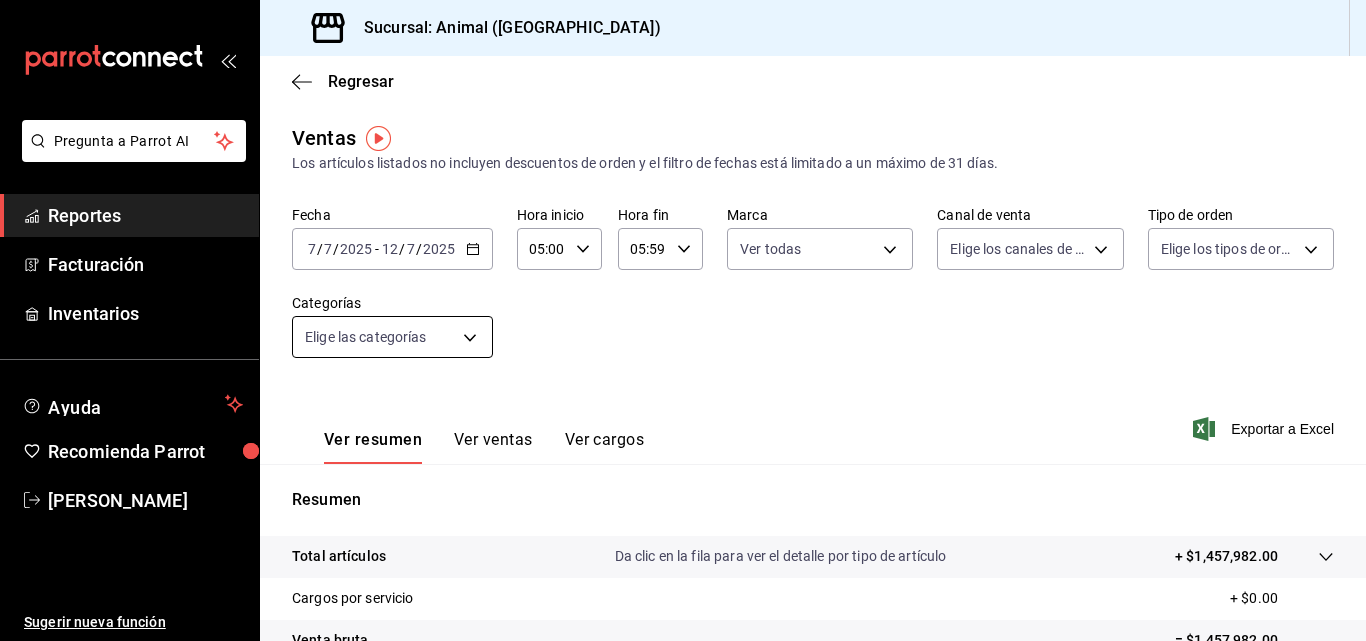 click on "Pregunta a Parrot AI Reportes   Facturación   Inventarios   Ayuda Recomienda Parrot   [PERSON_NAME] nueva función   Sucursal: Animal (Tijuana) Regresar Ventas Los artículos listados no incluyen descuentos de orden y el filtro de fechas está limitado a un máximo de 31 días. Fecha [DATE] [DATE] - [DATE] [DATE] Hora inicio 05:00 Hora inicio Hora fin 05:59 Hora fin Marca Ver todas 98bba0fd-3ba1-42e0-bfa8-4188b5c89202 Canal de venta Elige los canales de venta Tipo de orden Elige los tipos de orden Categorías Elige las categorías Ver resumen Ver ventas Ver cargos Exportar a Excel Resumen Total artículos Da clic en la fila para ver el detalle por tipo de artículo + $1,457,982.00 Cargos por servicio + $0.00 Venta bruta = $1,457,982.00 Descuentos totales - $11,861.20 Certificados de regalo - $11,469.00 Venta total = $1,434,651.80 Impuestos - $106,270.50 Venta neta = $1,328,381.30 Pregunta a Parrot AI Reportes   Facturación   Inventarios   Ayuda Recomienda Parrot" at bounding box center (683, 320) 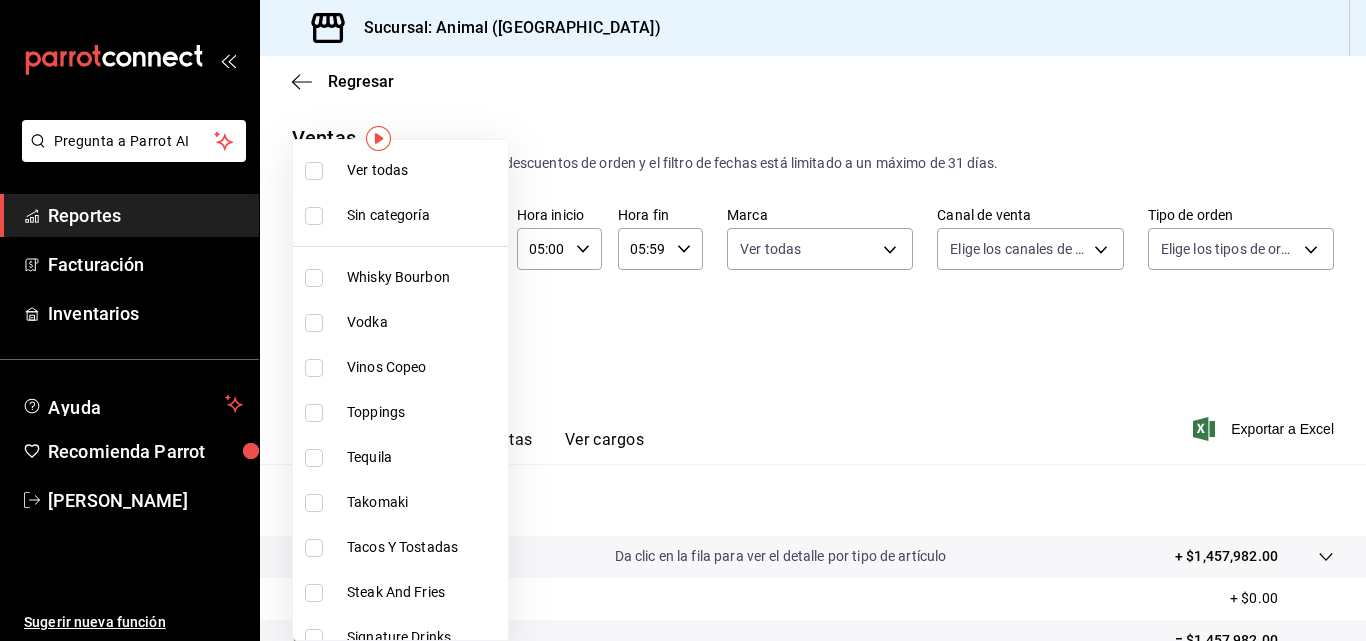 click at bounding box center (314, 171) 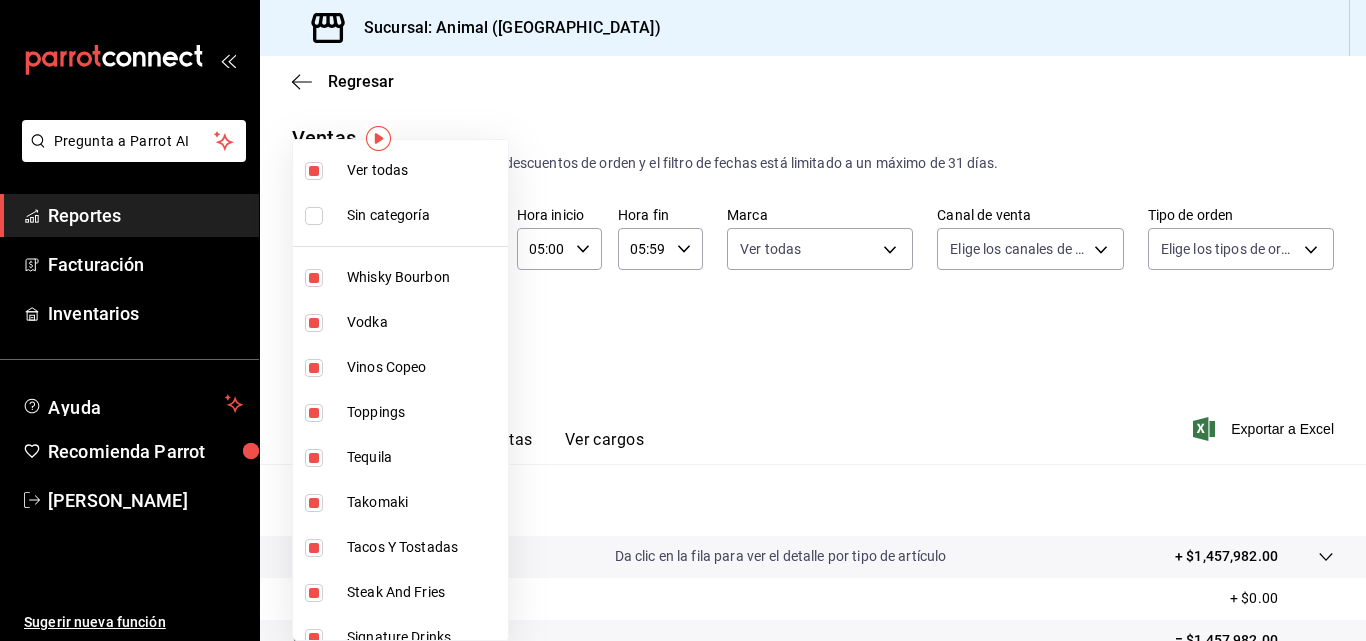 click at bounding box center (683, 320) 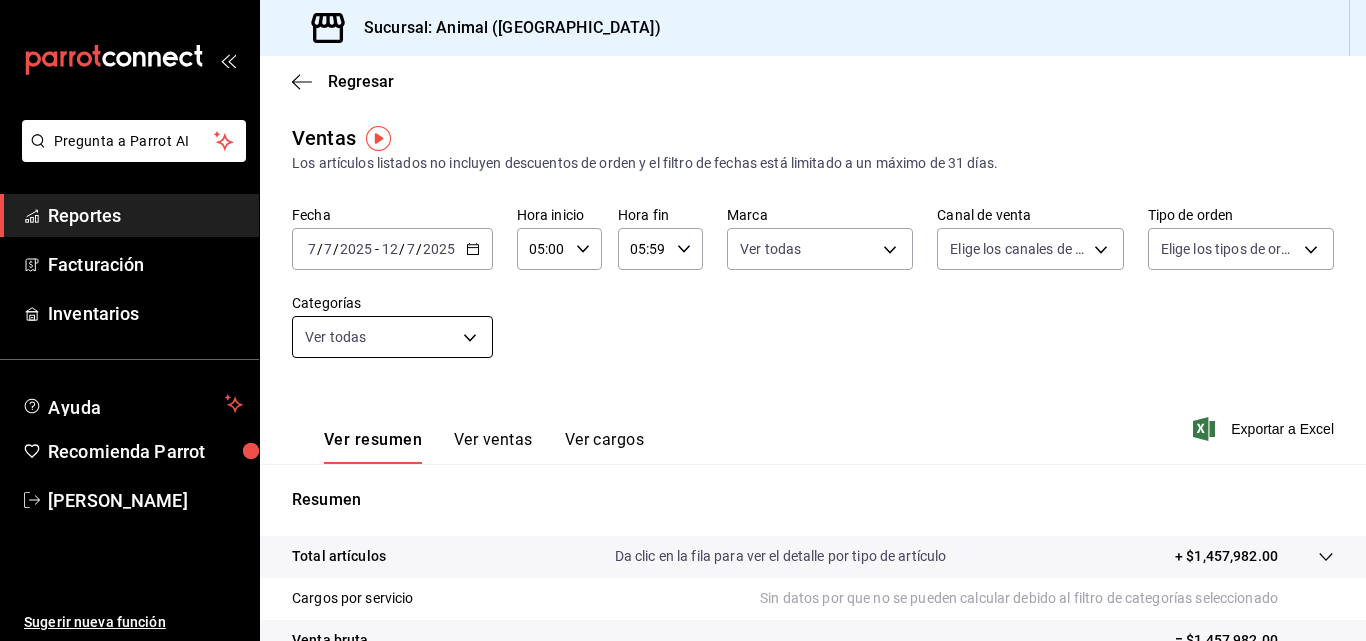 click on "Pregunta a Parrot AI Reportes   Facturación   Inventarios   Ayuda Recomienda Parrot   [PERSON_NAME] nueva función   Sucursal: Animal (Tijuana) Regresar Ventas Los artículos listados no incluyen descuentos de orden y el filtro de fechas está limitado a un máximo de 31 días. Fecha [DATE] [DATE] - [DATE] [DATE] Hora inicio 05:00 Hora inicio Hora fin 05:59 Hora fin Marca Ver todas 98bba0fd-3ba1-42e0-bfa8-4188b5c89202 Canal de venta Elige los canales de venta Tipo de orden Elige los tipos de orden Categorías Ver todas Ver resumen Ver ventas Ver cargos Exportar a Excel Resumen Total artículos Da clic en la fila para ver el detalle por tipo de artículo + $1,457,982.00 Cargos por servicio  Sin datos por que no se pueden calcular debido al filtro de categorías seleccionado Venta bruta = $1,457,982.00 Descuentos totales  Sin datos por que no se pueden calcular debido al filtro de categorías seleccionado Certificados de regalo Venta total = $1,457,982.00 Impuestos" at bounding box center [683, 320] 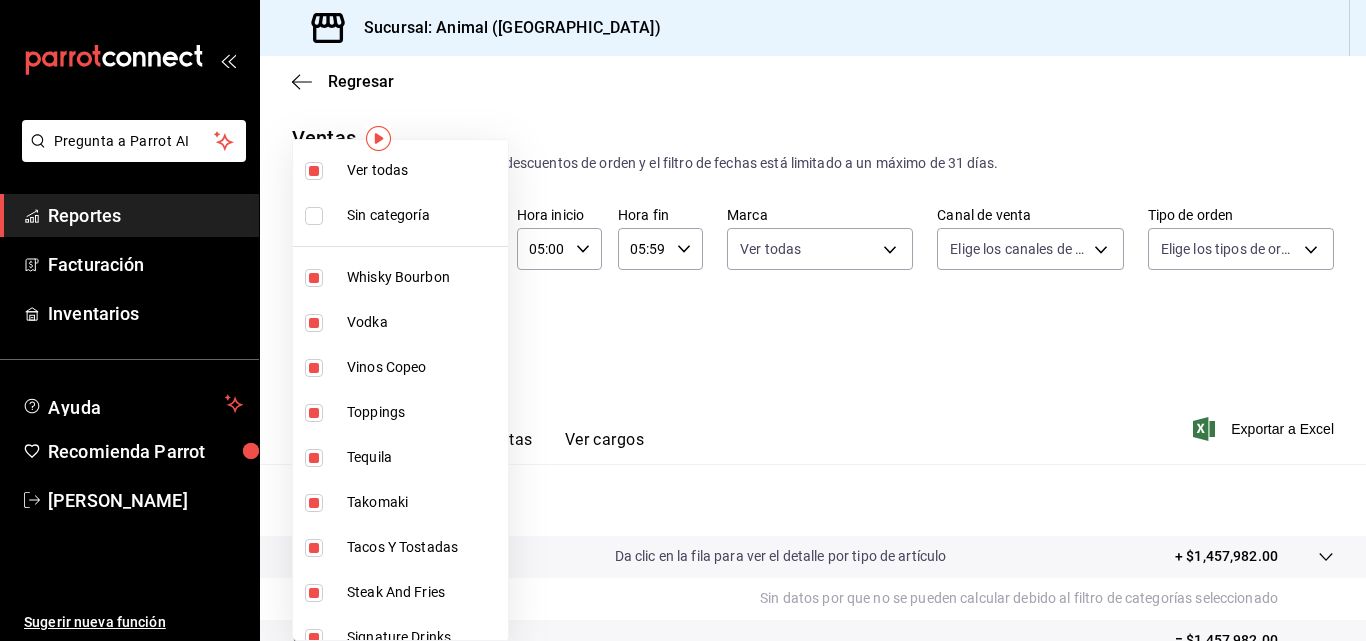 click at bounding box center (314, 171) 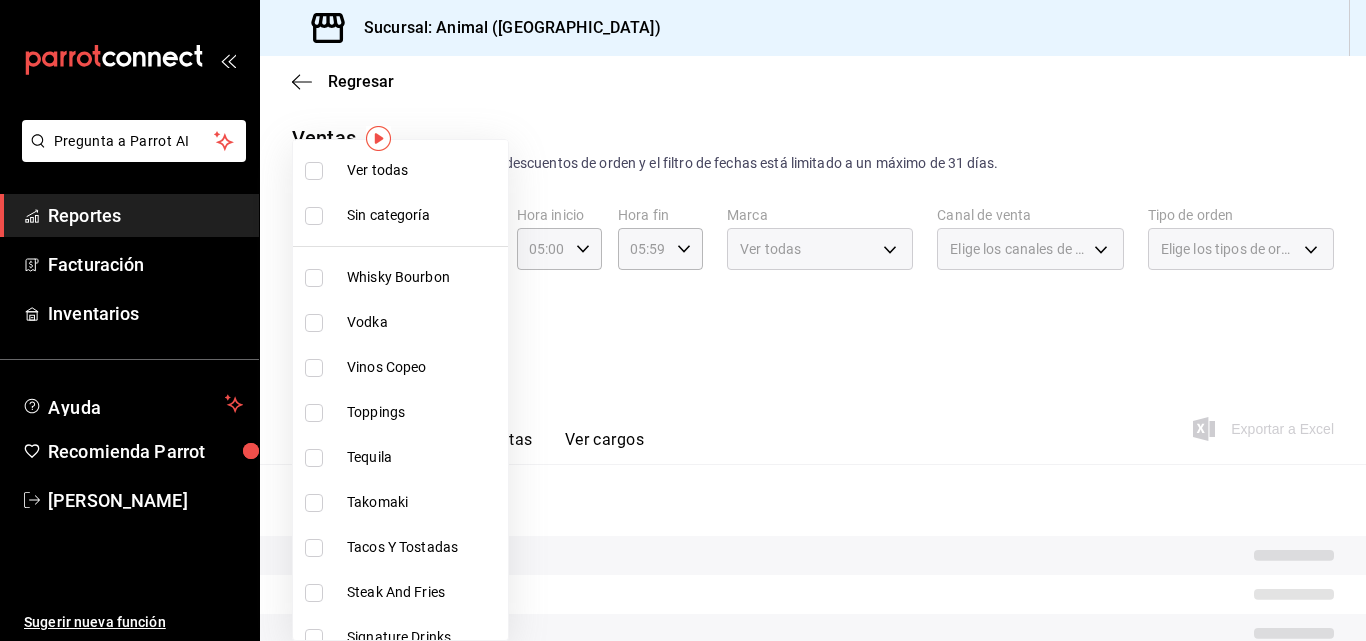 click at bounding box center [683, 320] 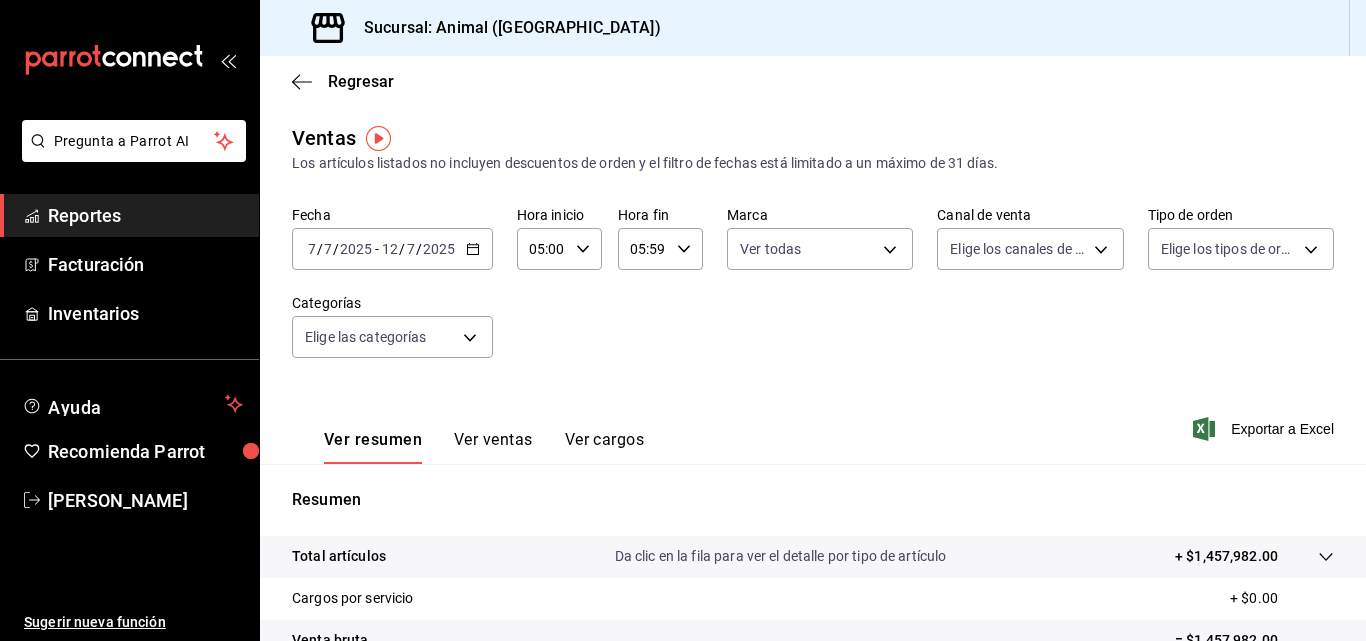 click on "Fecha [DATE] [DATE] - [DATE] [DATE] Hora inicio 05:00 Hora inicio Hora fin 05:59 Hora fin Marca Ver todas 98bba0fd-3ba1-42e0-bfa8-4188b5c89202 Canal de venta Elige los canales de venta Tipo de orden Elige los tipos de orden Categorías Elige las categorías" at bounding box center [813, 294] 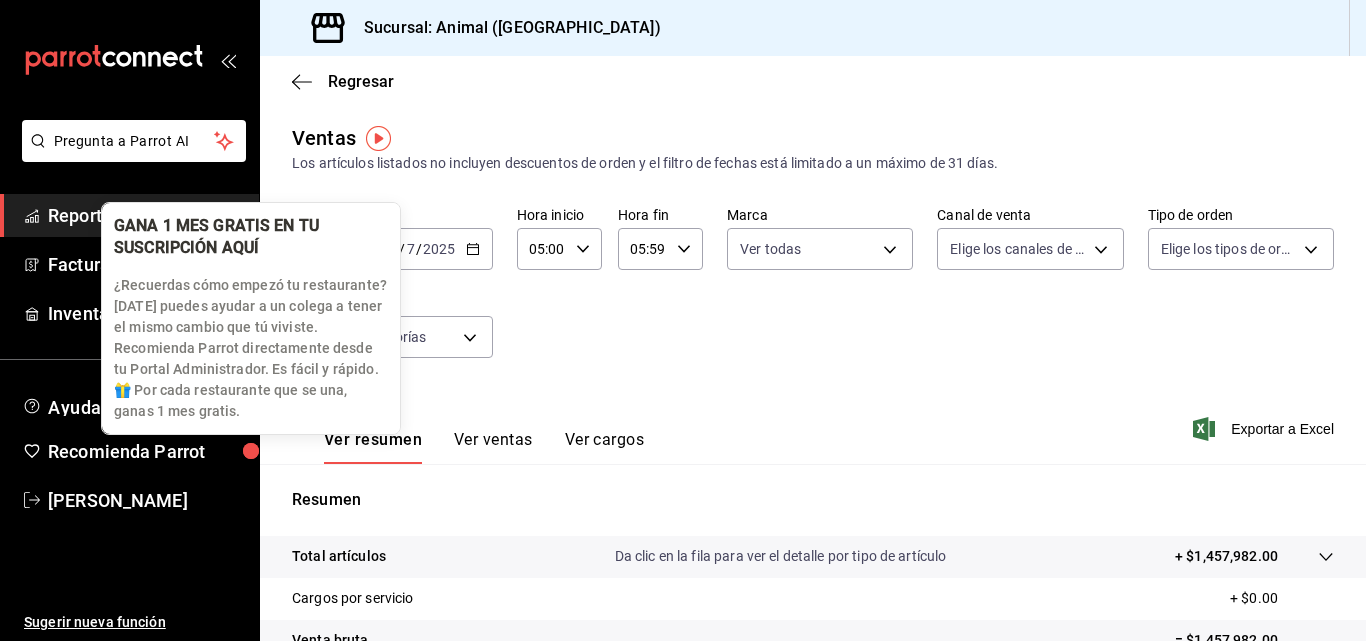 click at bounding box center [251, 451] 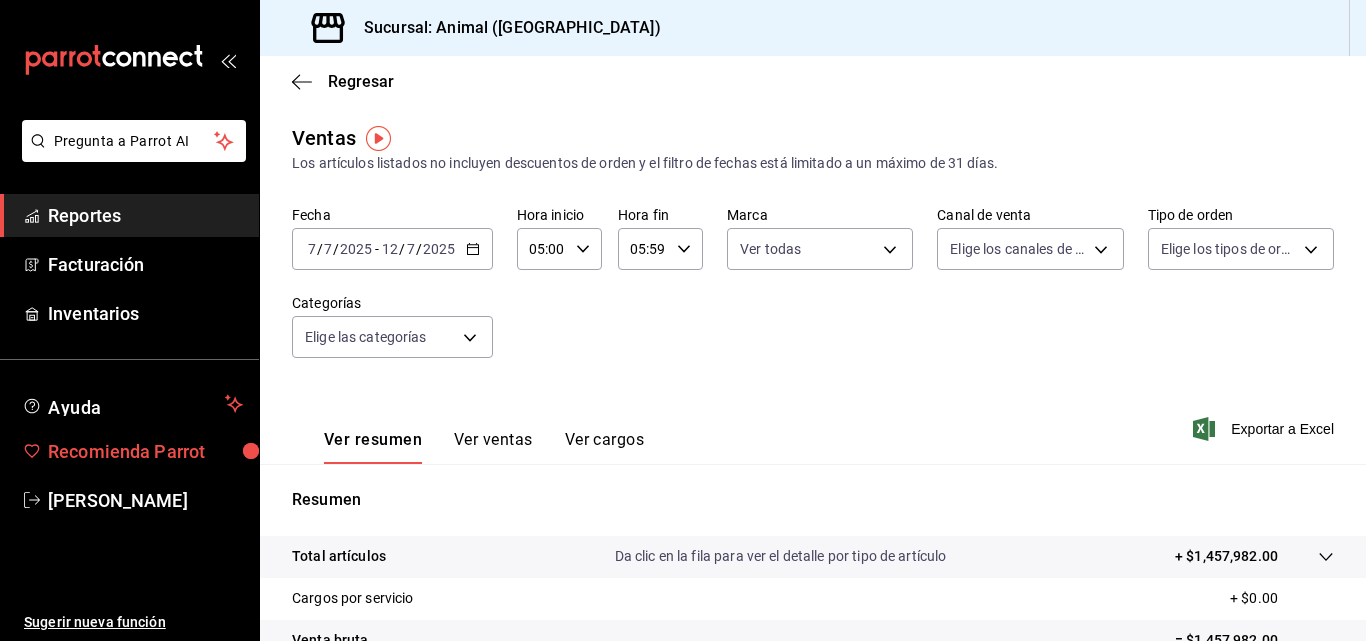 click on "Recomienda Parrot" at bounding box center [145, 451] 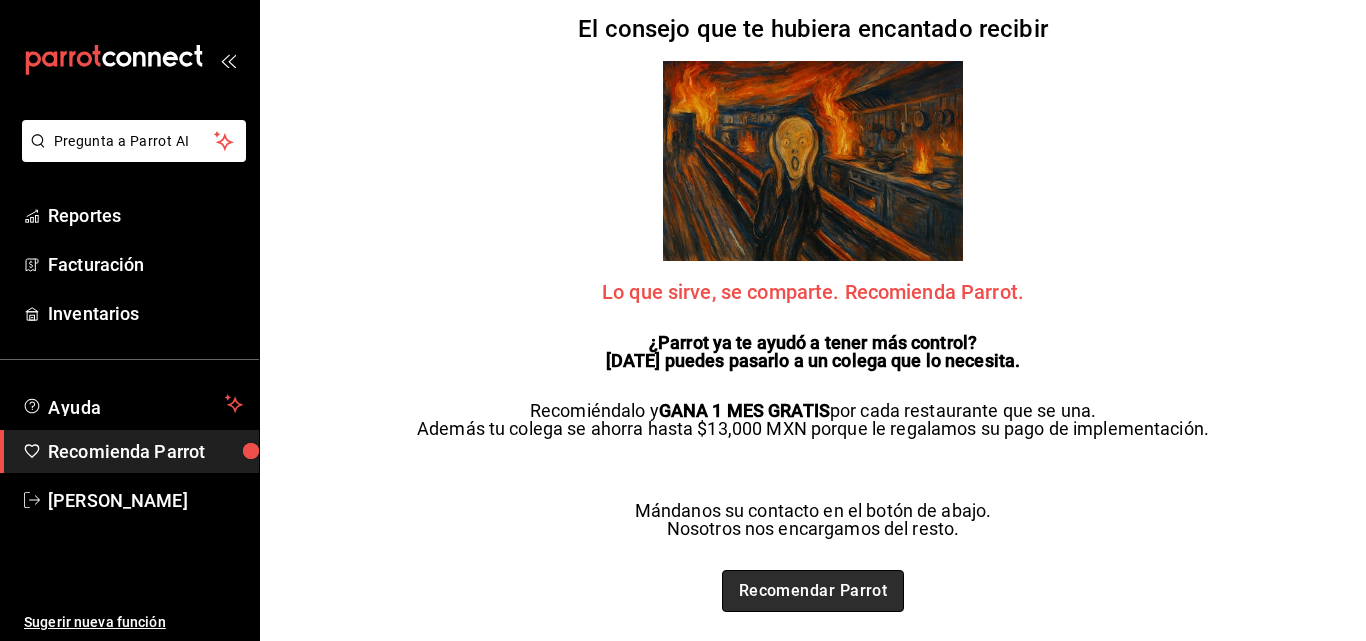 click on "Recomendar Parrot" at bounding box center [813, 591] 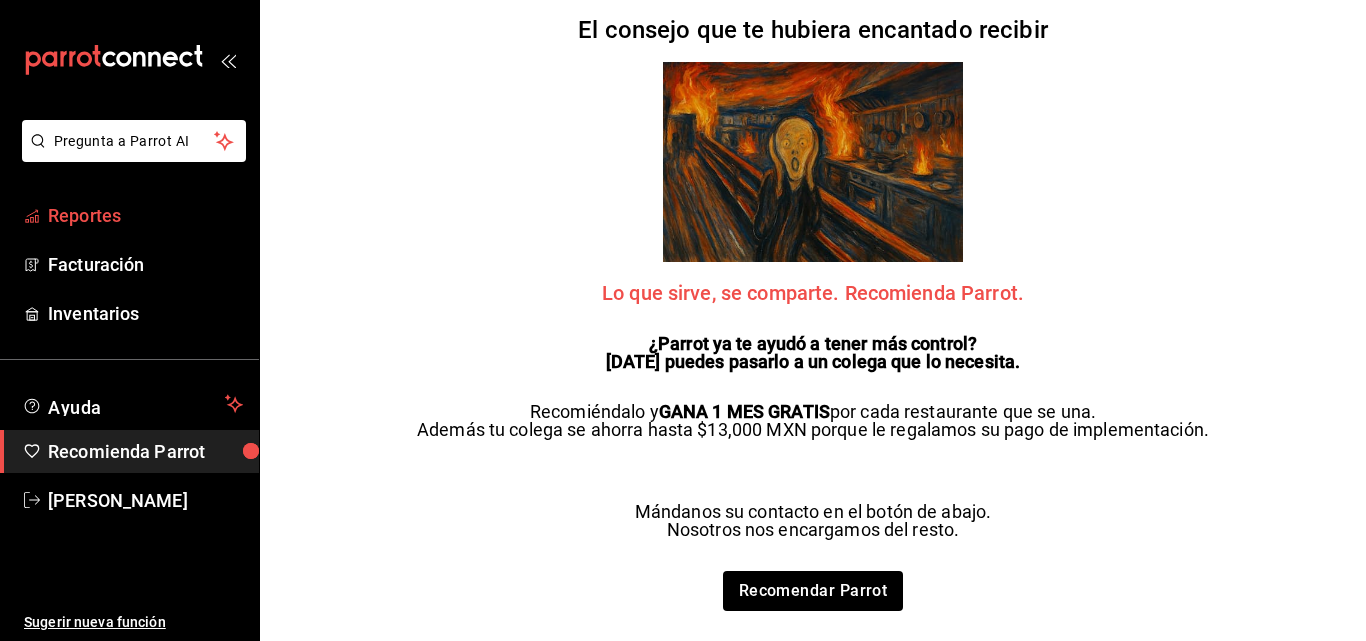 click on "Reportes" at bounding box center (145, 215) 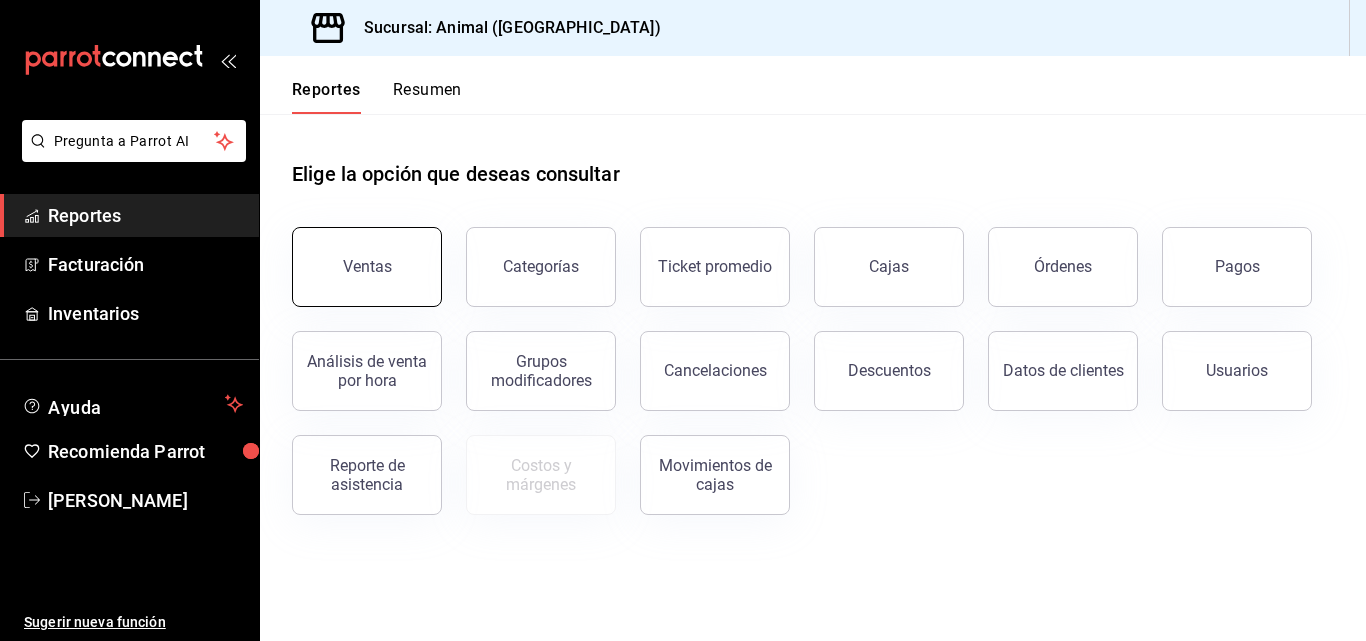 click on "Ventas" at bounding box center [367, 267] 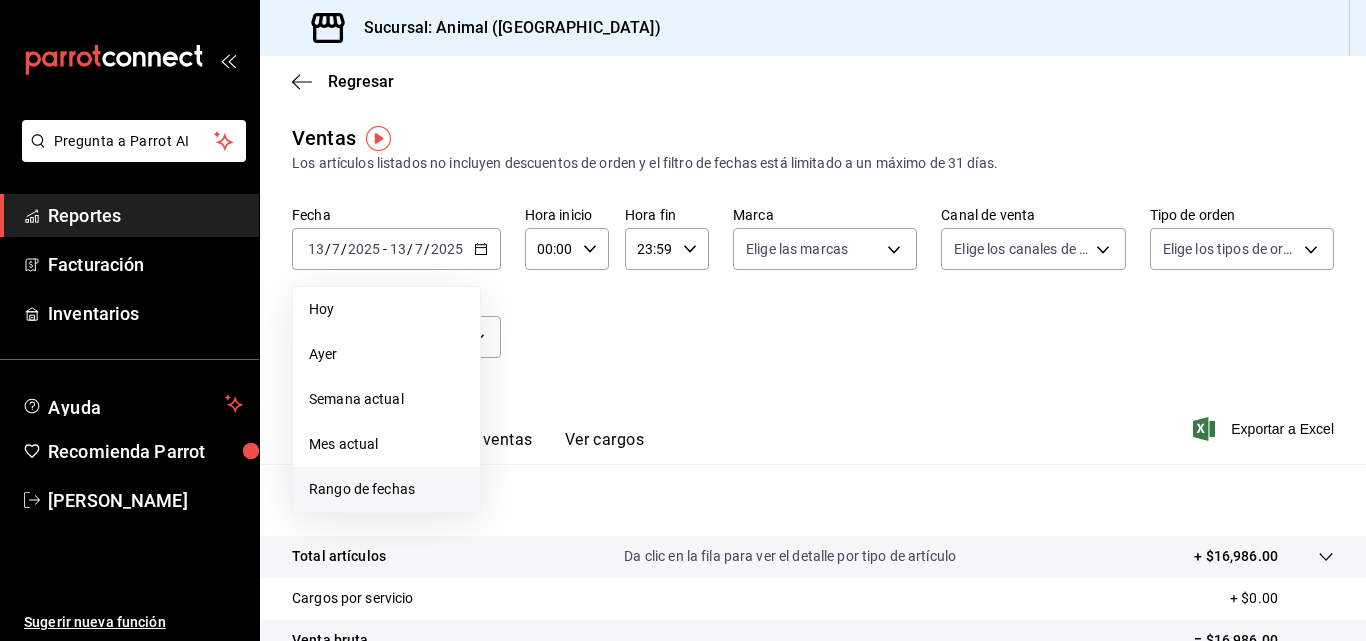 click on "Rango de fechas" at bounding box center (386, 489) 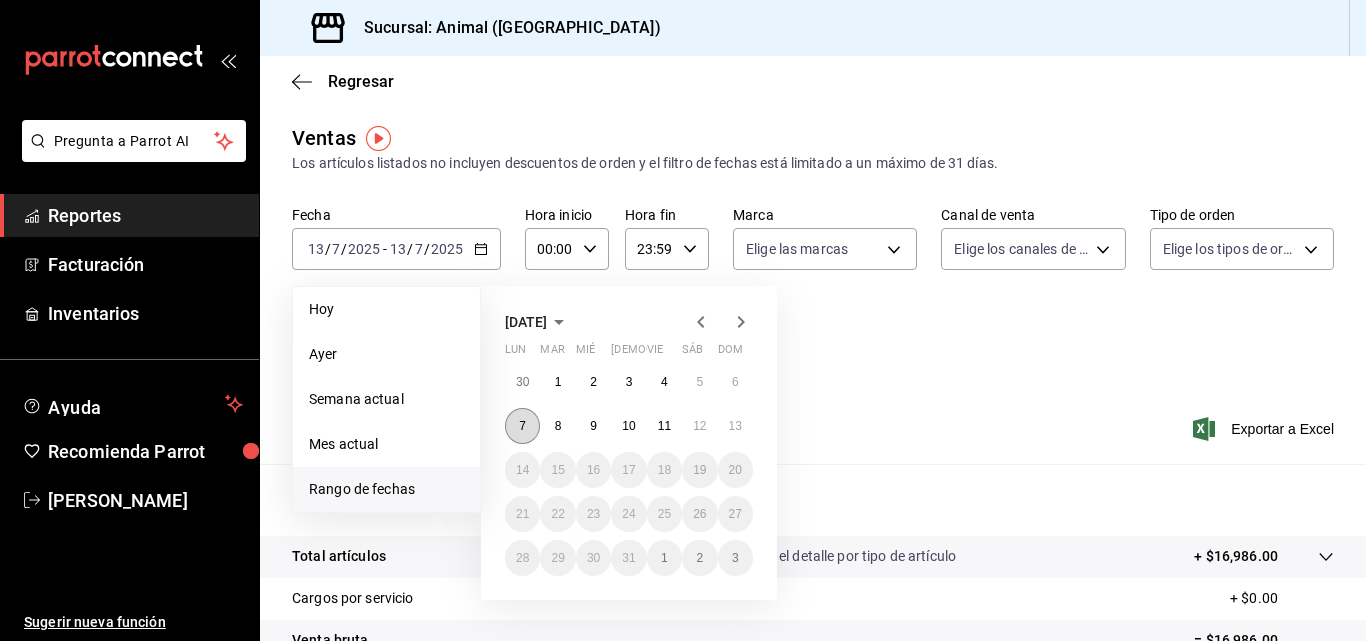click on "7" at bounding box center [522, 426] 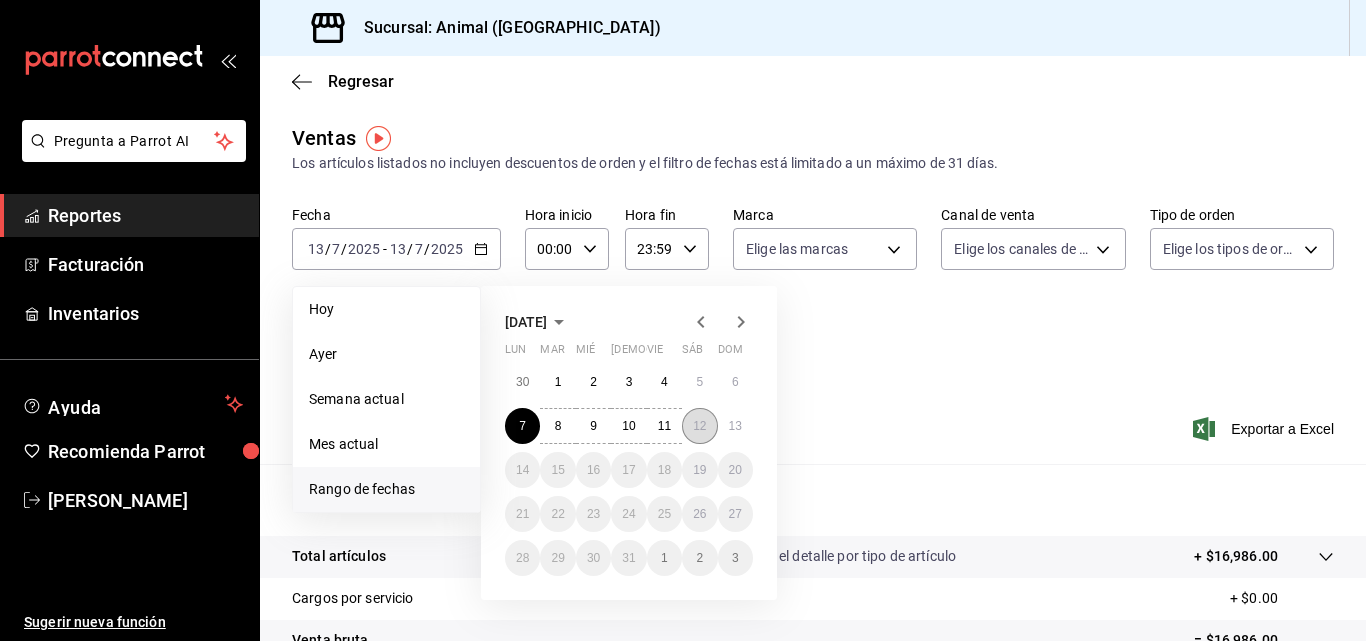 click on "12" at bounding box center (699, 426) 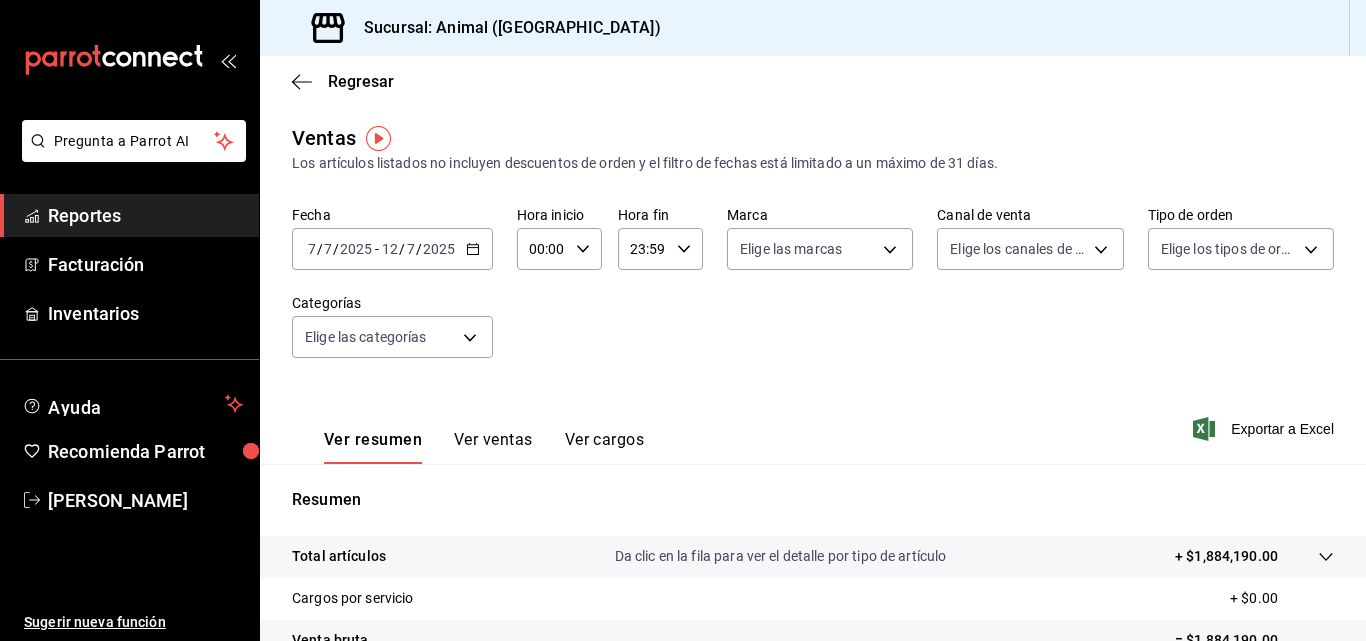 click 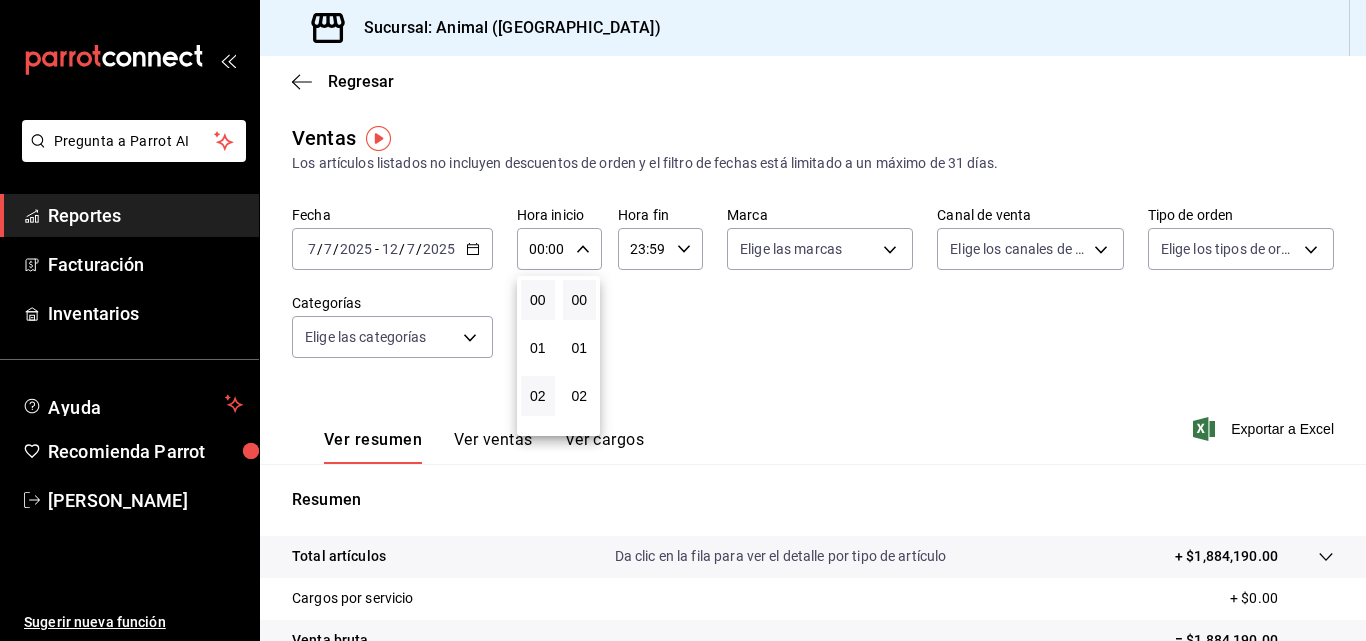 click on "02" at bounding box center [538, 396] 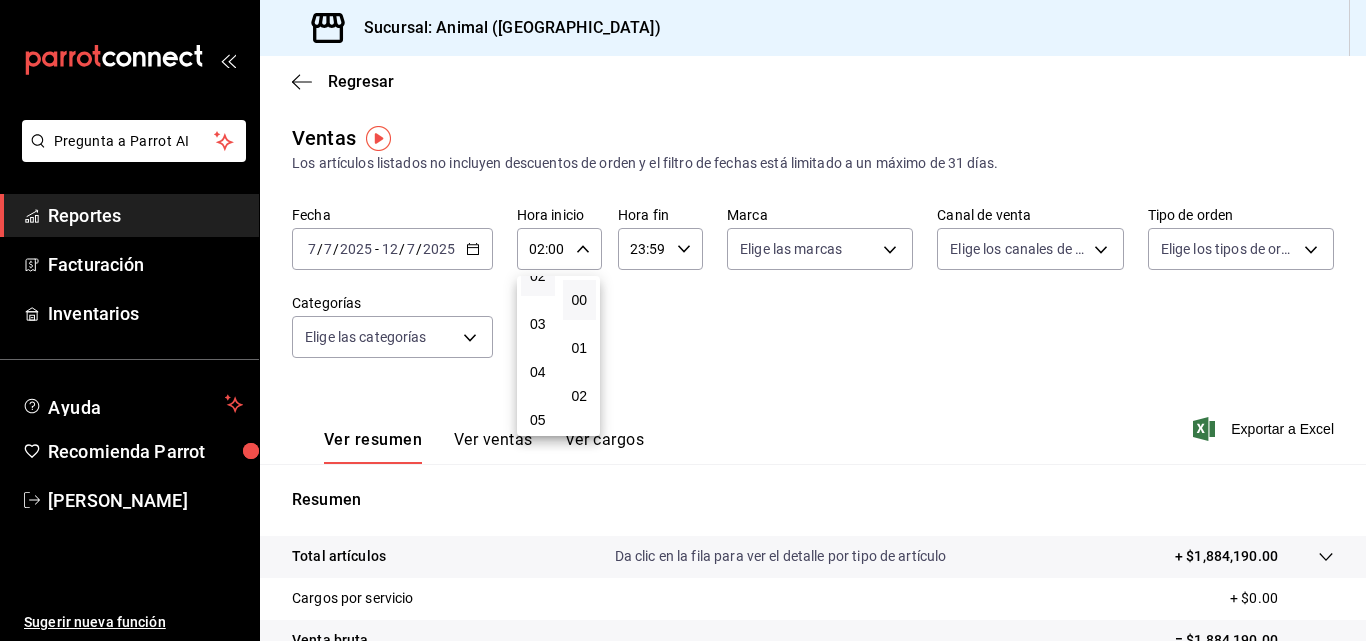 scroll, scrollTop: 200, scrollLeft: 0, axis: vertical 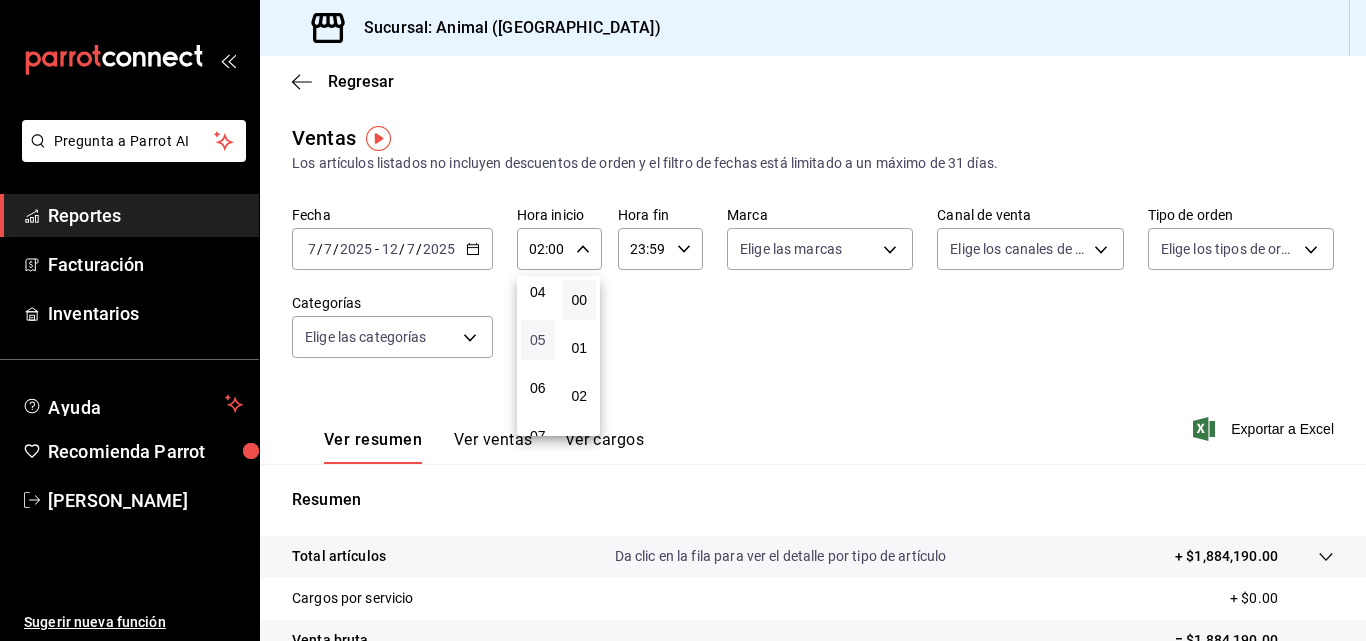 click on "05" at bounding box center (538, 340) 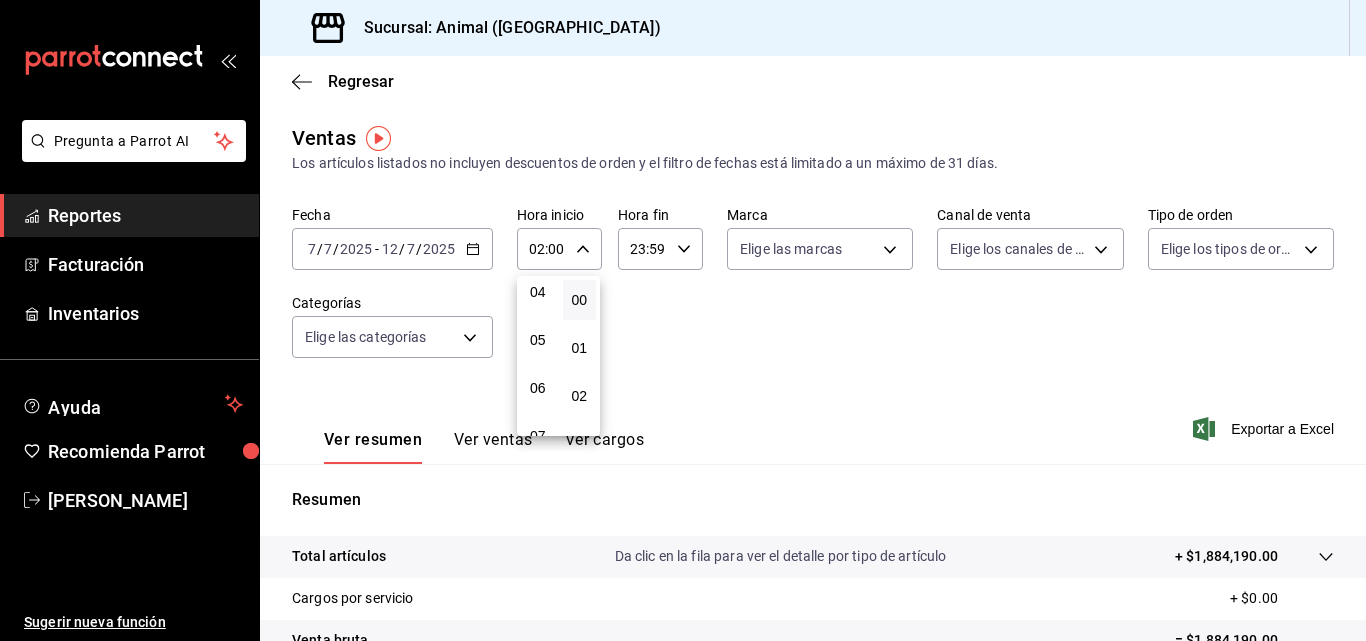 type on "05:00" 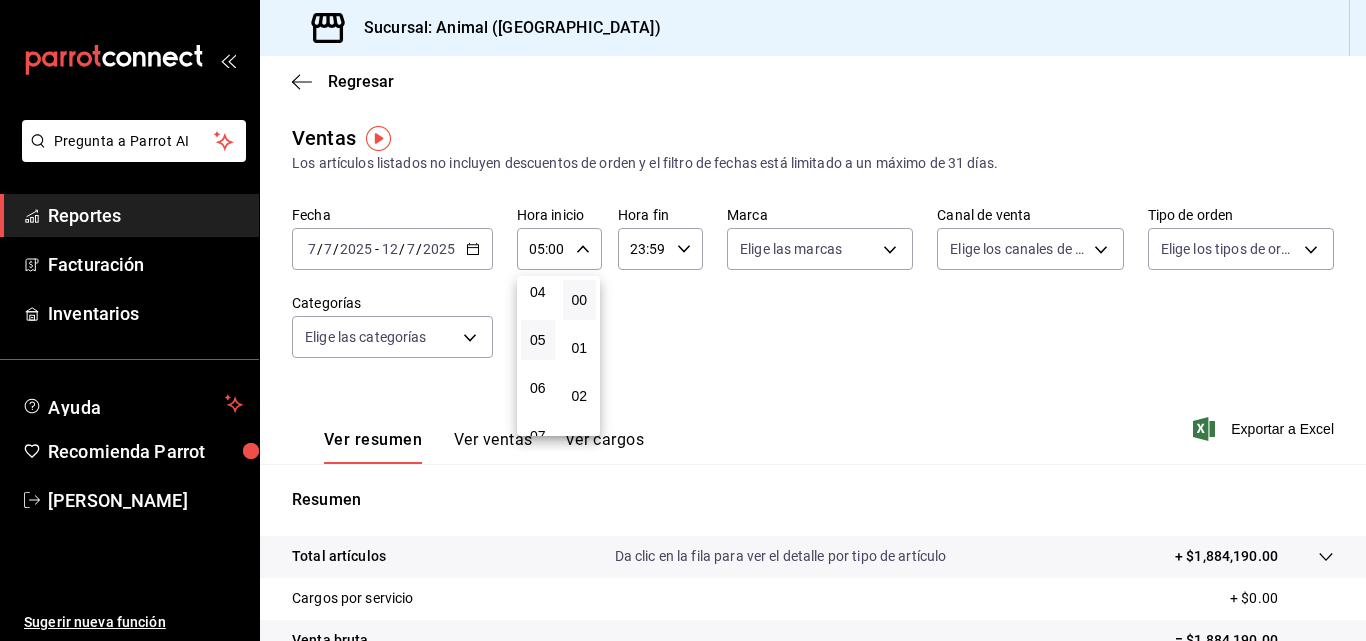 click at bounding box center (683, 320) 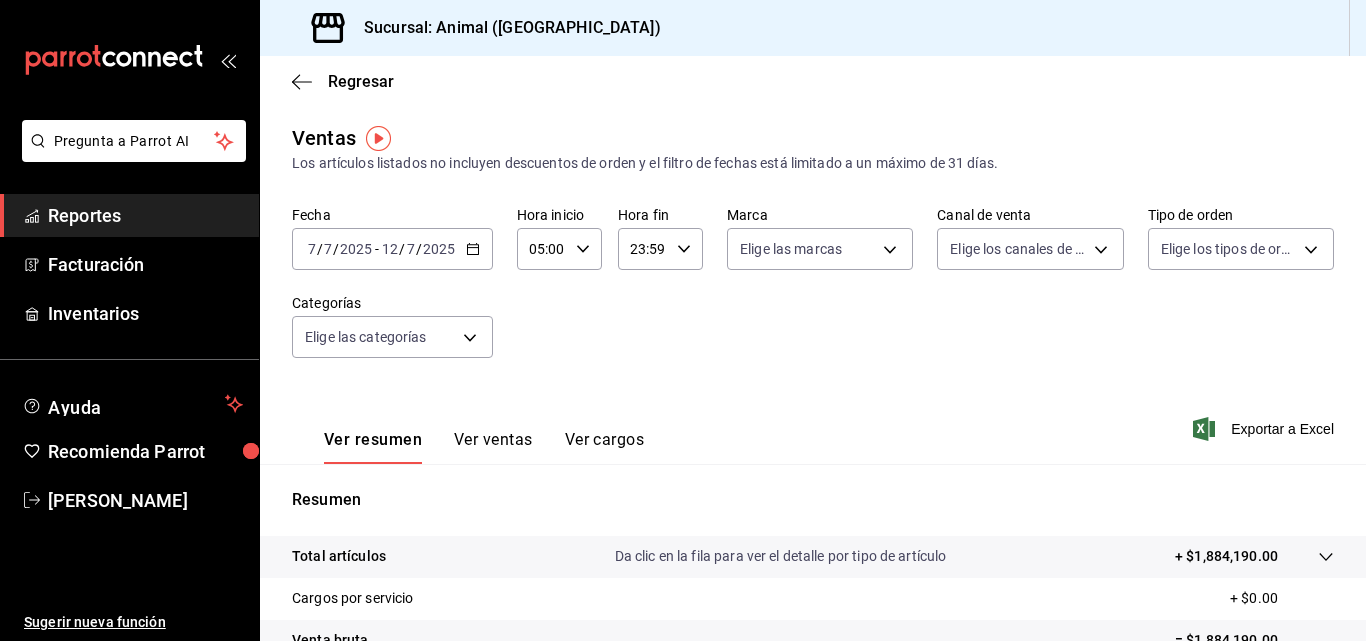 click 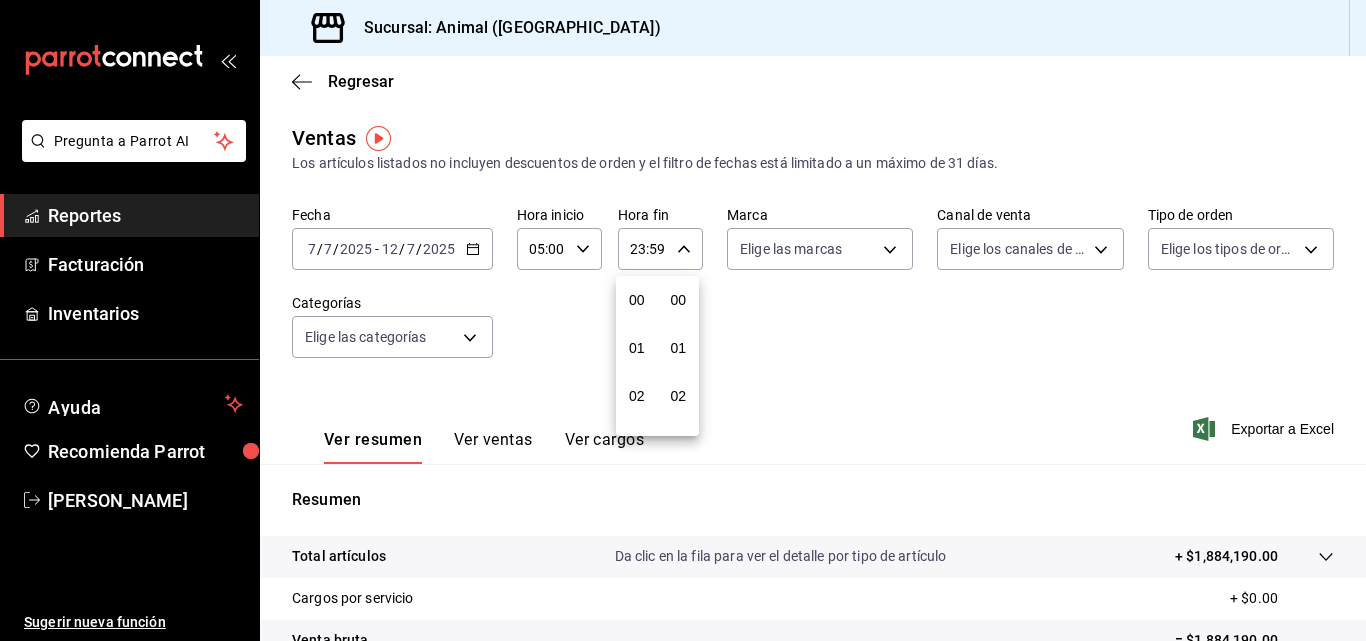 scroll, scrollTop: 992, scrollLeft: 0, axis: vertical 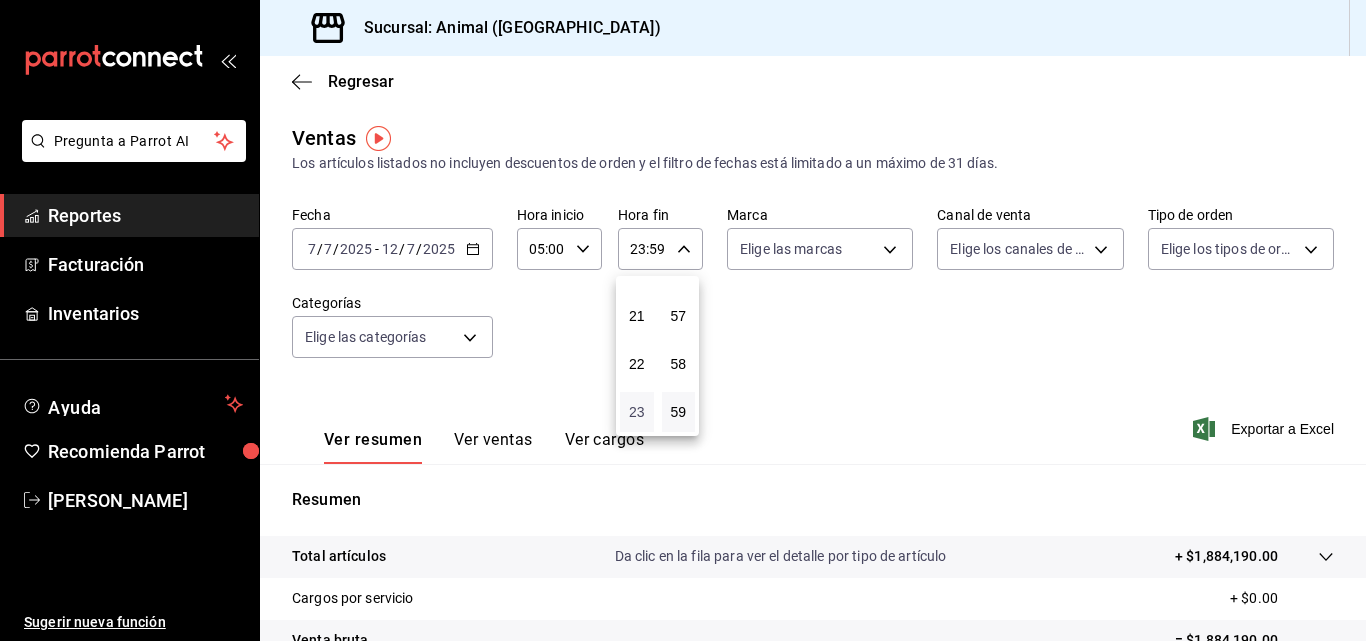 click on "23" at bounding box center [637, 412] 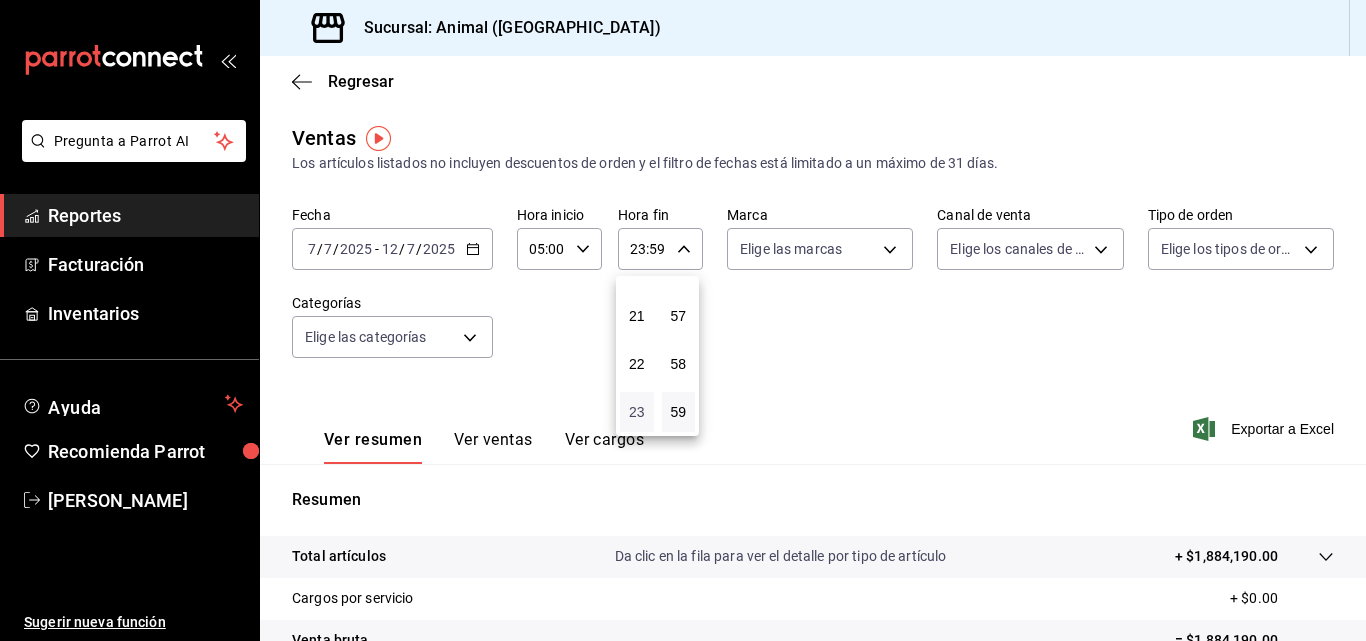 type 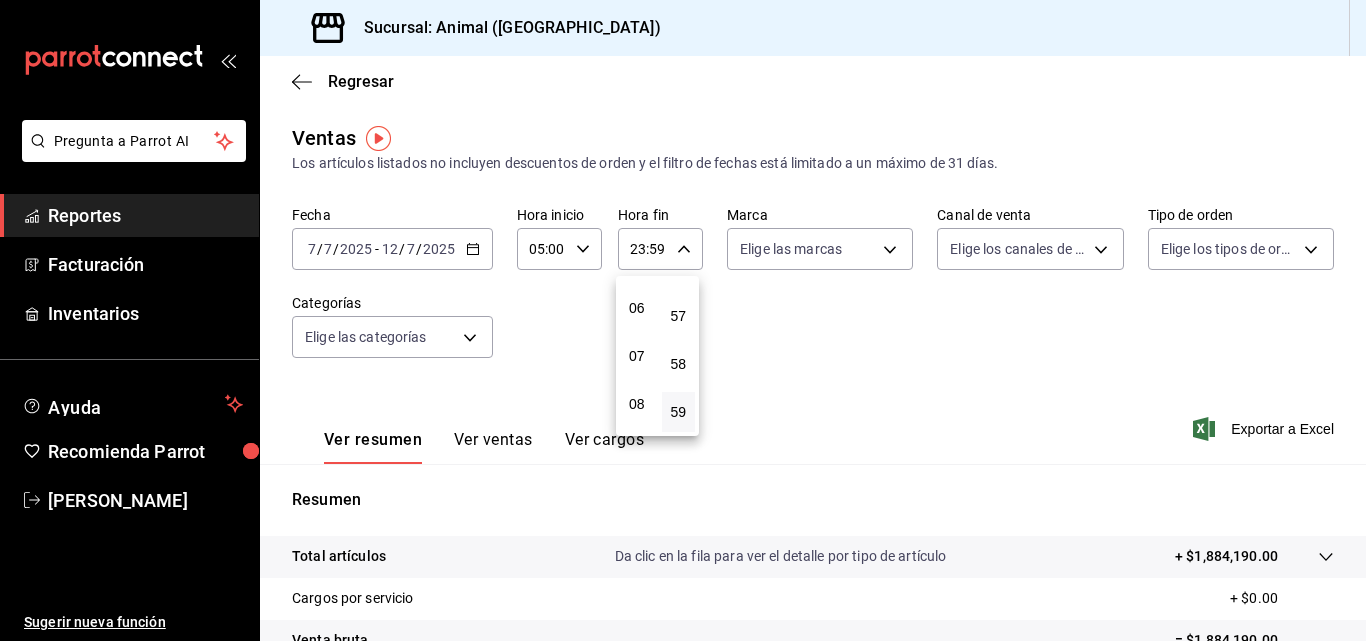 scroll, scrollTop: 240, scrollLeft: 0, axis: vertical 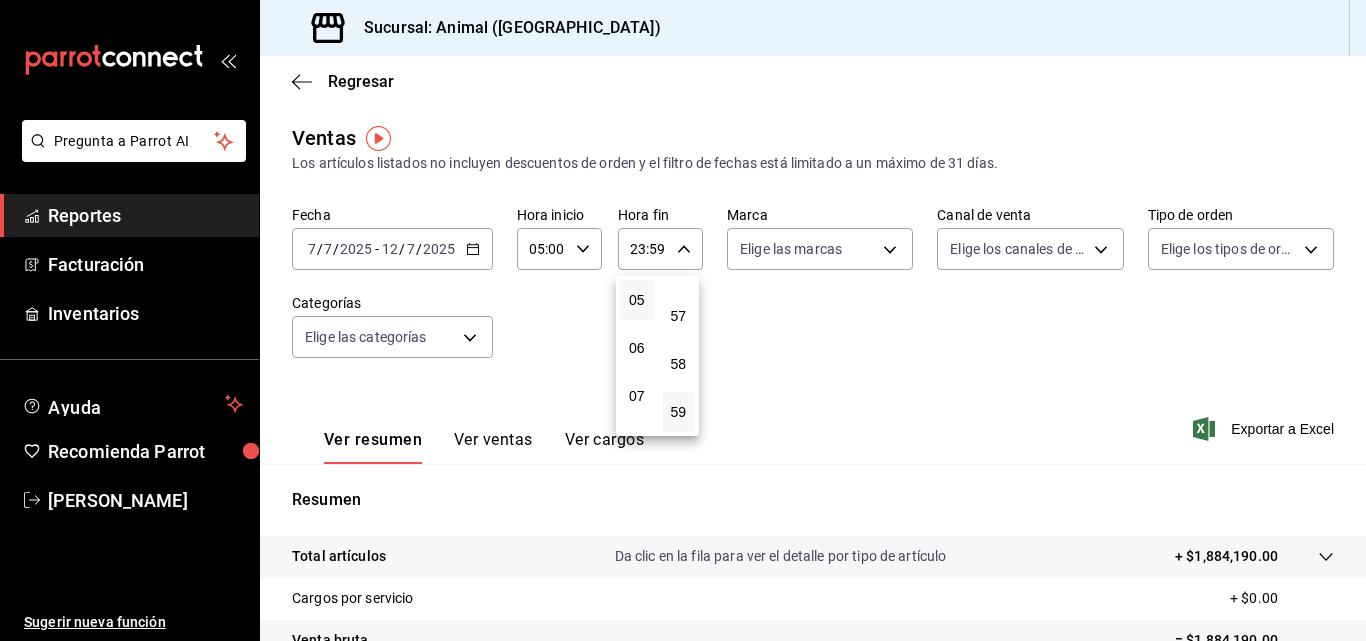 click on "05" at bounding box center (637, 300) 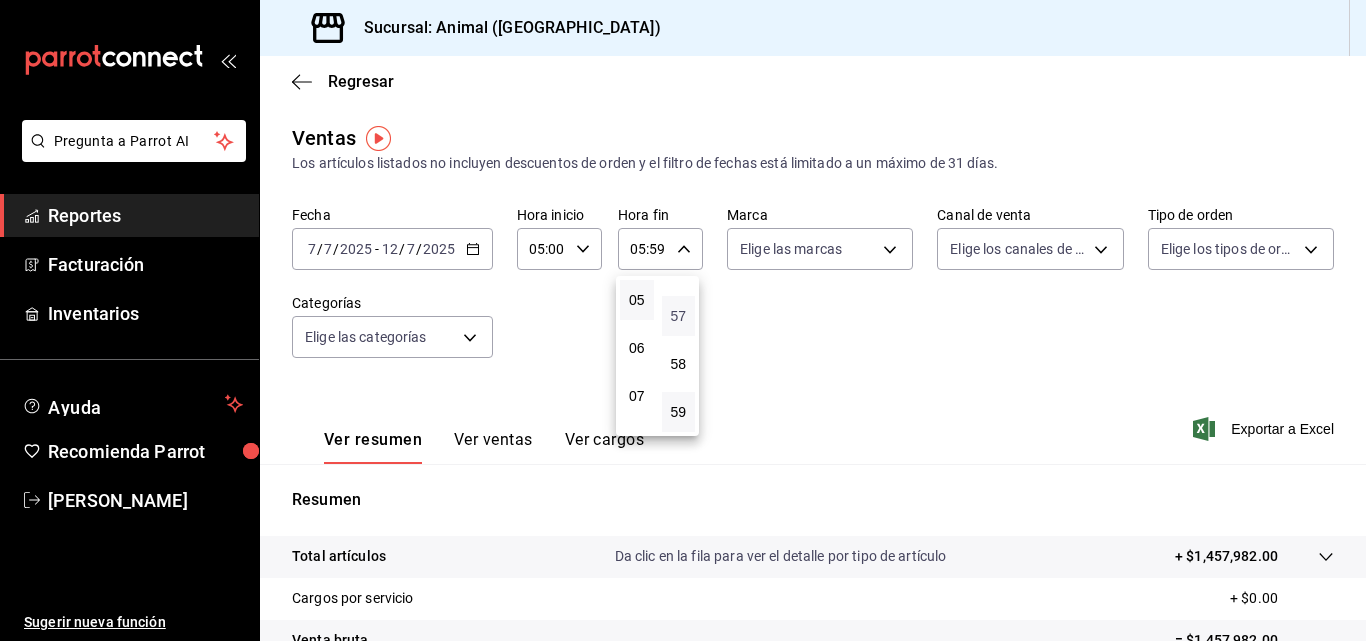click on "57" at bounding box center [679, 316] 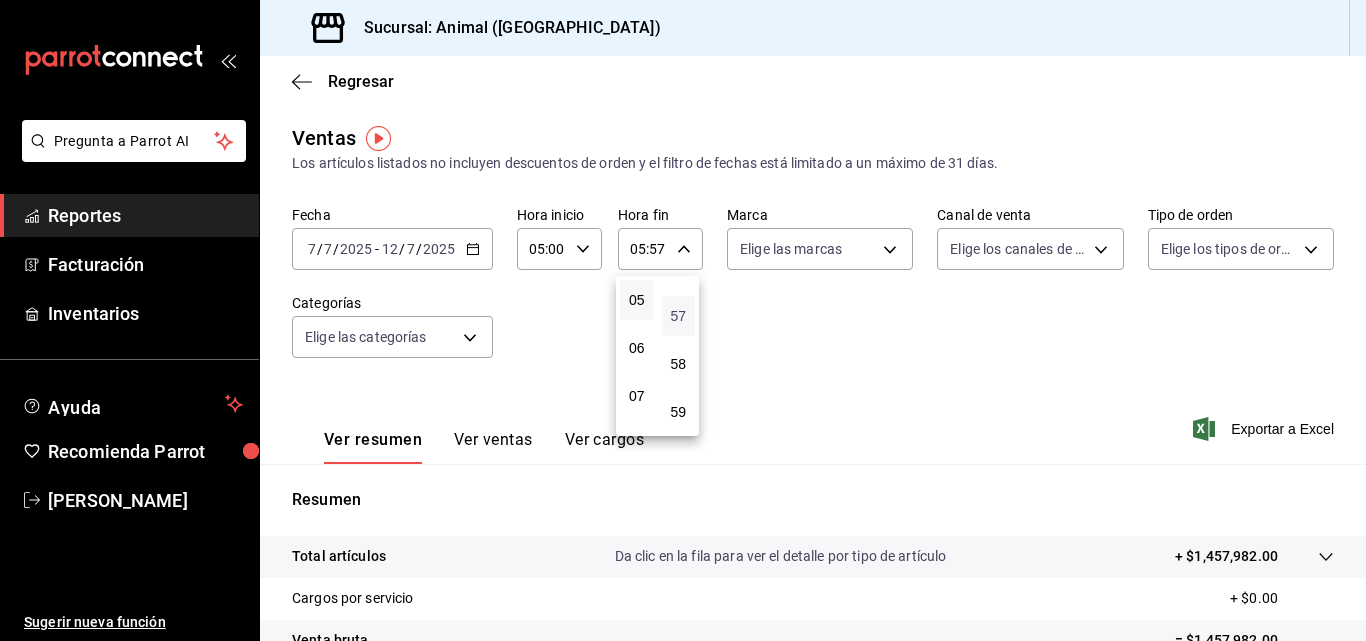 type 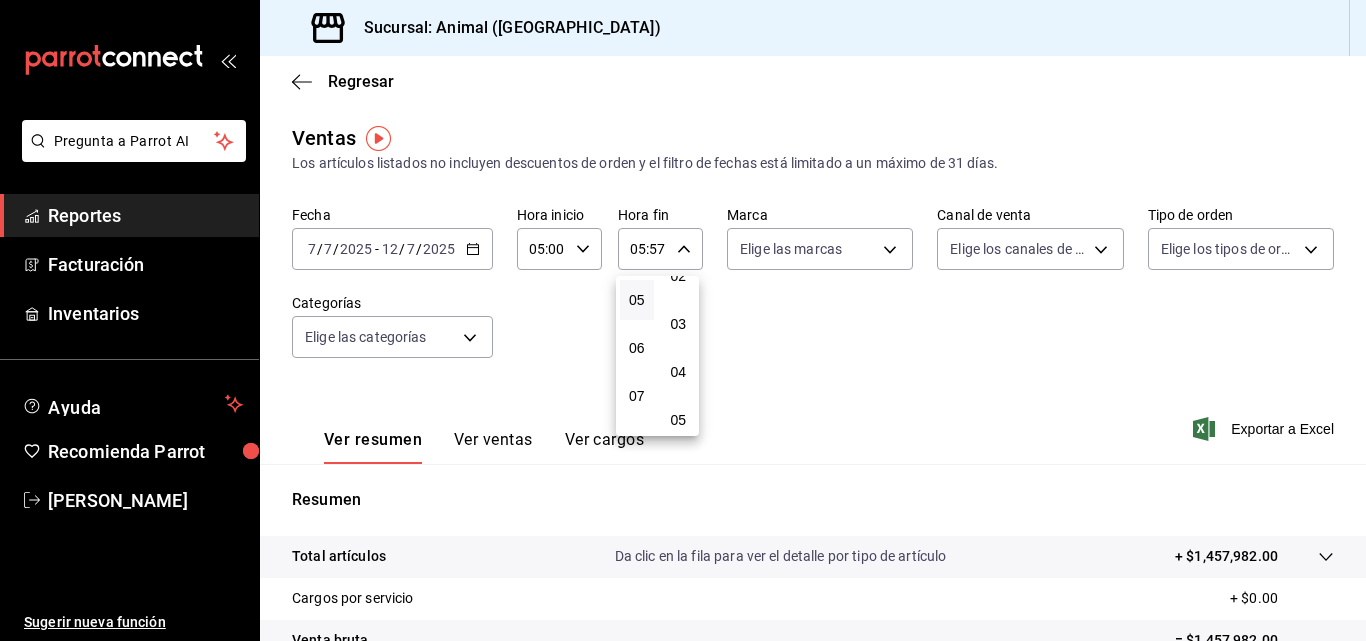 scroll, scrollTop: 0, scrollLeft: 0, axis: both 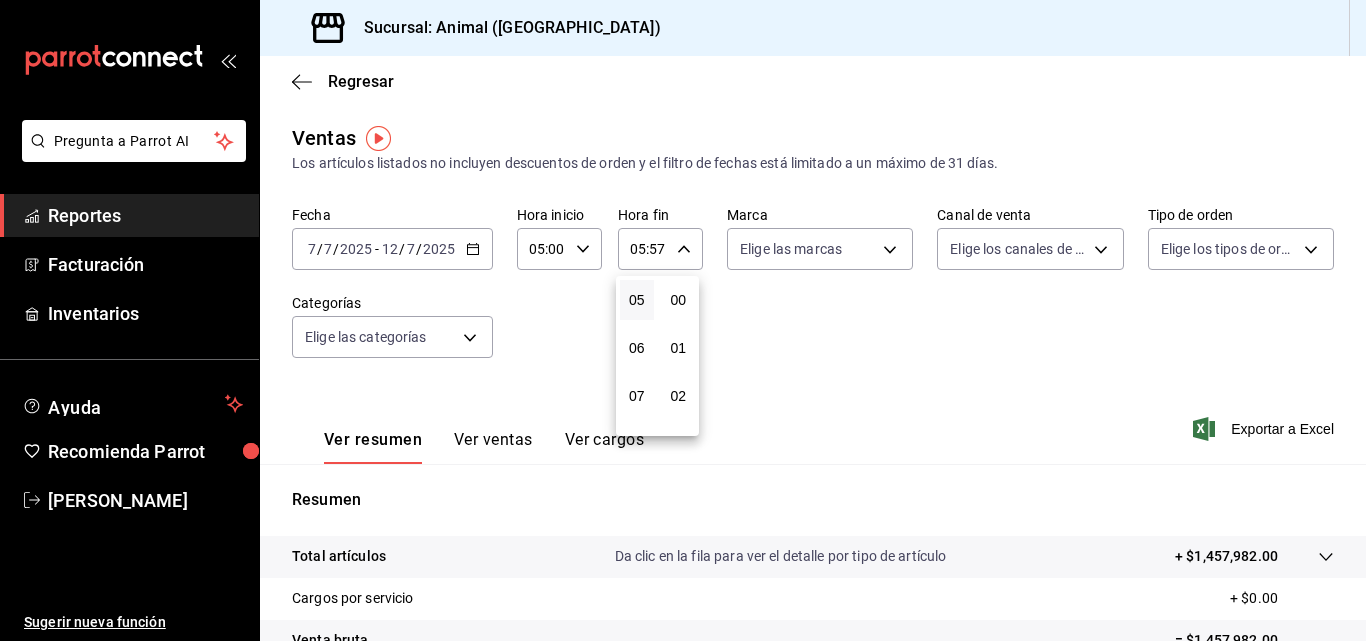 click on "00" at bounding box center (679, 300) 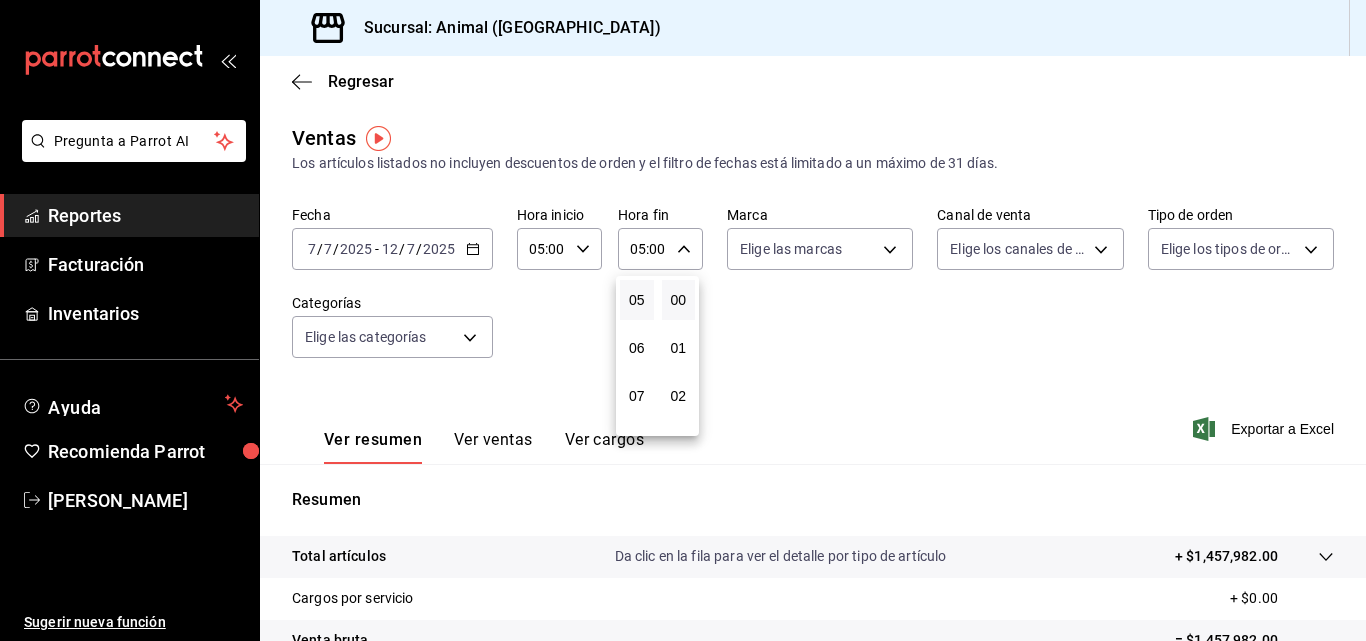 click at bounding box center [683, 320] 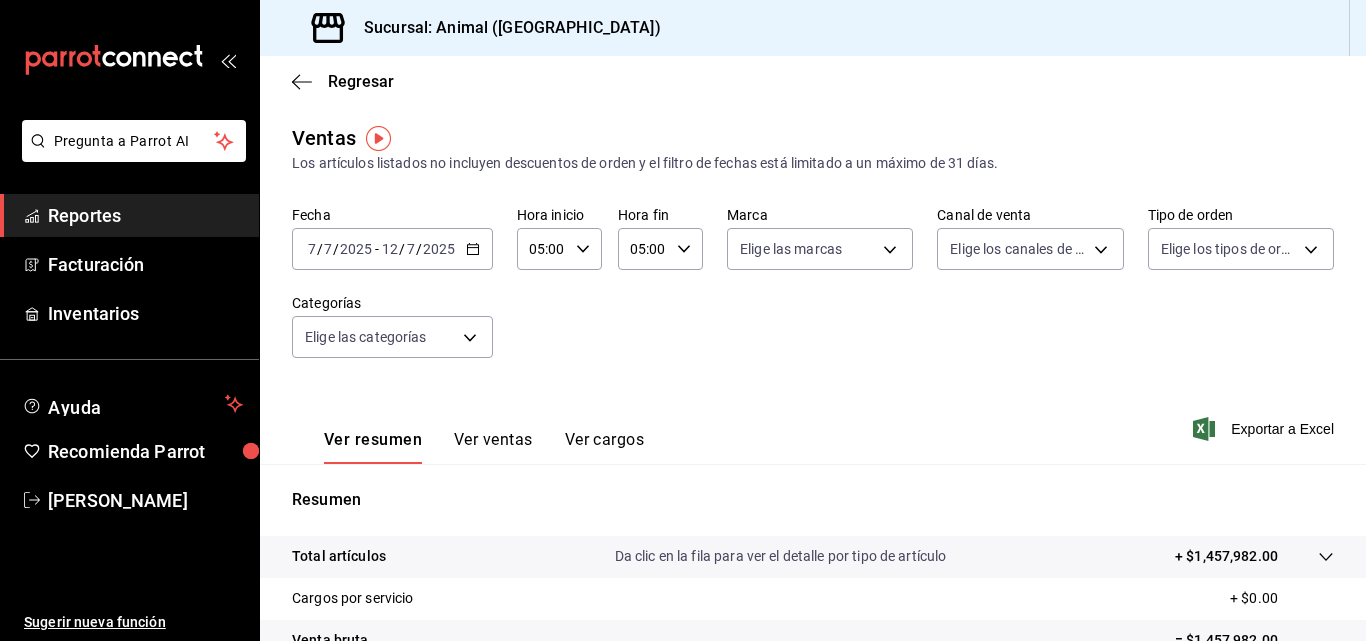 click on "05:00 Hora fin" at bounding box center [660, 249] 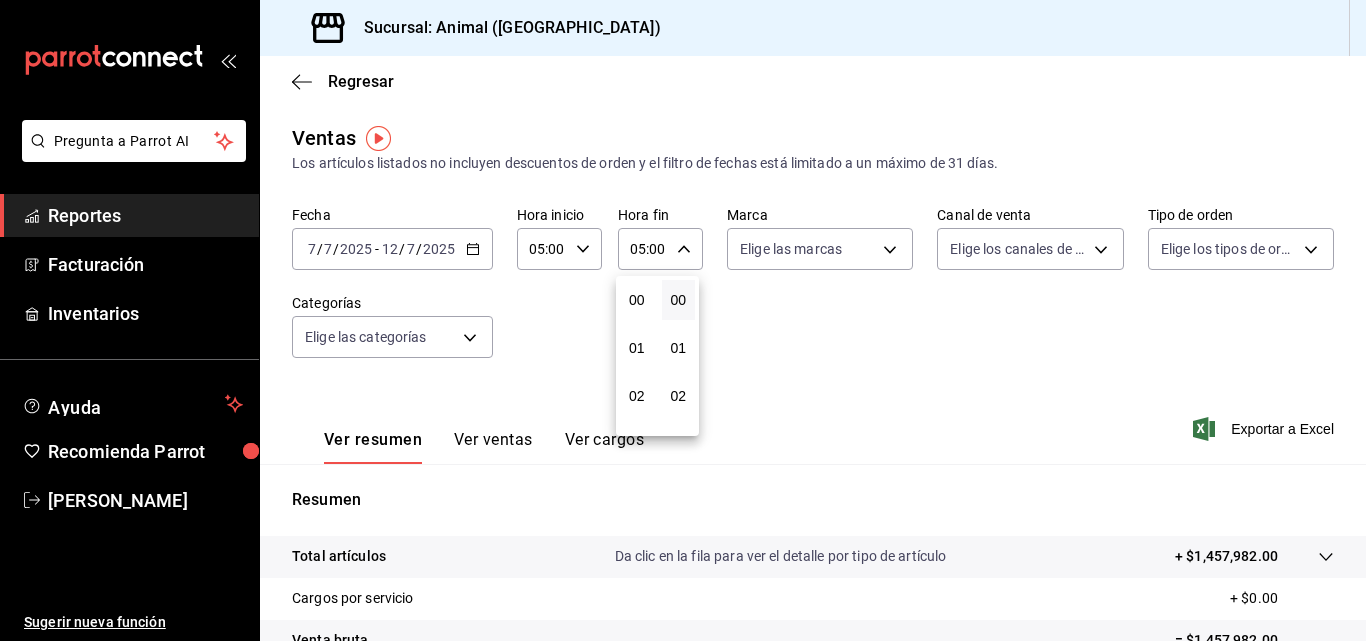 scroll, scrollTop: 240, scrollLeft: 0, axis: vertical 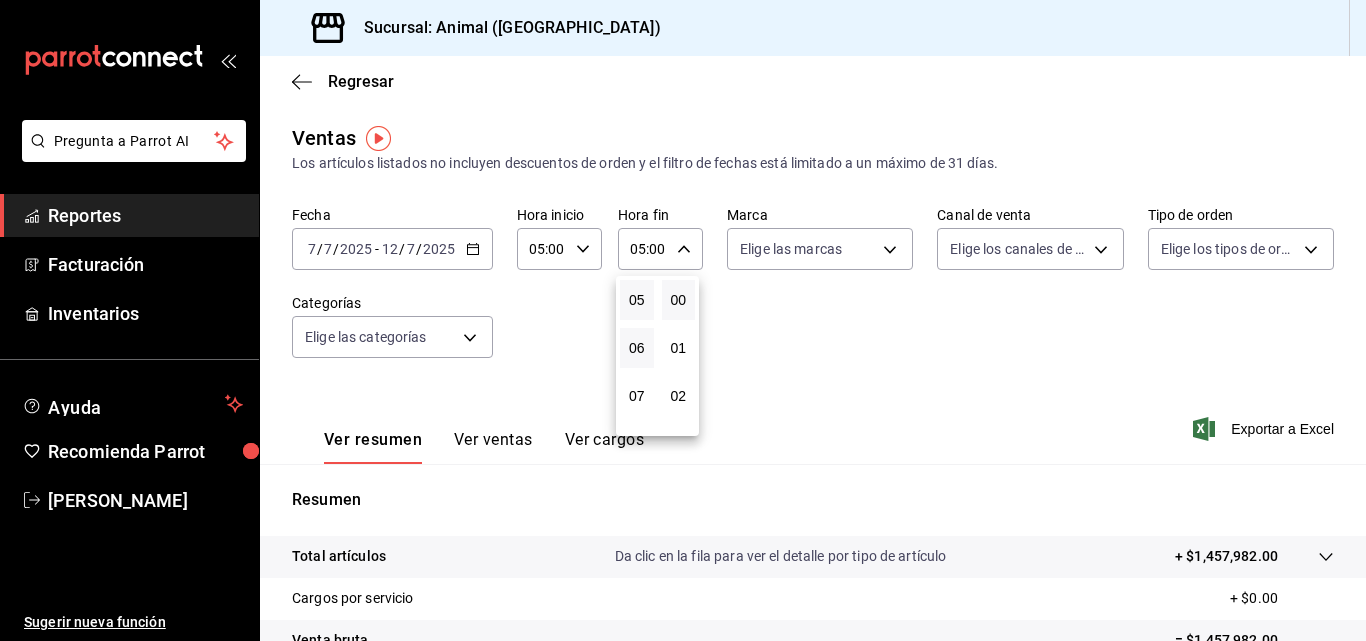 click on "06" at bounding box center [637, 348] 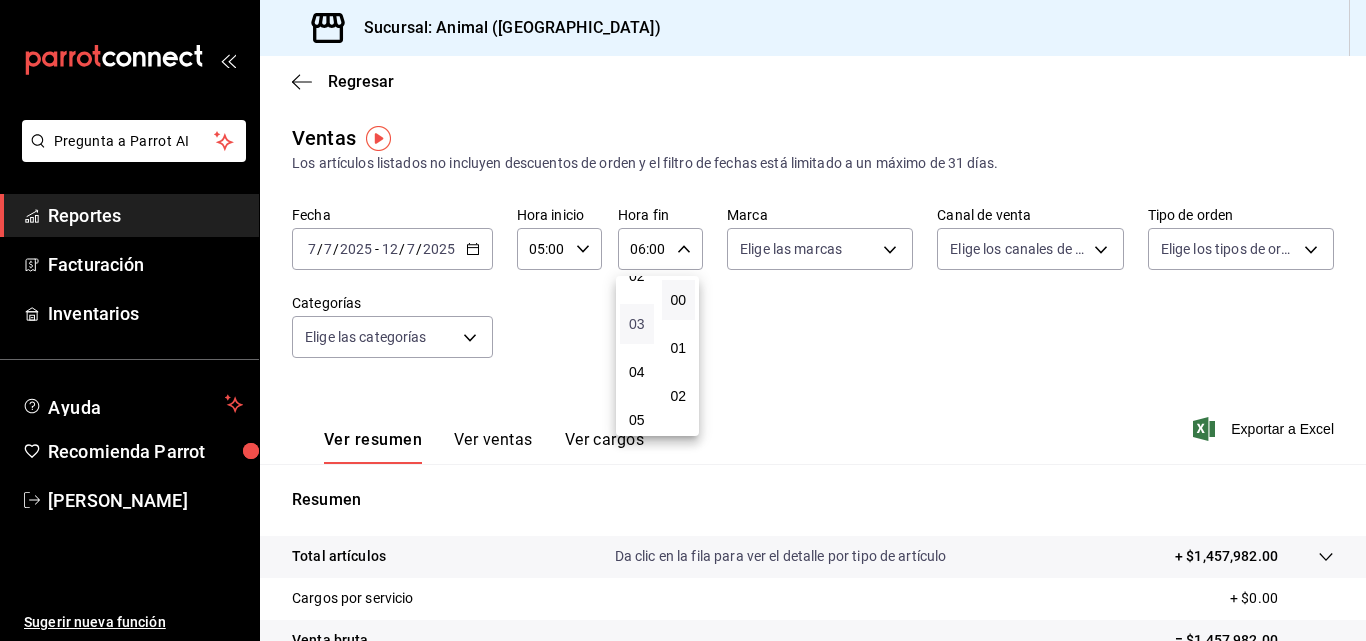 scroll, scrollTop: 80, scrollLeft: 0, axis: vertical 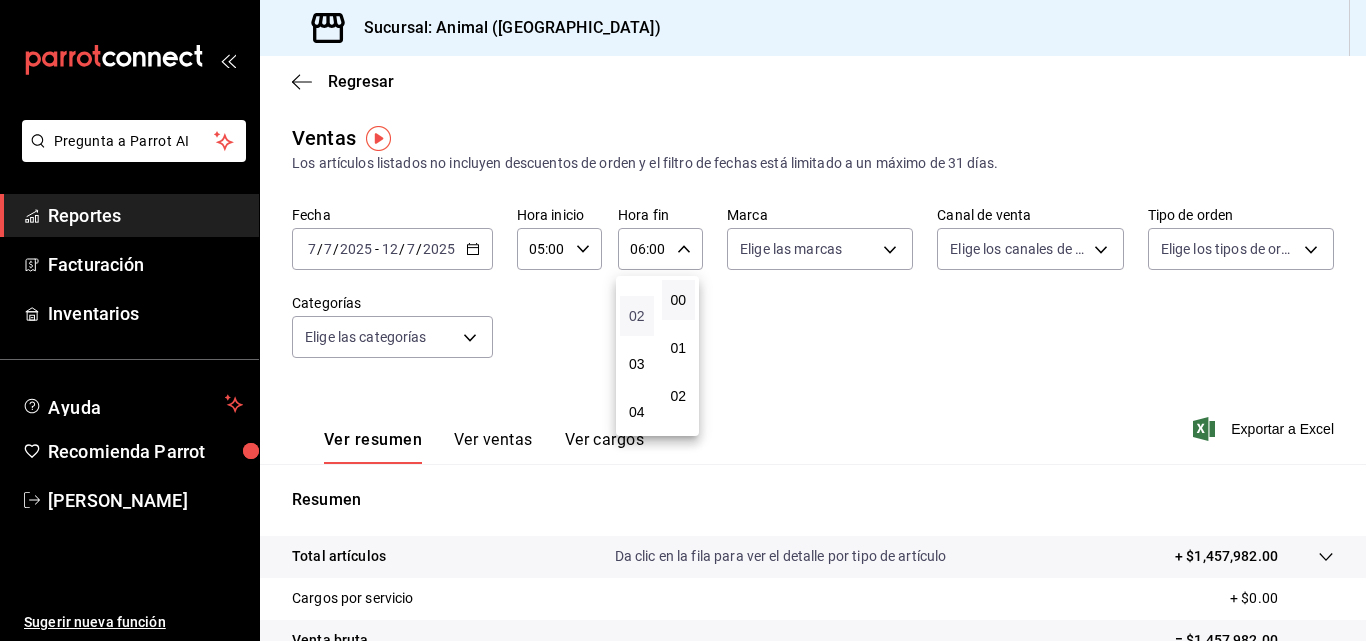 click on "02" at bounding box center (637, 316) 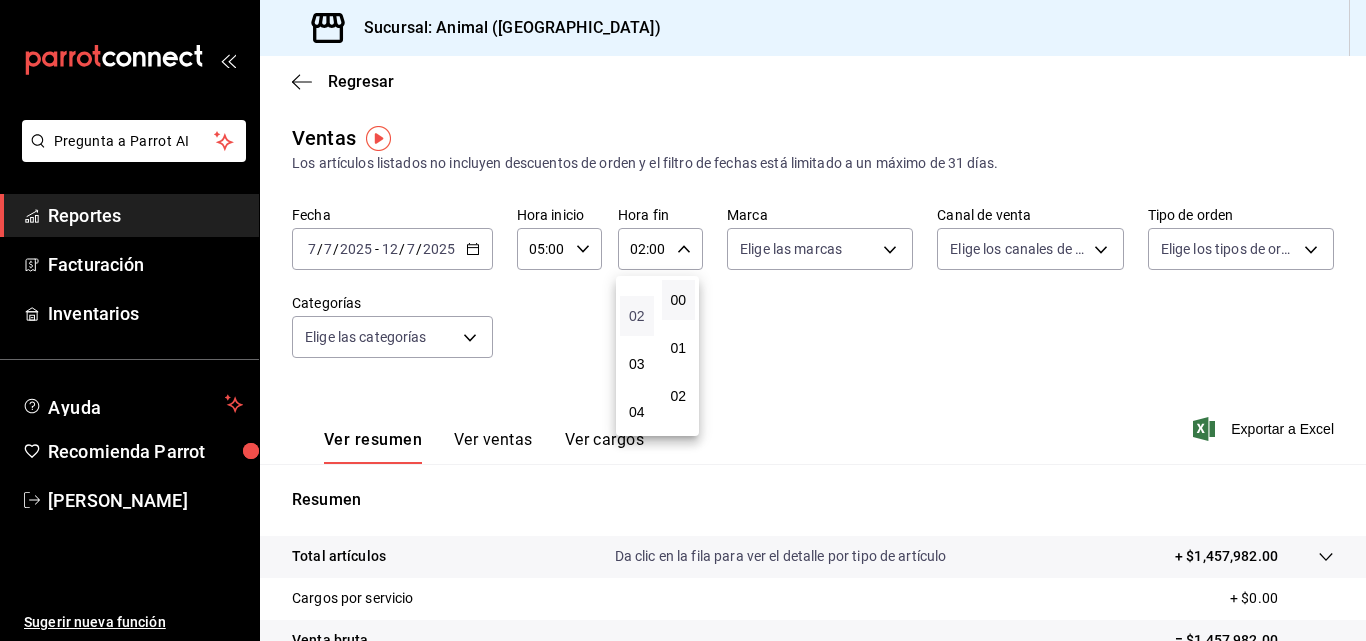 type 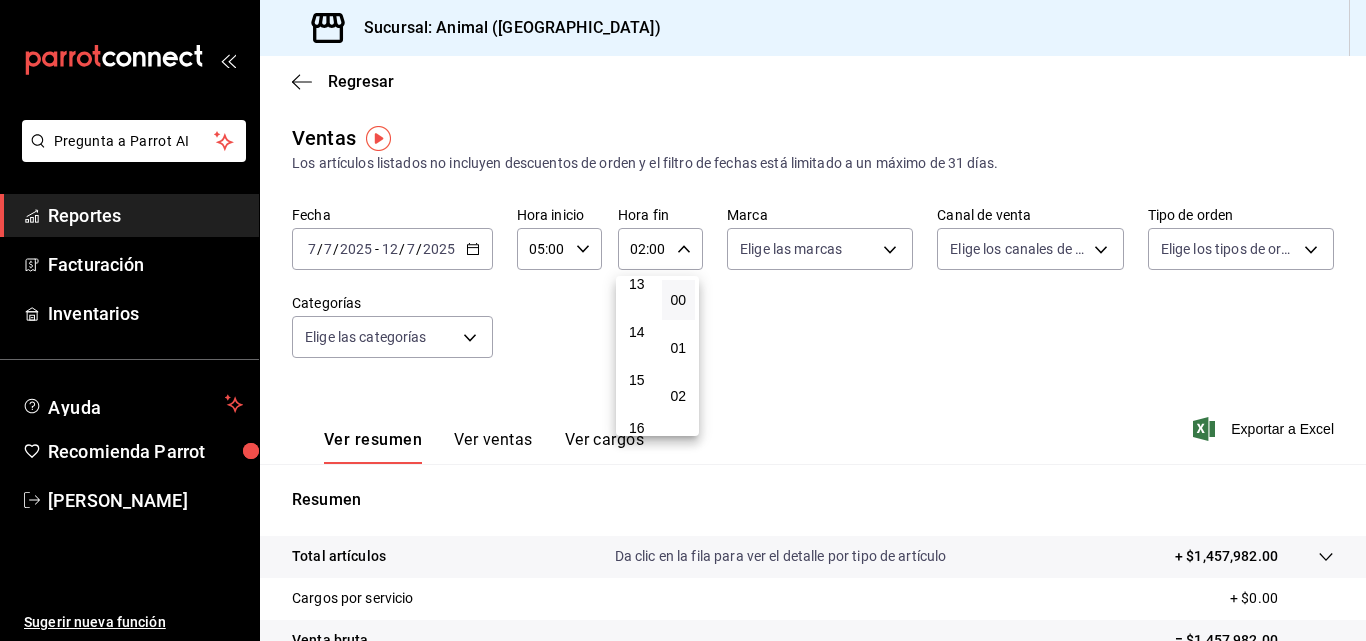 scroll, scrollTop: 600, scrollLeft: 0, axis: vertical 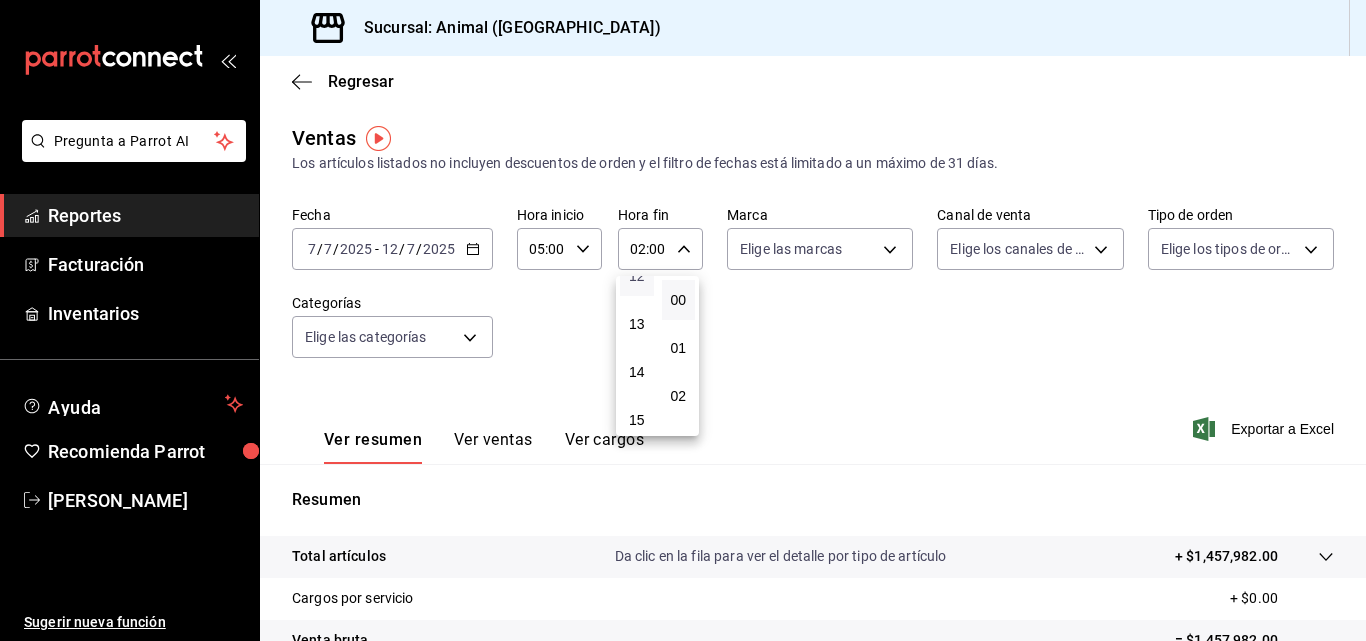 click on "12" at bounding box center (637, 276) 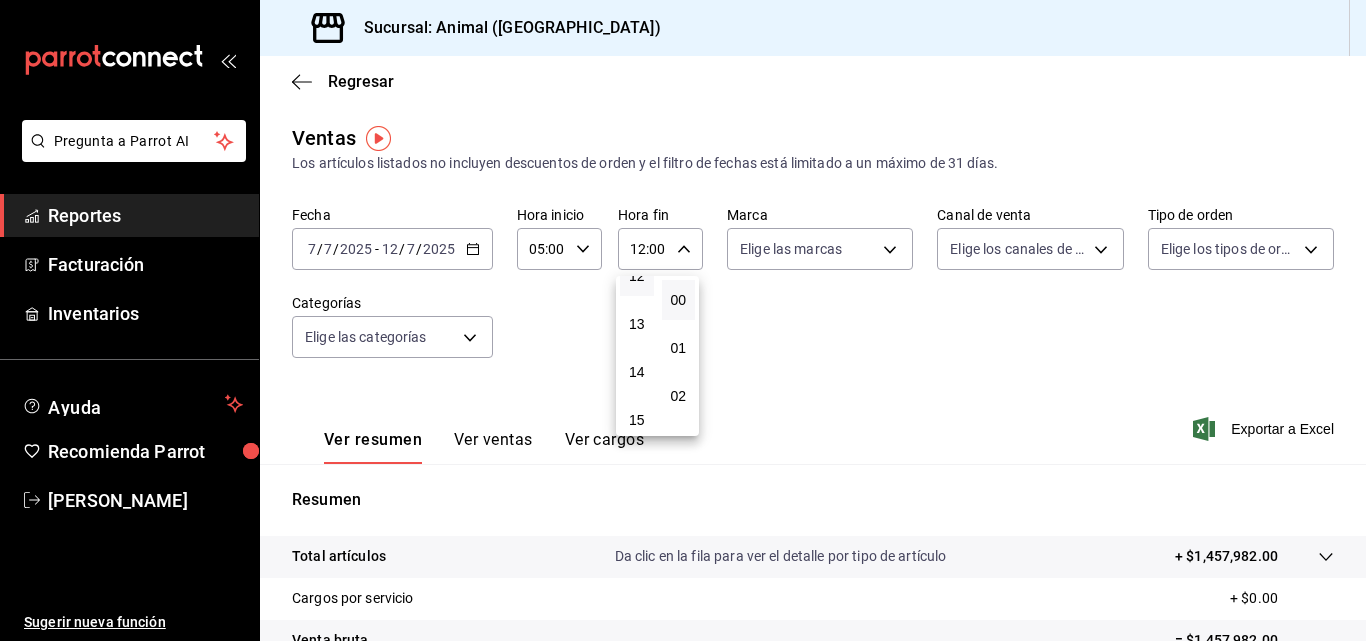 click at bounding box center [683, 320] 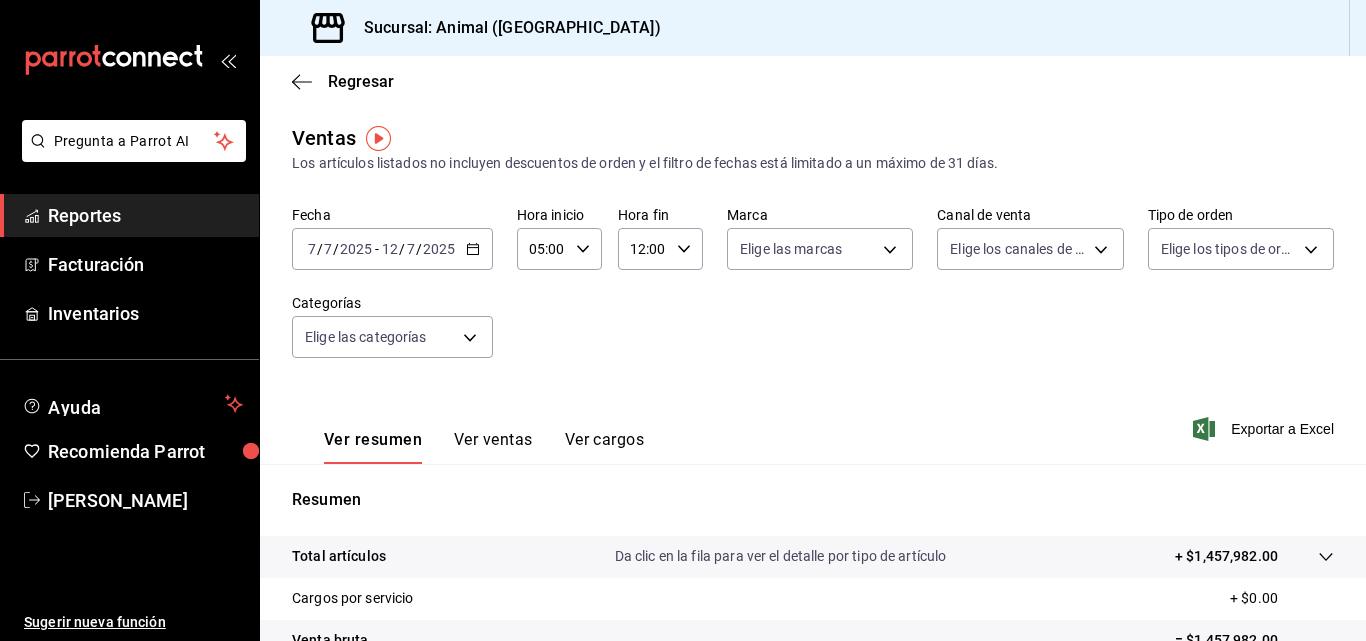 click 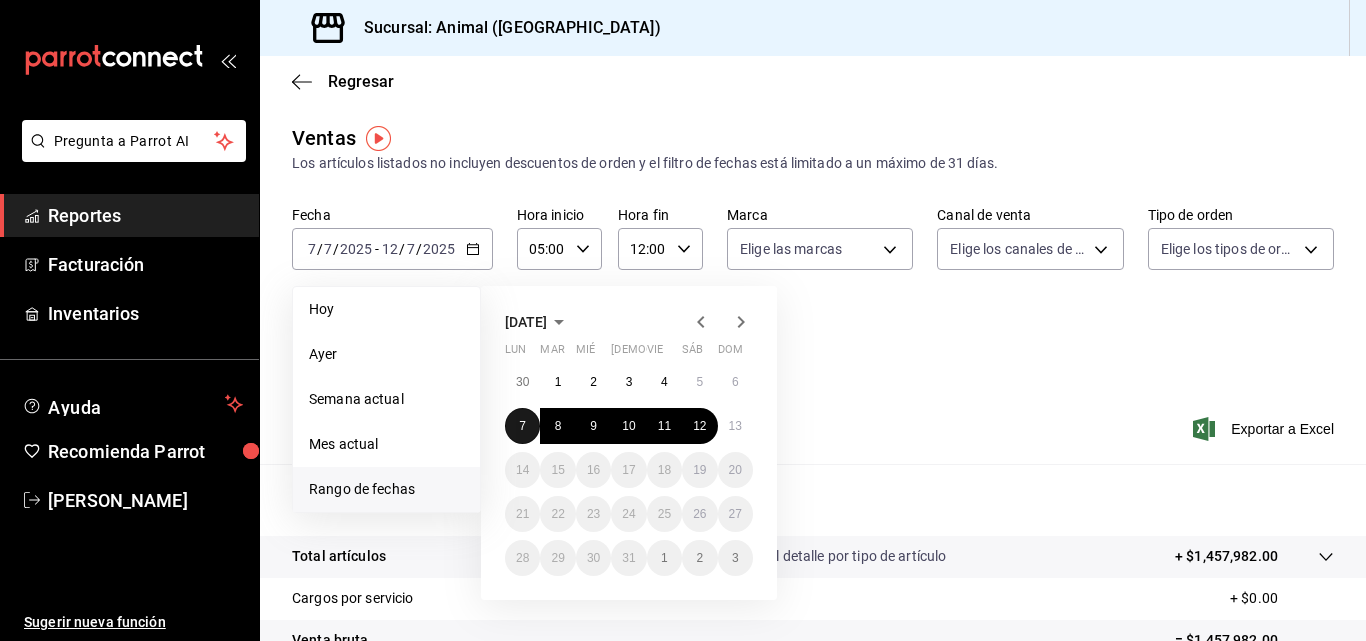 click on "7" at bounding box center (522, 426) 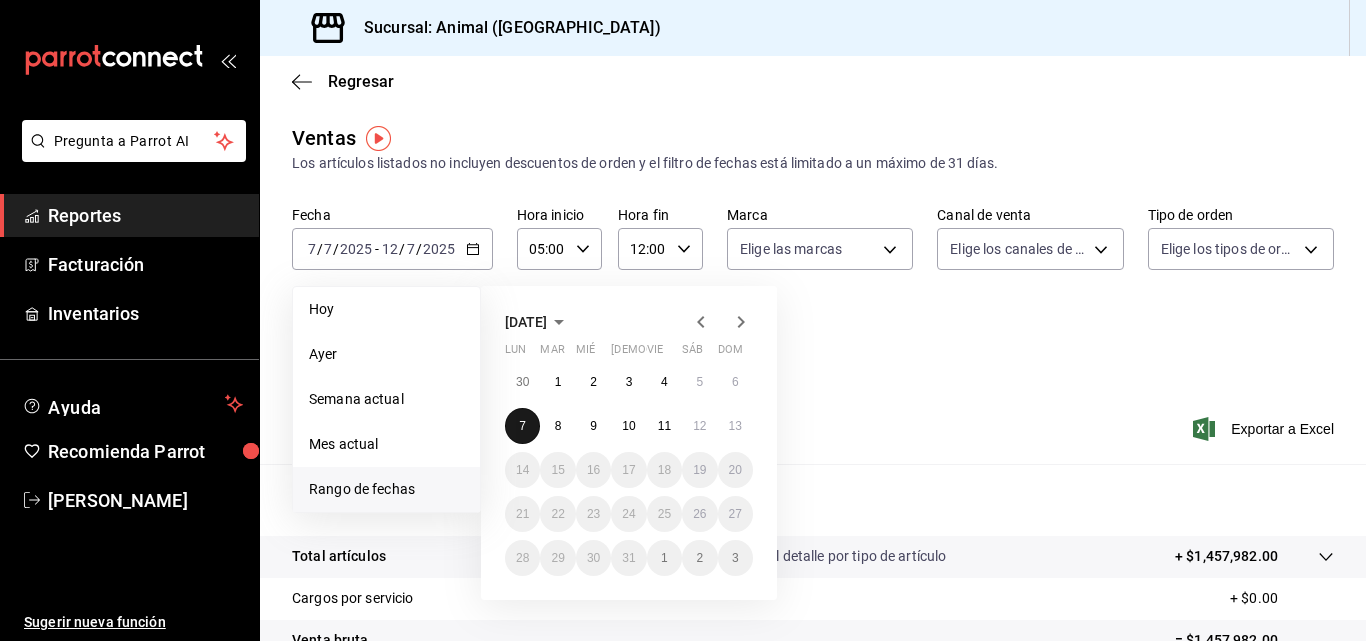 click on "7" at bounding box center [522, 426] 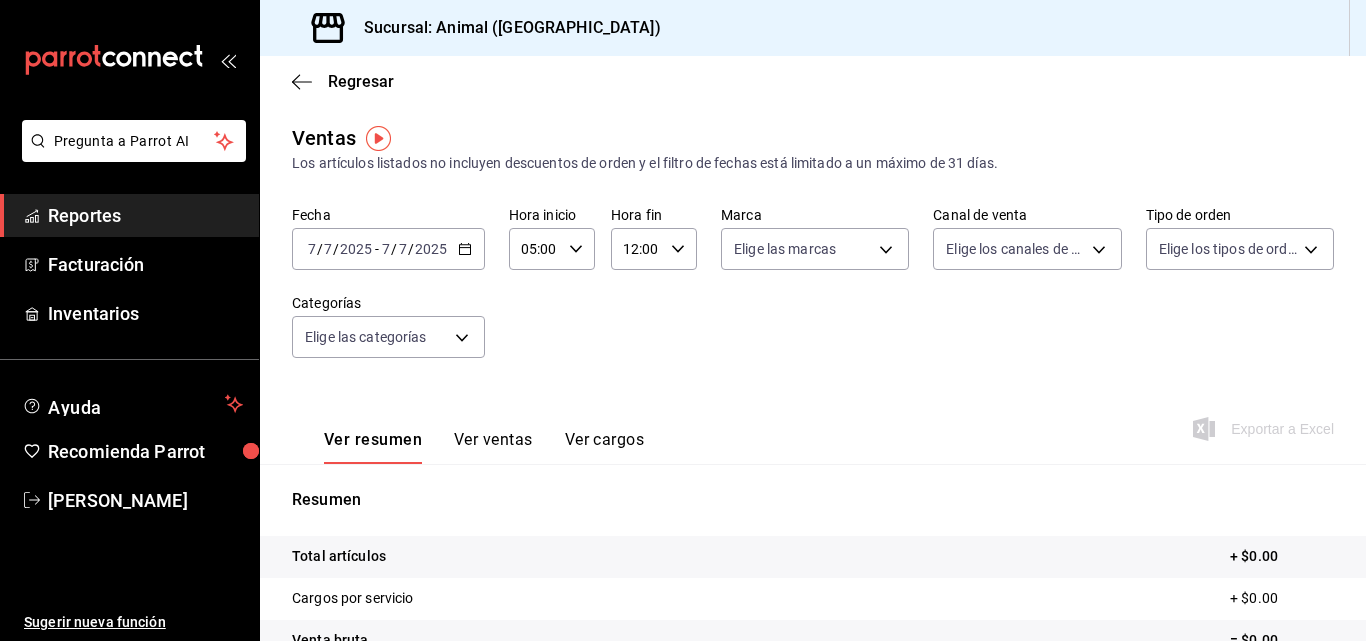 click on "[DATE] [DATE] - [DATE] [DATE]" at bounding box center (388, 249) 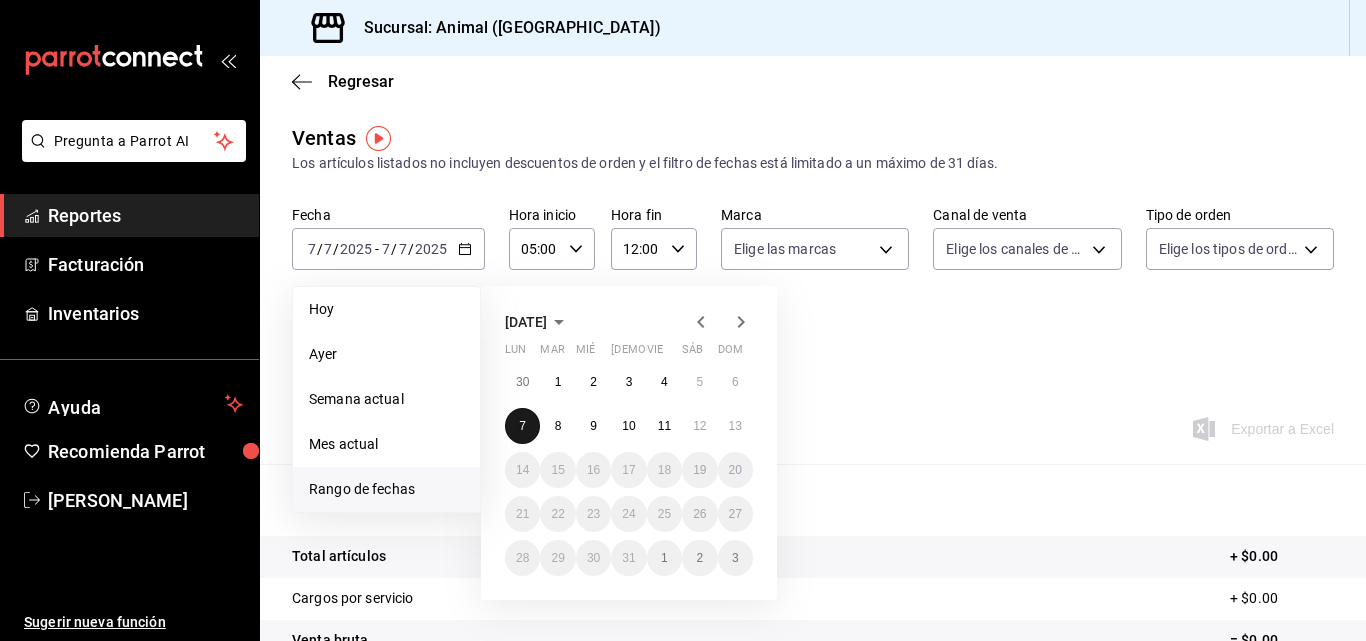 click on "7" at bounding box center (522, 426) 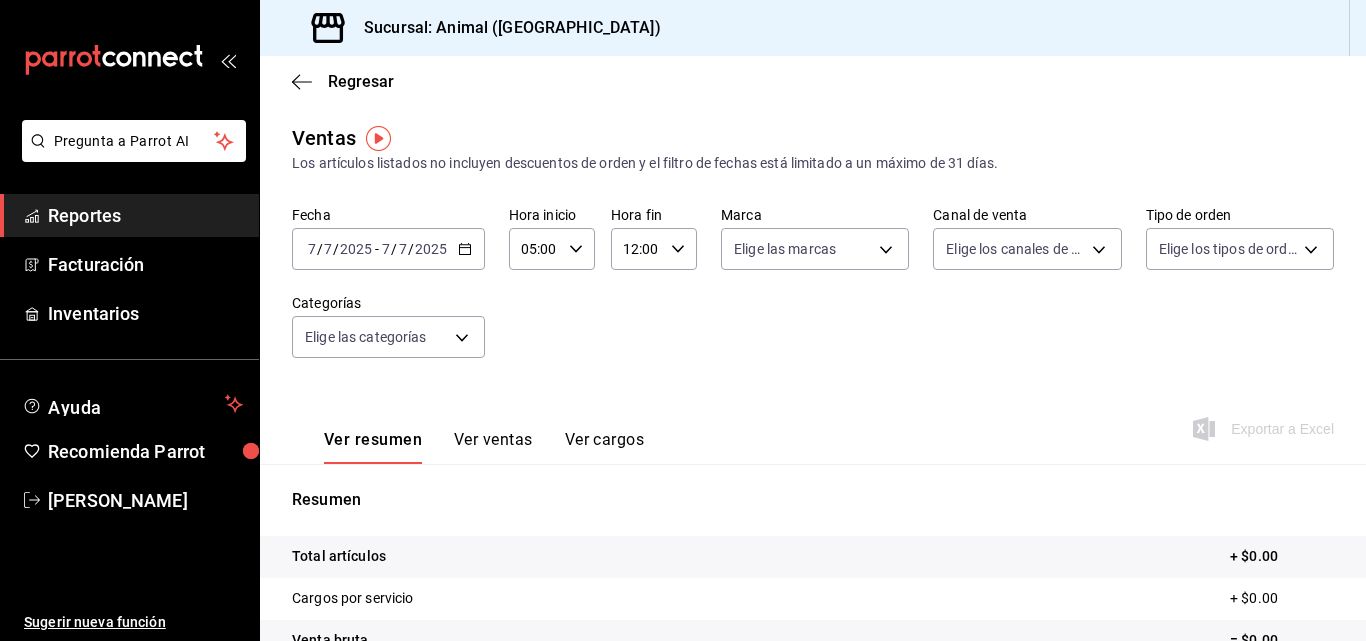 click on "[DATE] [DATE] - [DATE] [DATE]" at bounding box center [388, 249] 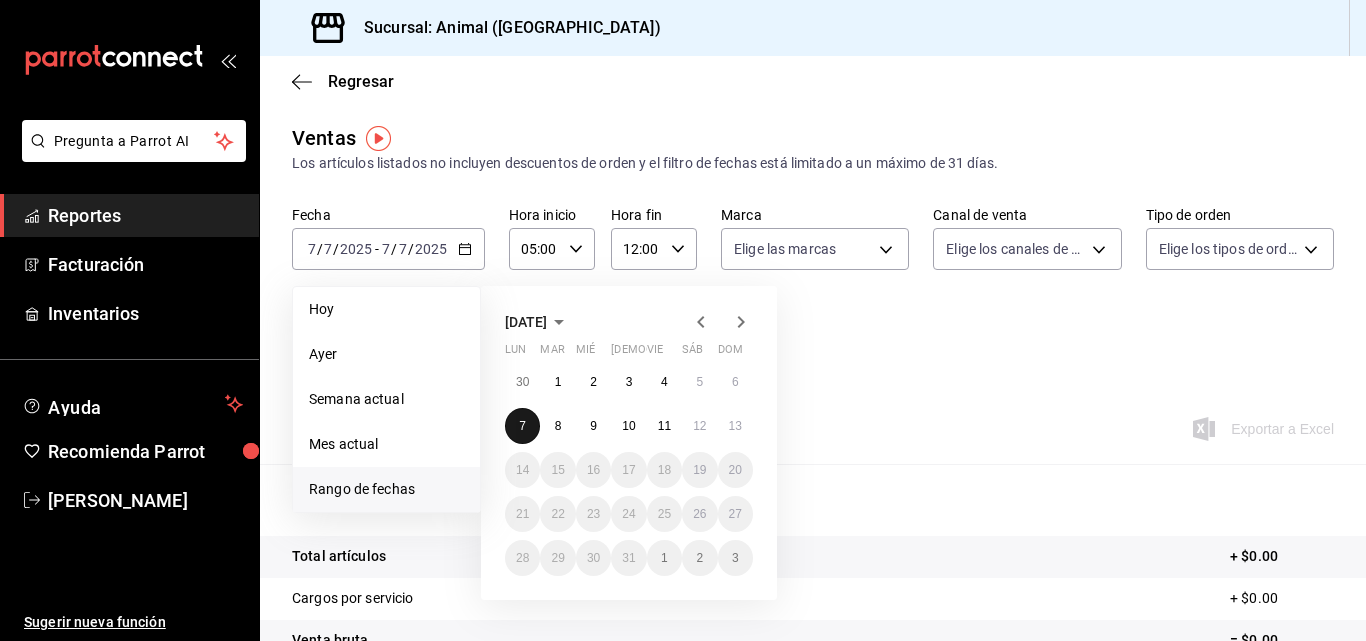 click on "7" at bounding box center (522, 426) 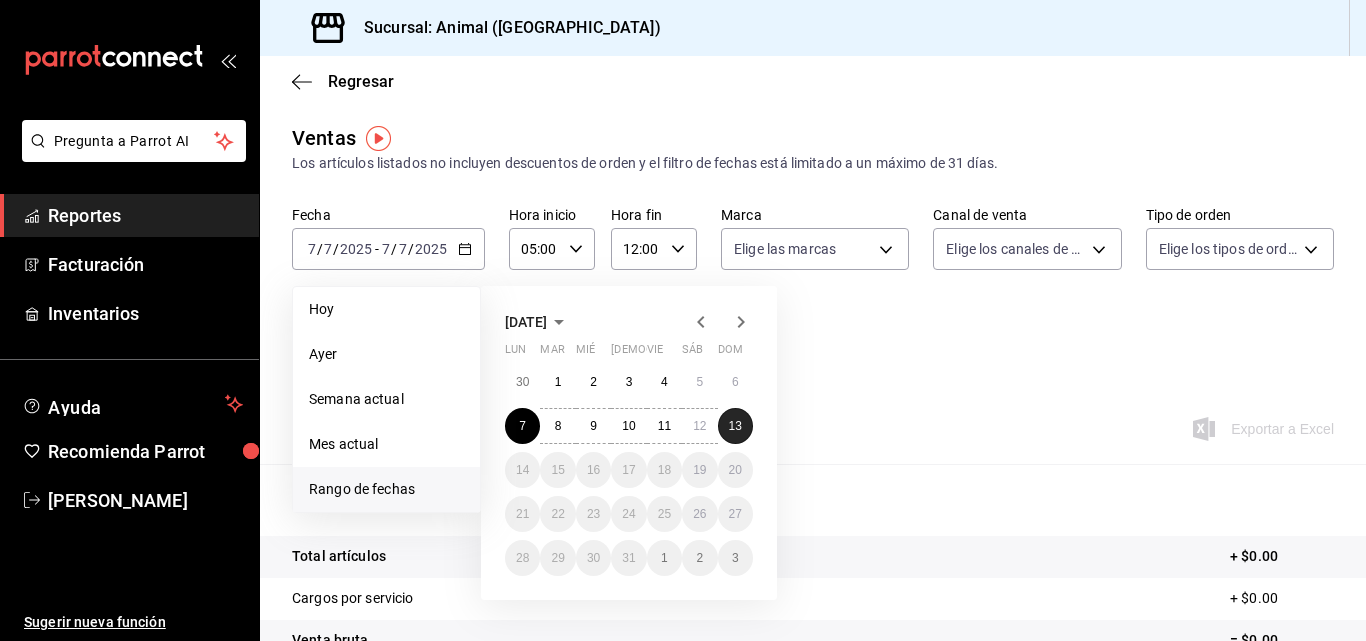 click on "13" at bounding box center (735, 426) 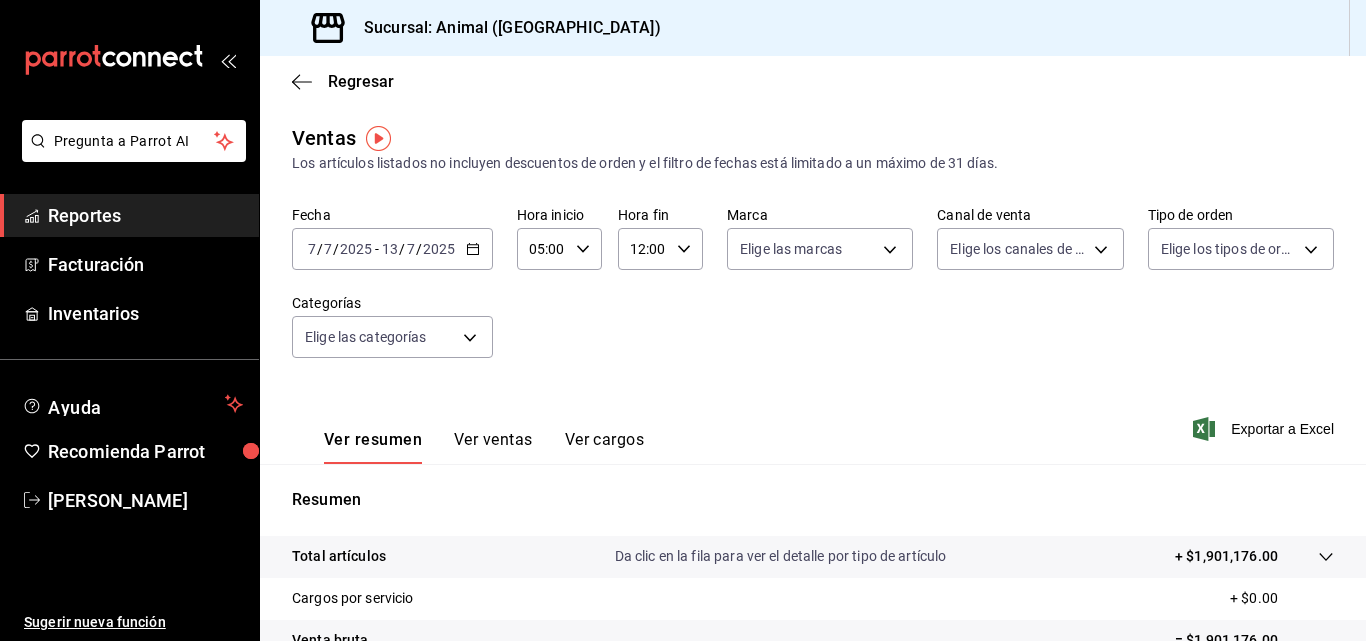 click 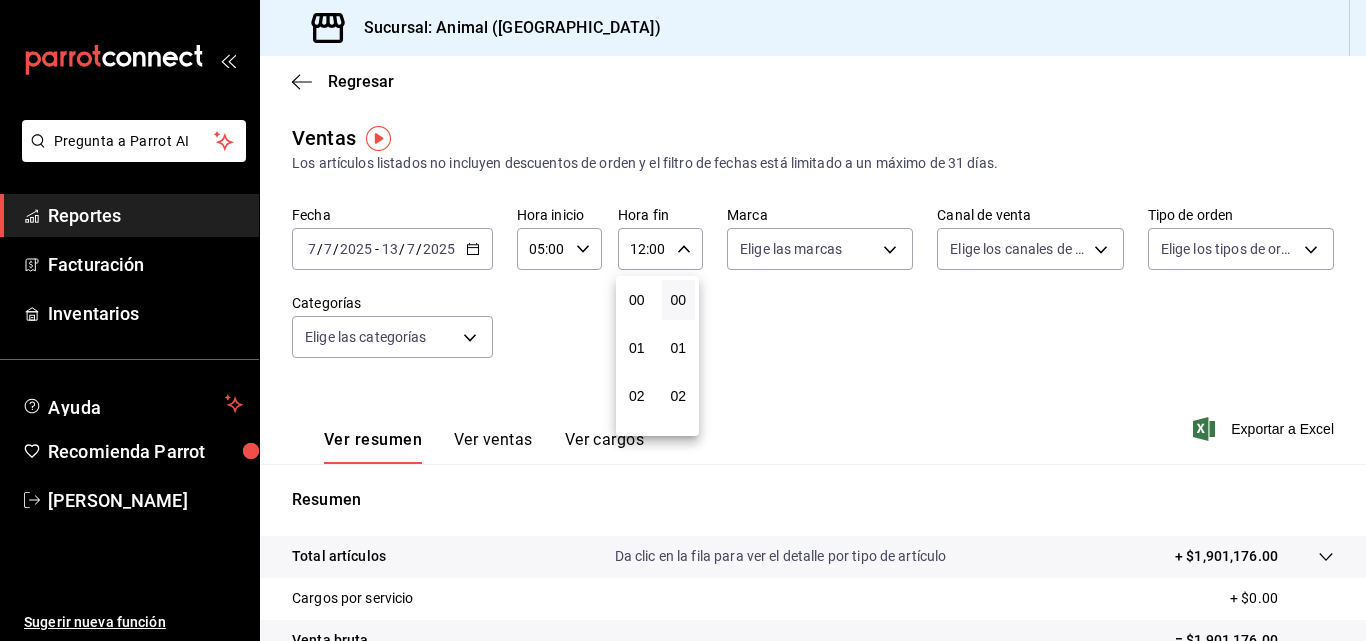 scroll, scrollTop: 576, scrollLeft: 0, axis: vertical 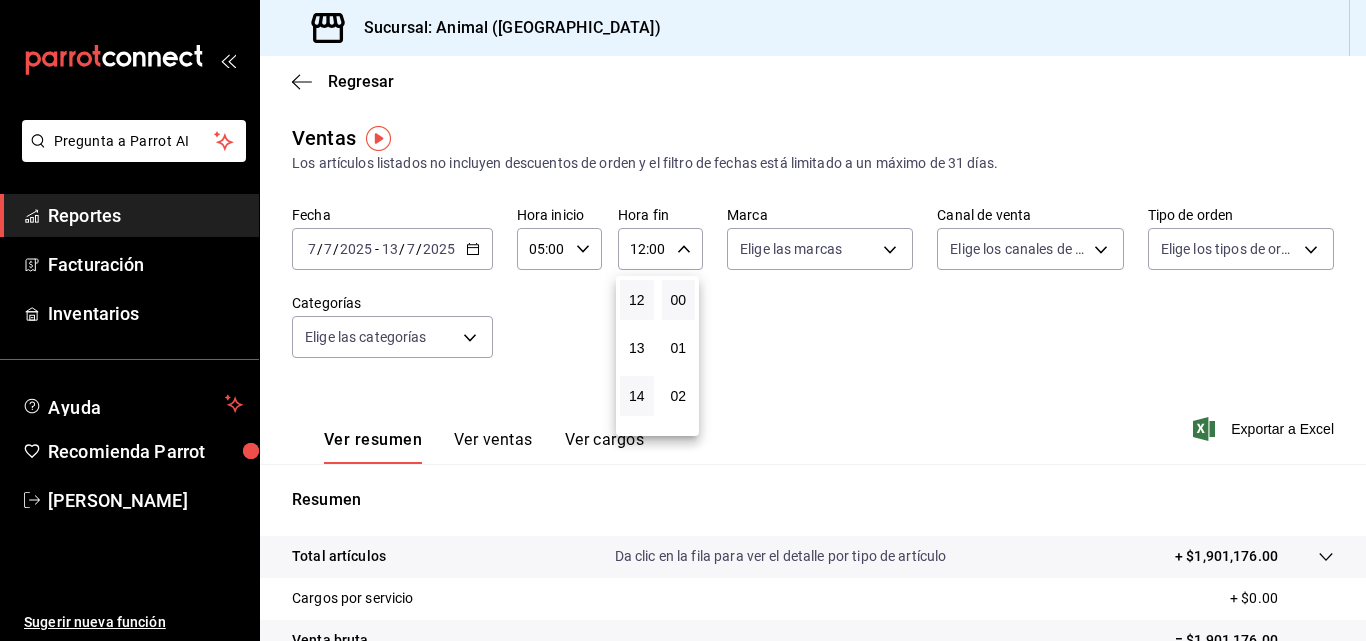 click on "14" at bounding box center [637, 396] 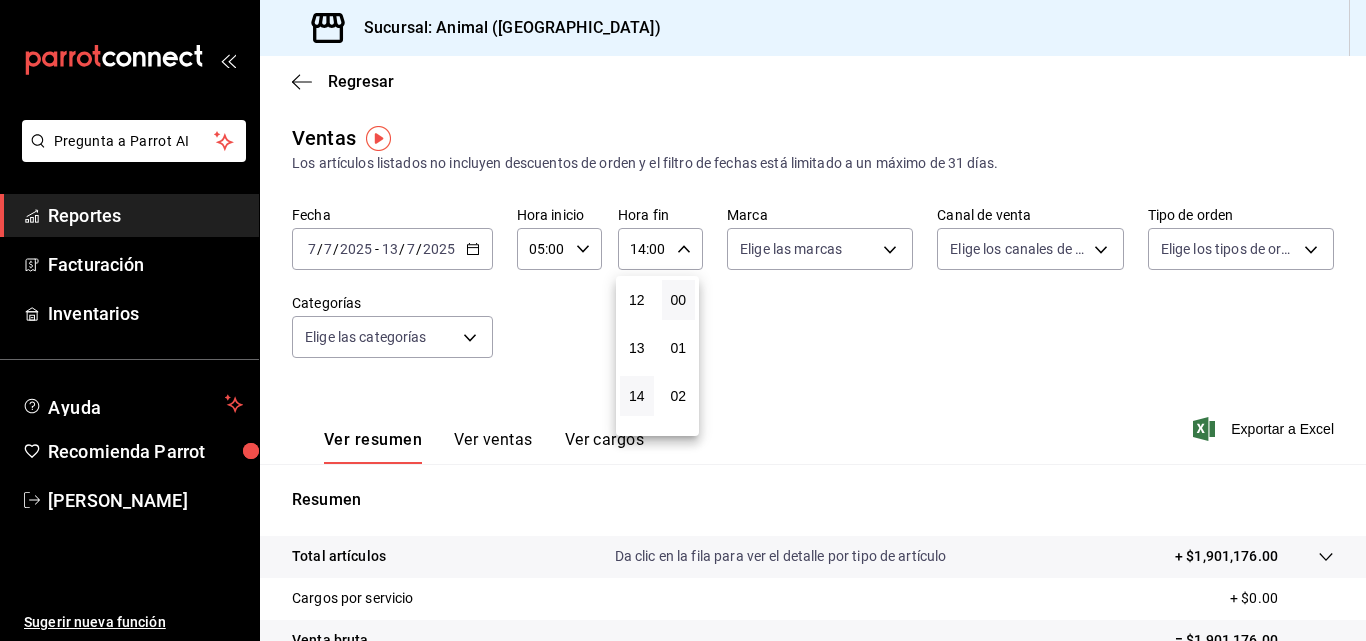 type 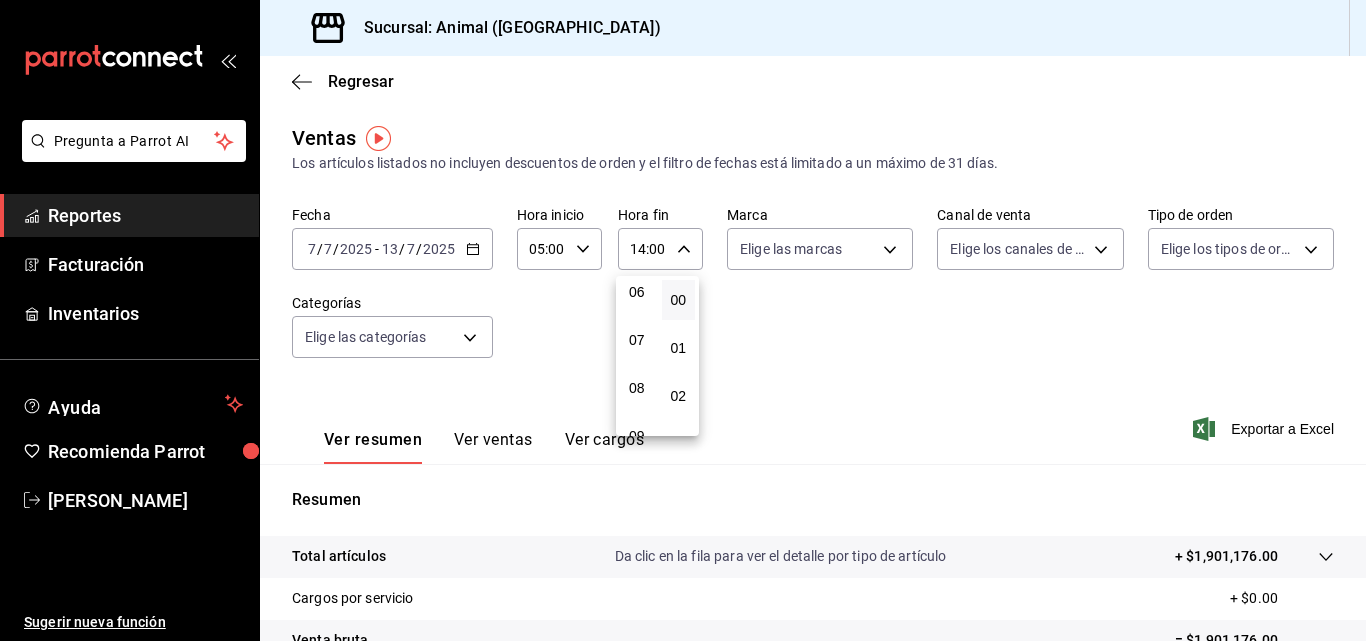 scroll, scrollTop: 256, scrollLeft: 0, axis: vertical 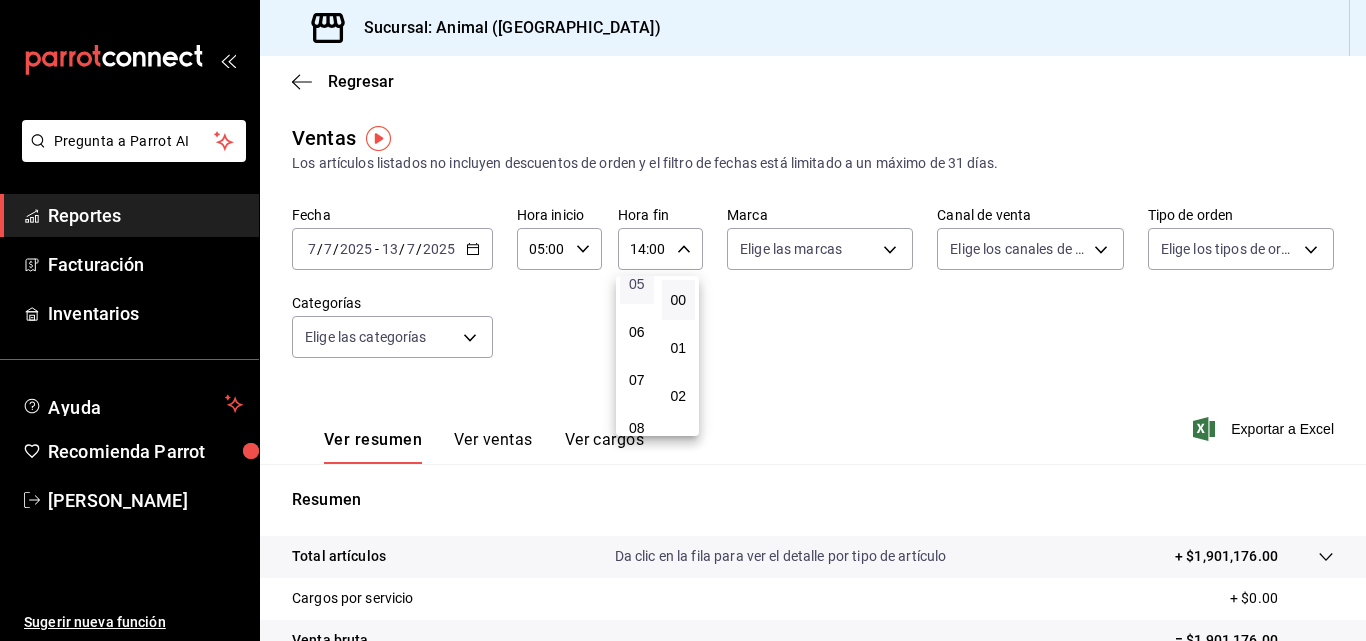 click on "05" at bounding box center [637, 284] 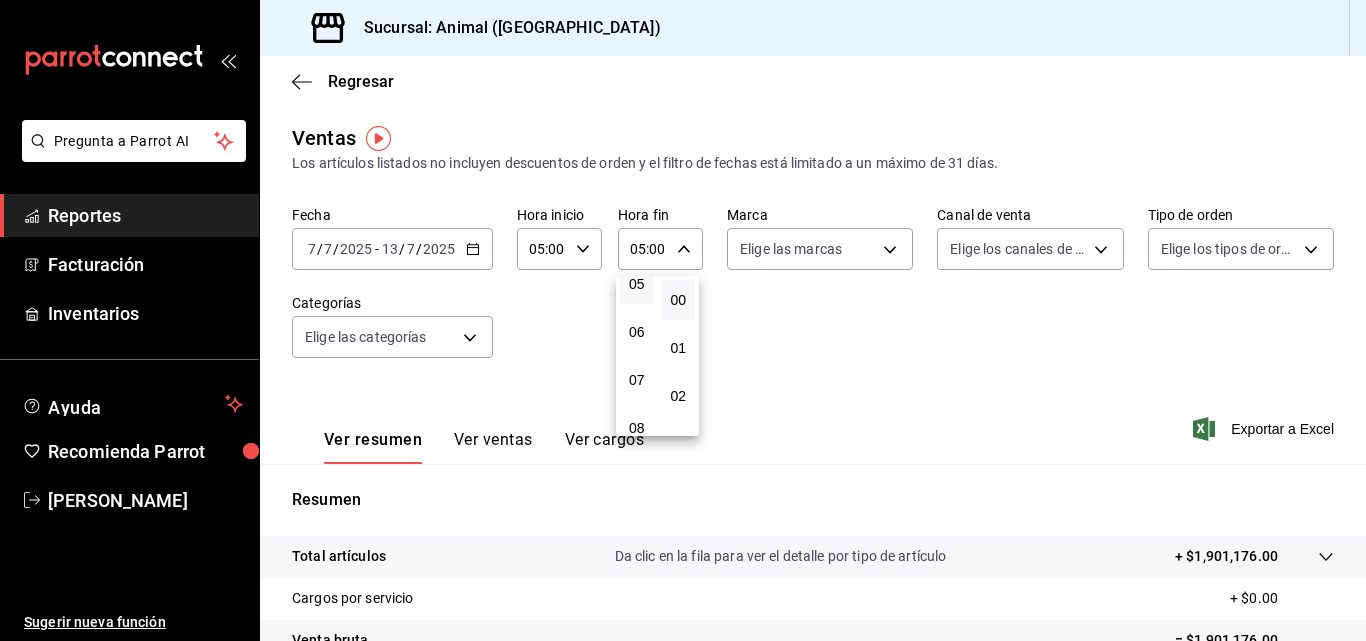 click at bounding box center [683, 320] 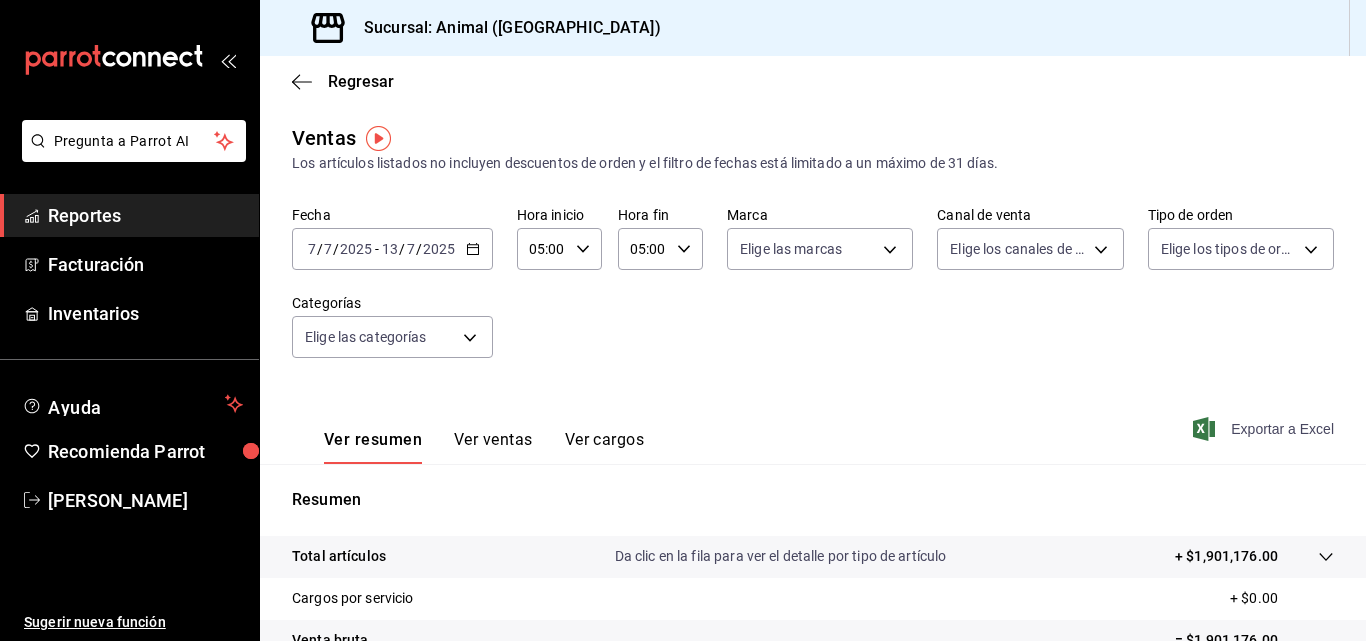 click on "Exportar a Excel" at bounding box center (1265, 429) 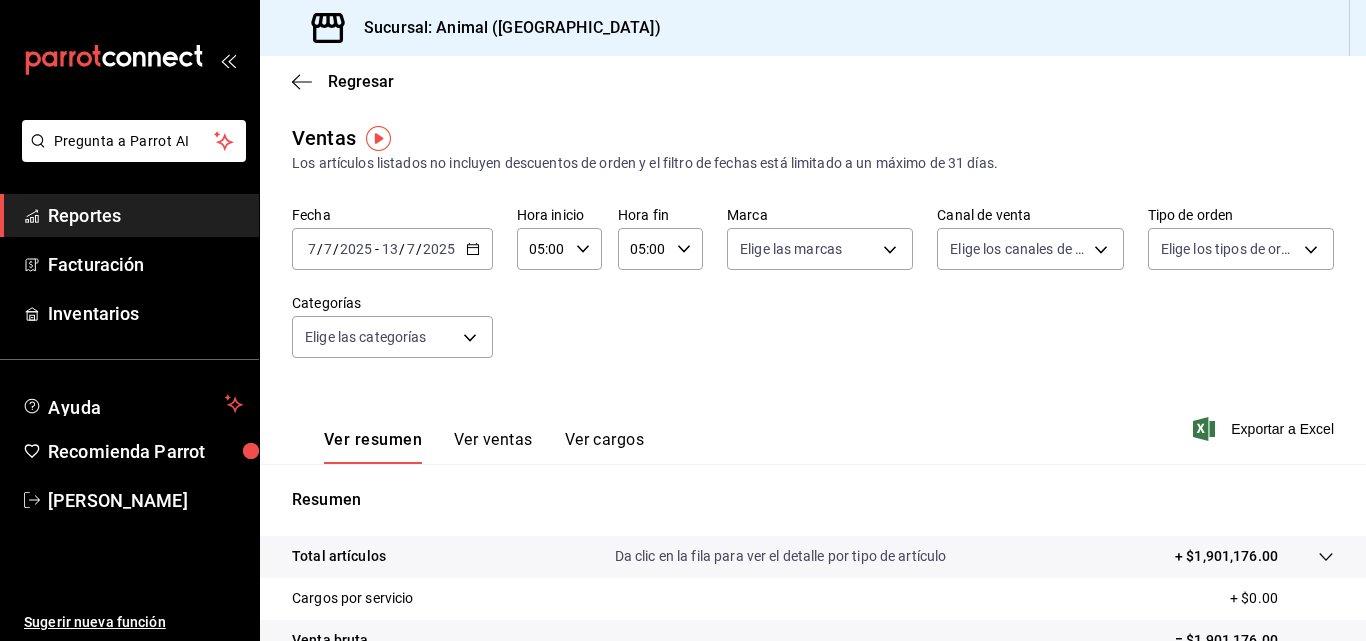 click on "[DATE] [DATE] - [DATE] [DATE]" at bounding box center (392, 249) 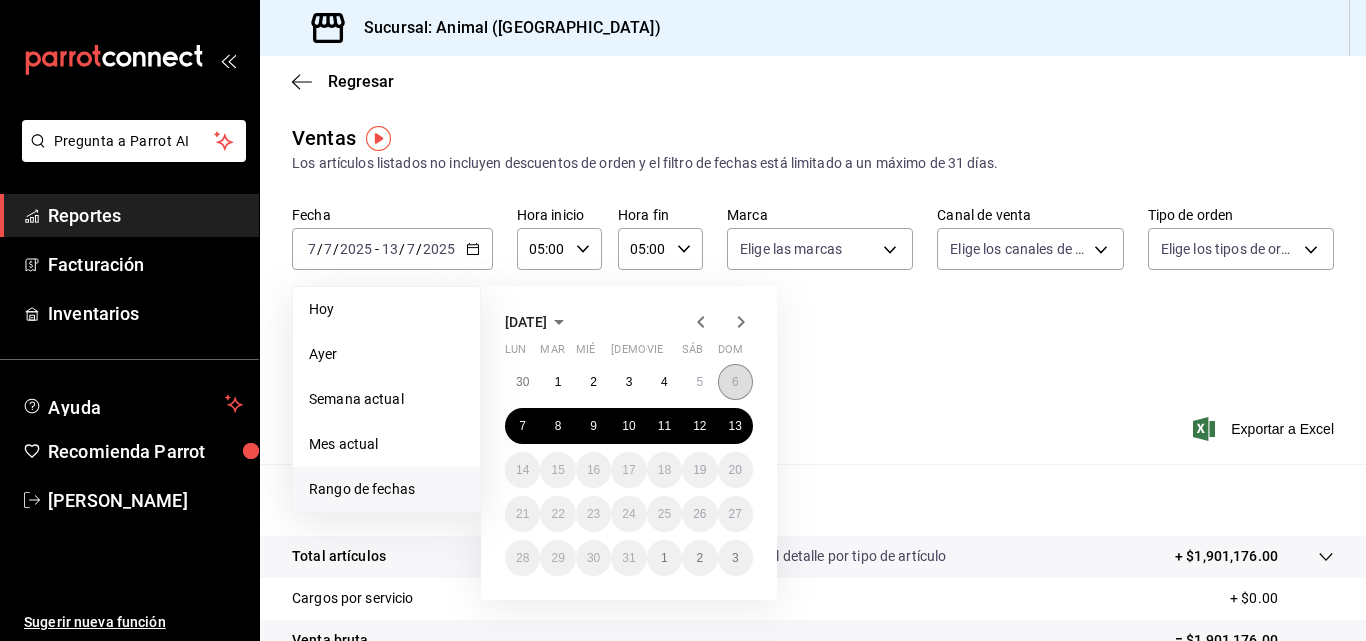 click on "6" at bounding box center (735, 382) 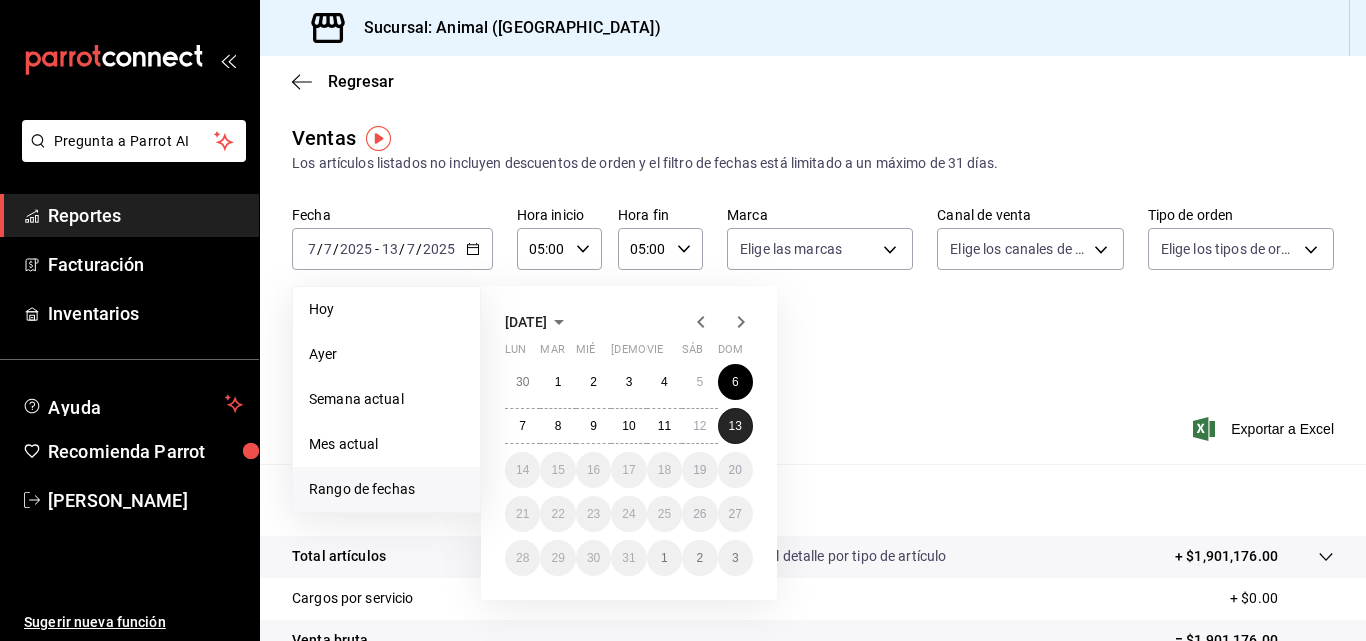 click on "13" at bounding box center [735, 426] 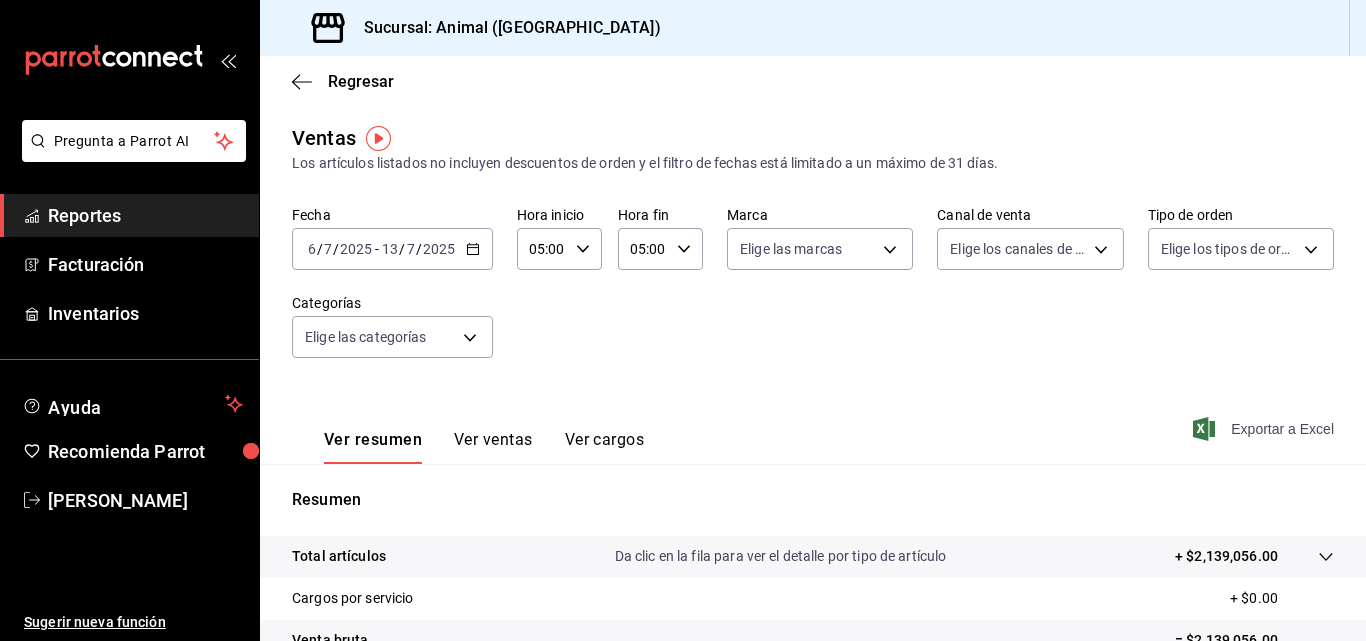 click on "Exportar a Excel" at bounding box center (1265, 429) 